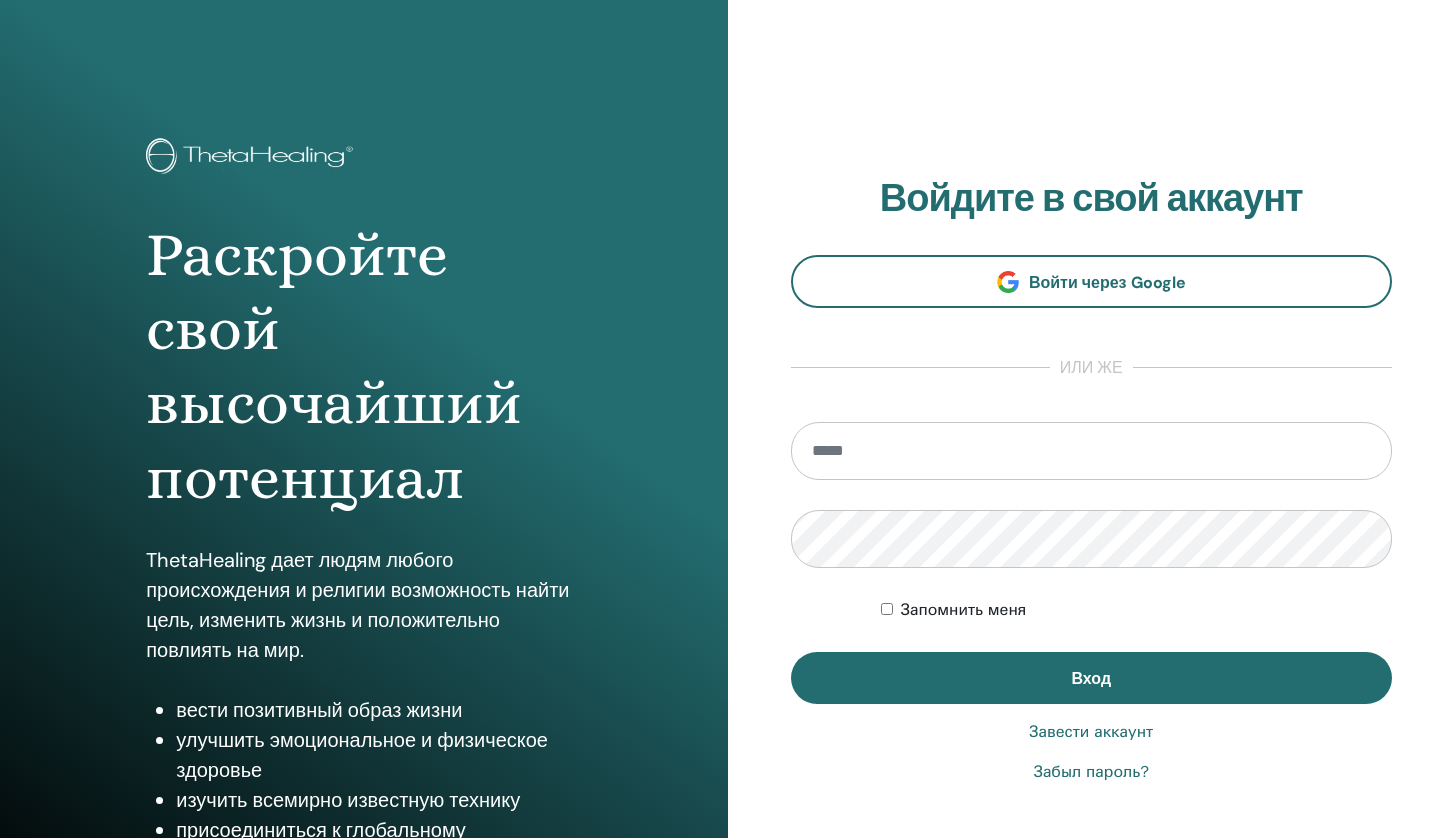 scroll, scrollTop: 0, scrollLeft: 0, axis: both 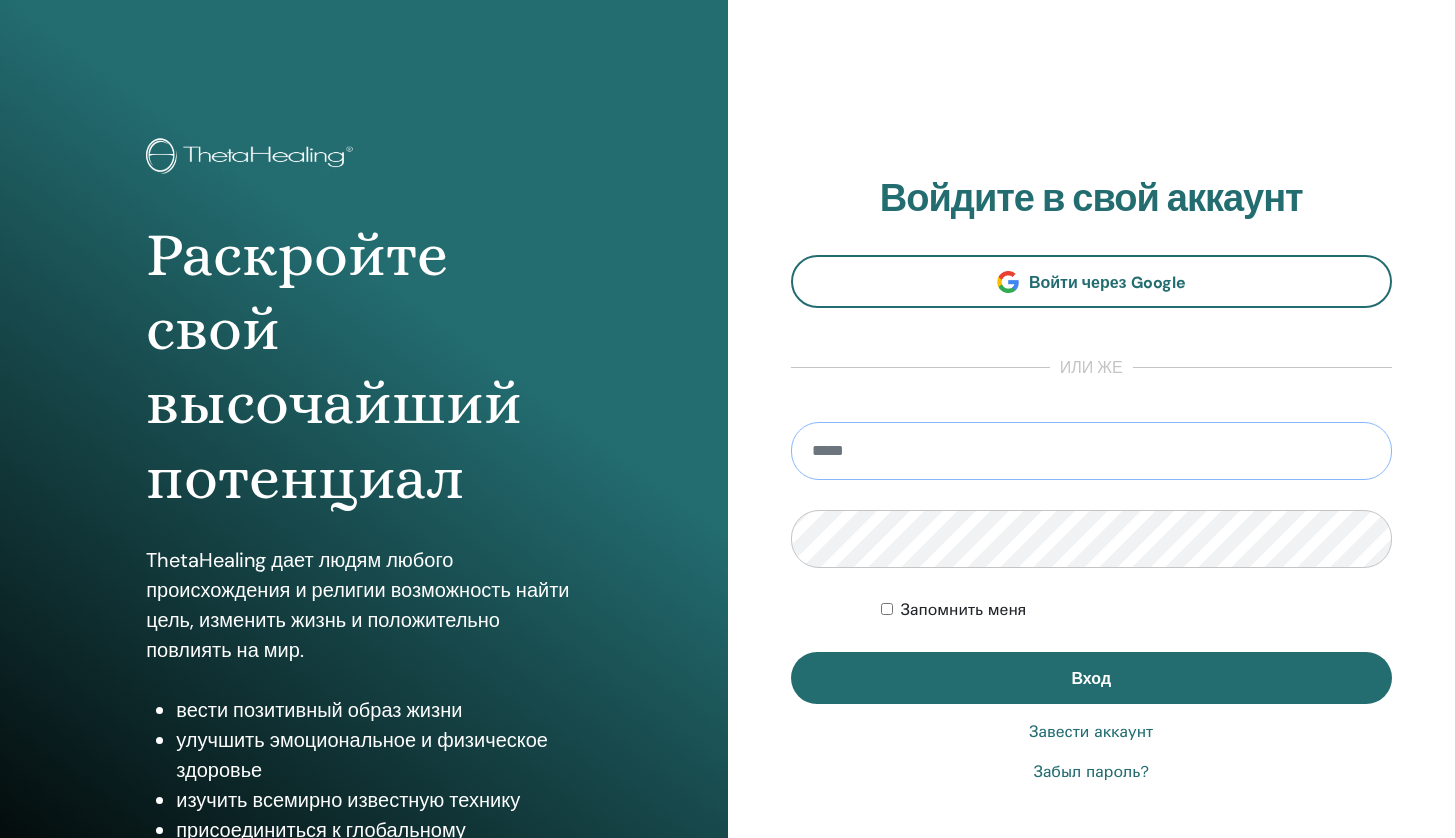 type on "**********" 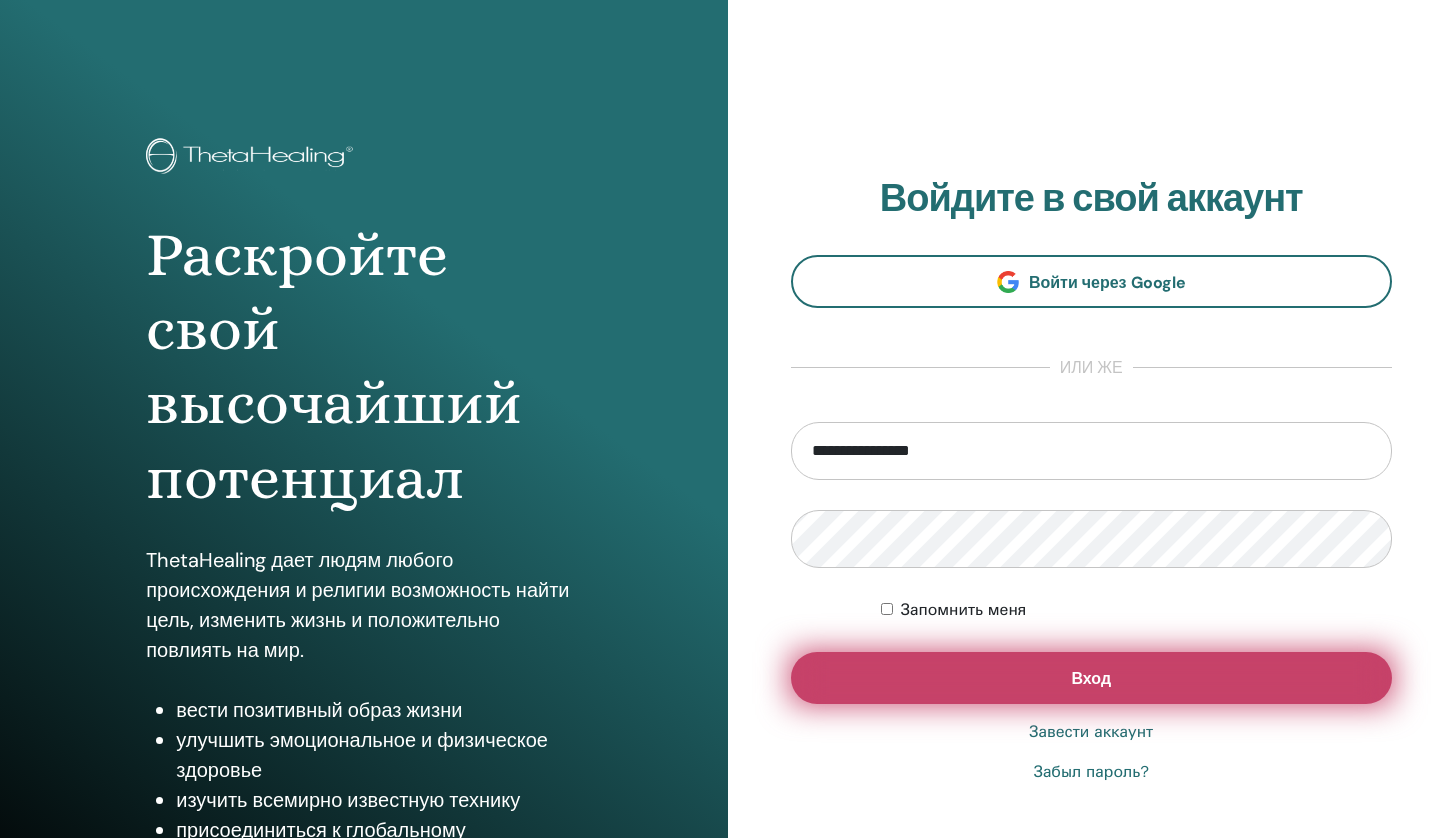 click on "Вход" at bounding box center [1092, 678] 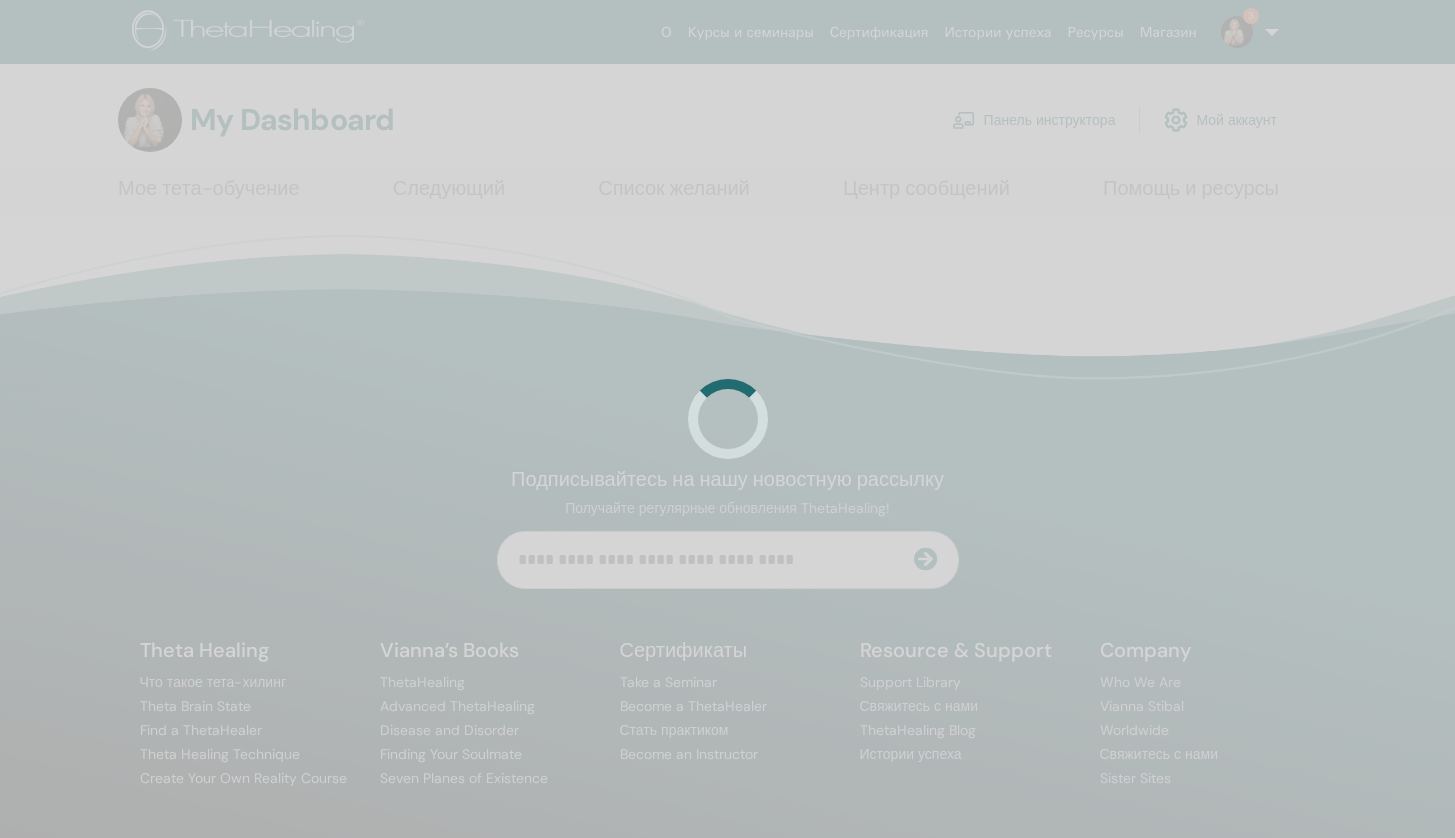 scroll, scrollTop: 0, scrollLeft: 0, axis: both 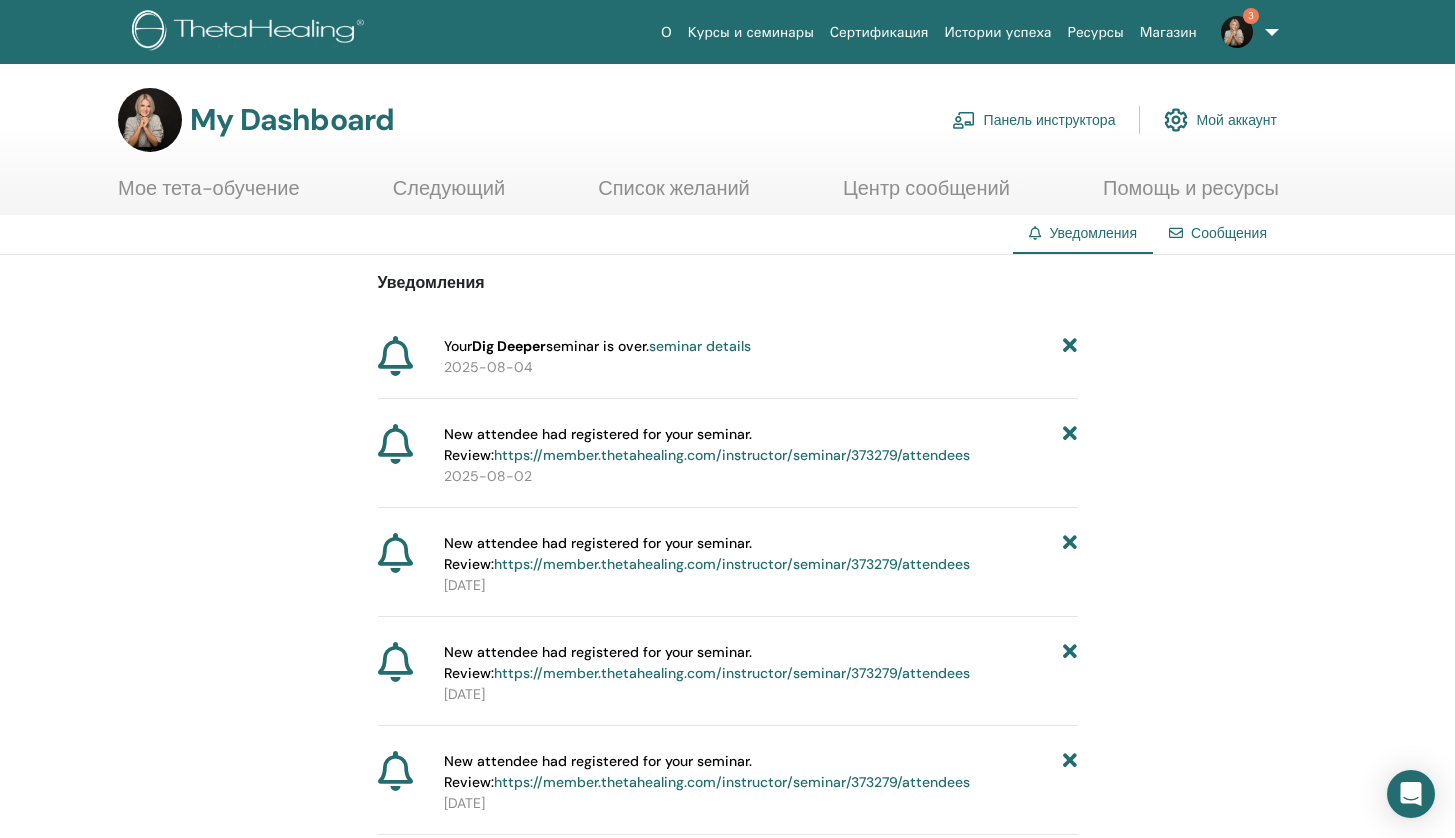 click on "seminar details" at bounding box center (700, 346) 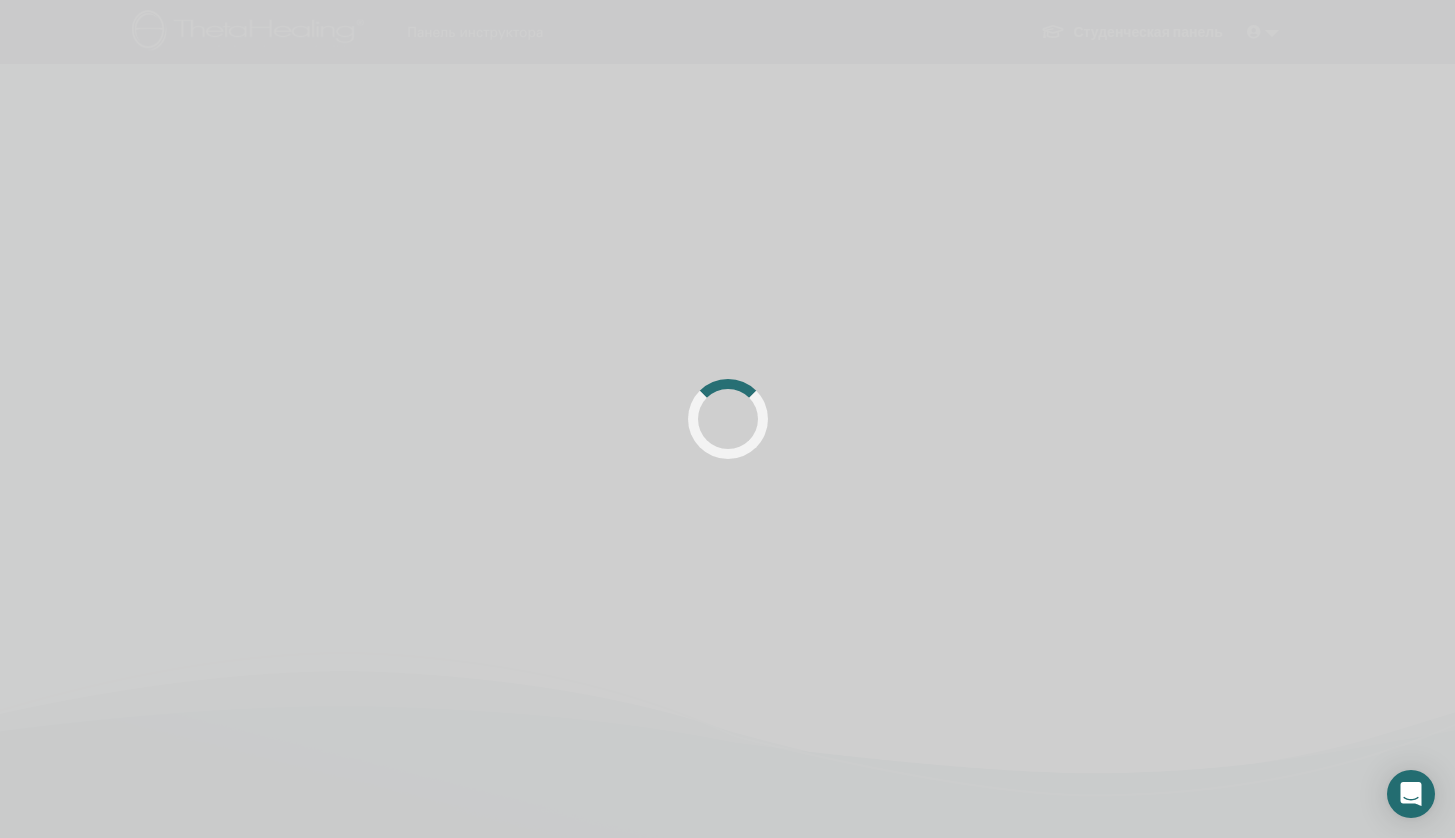 scroll, scrollTop: 0, scrollLeft: 0, axis: both 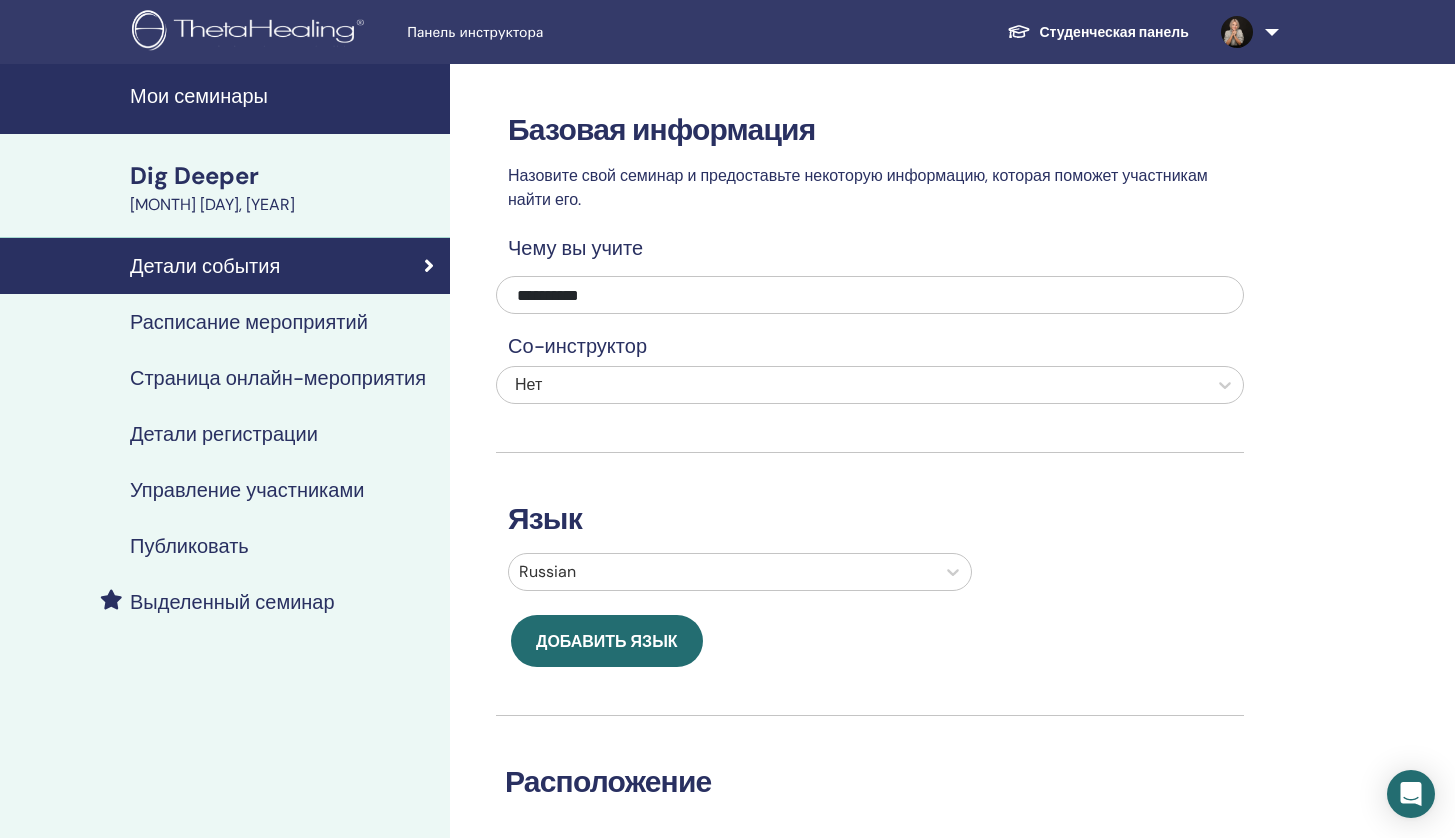 click on "Детали регистрации" at bounding box center (224, 434) 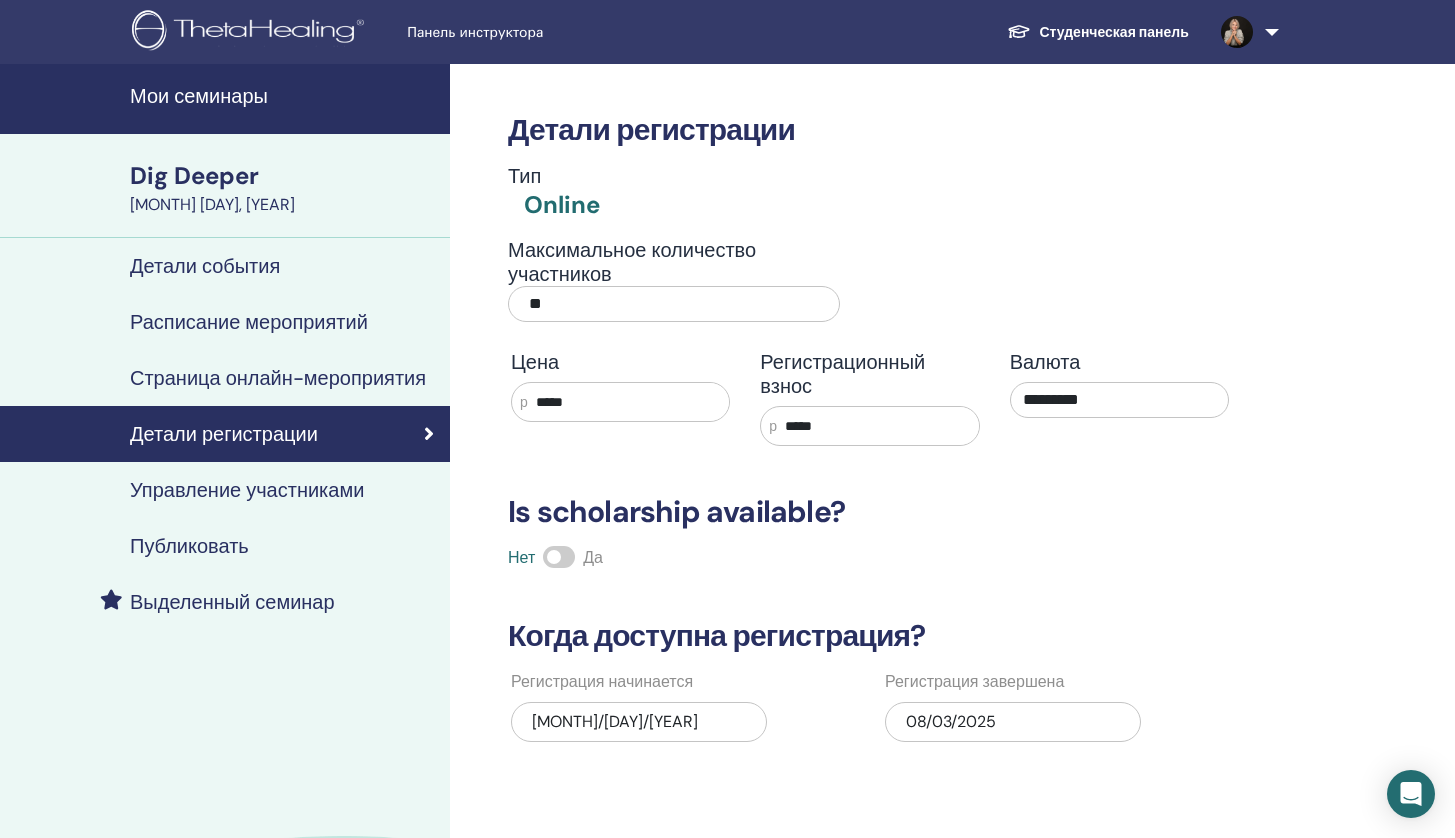 click on "Управление участниками" at bounding box center [247, 490] 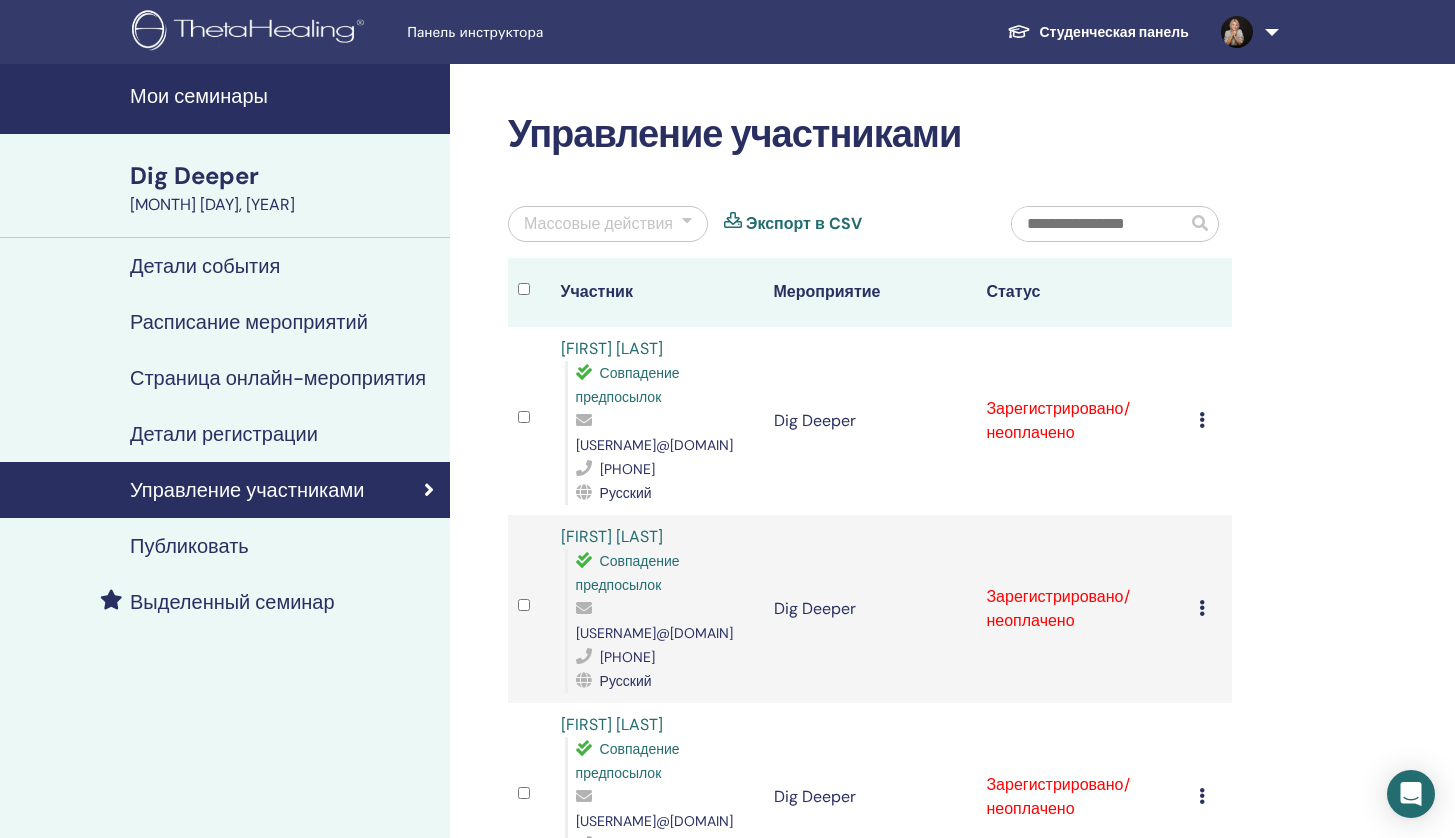 scroll, scrollTop: 0, scrollLeft: 0, axis: both 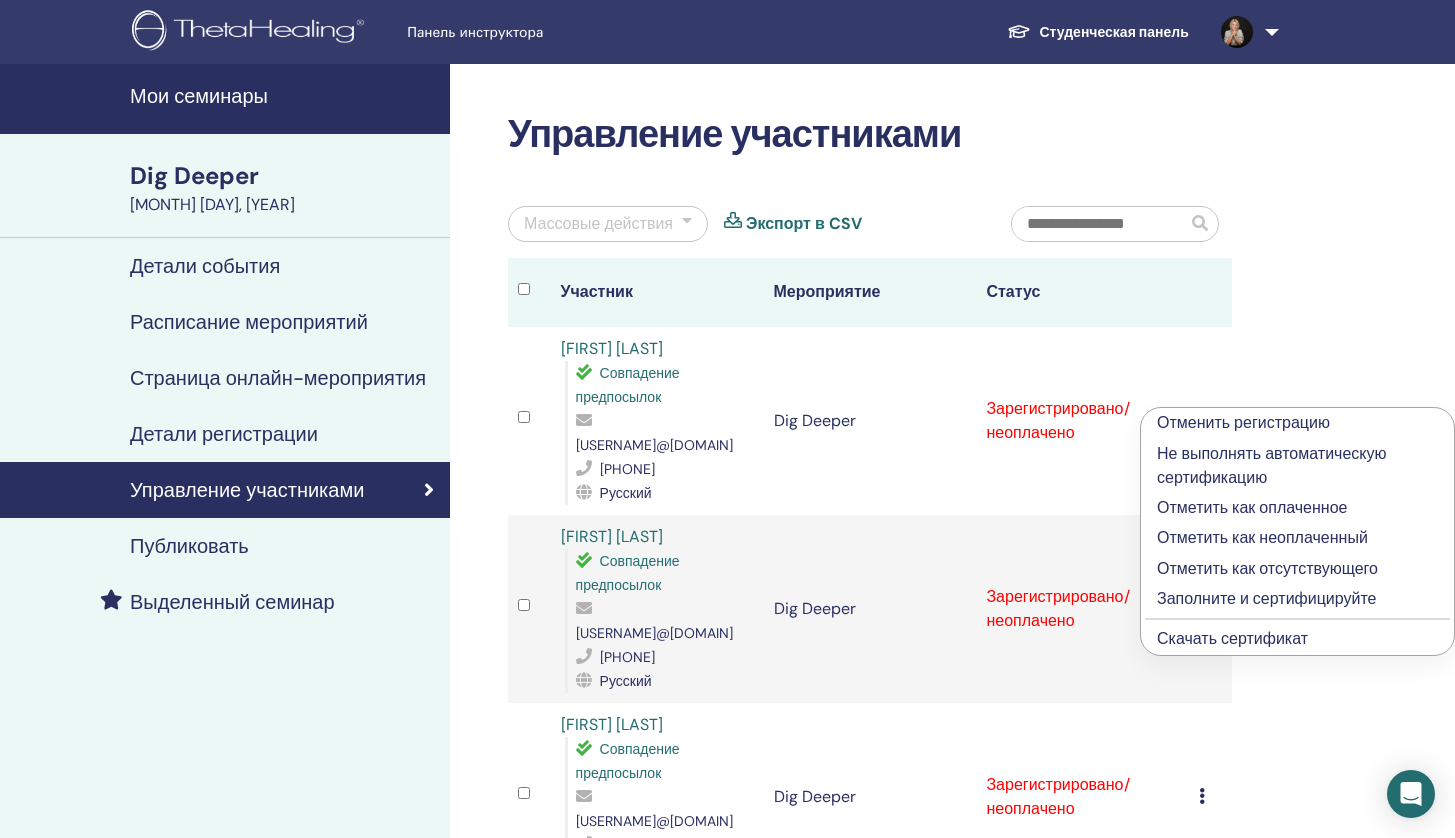 click on "Отметить как оплаченное" at bounding box center [1297, 508] 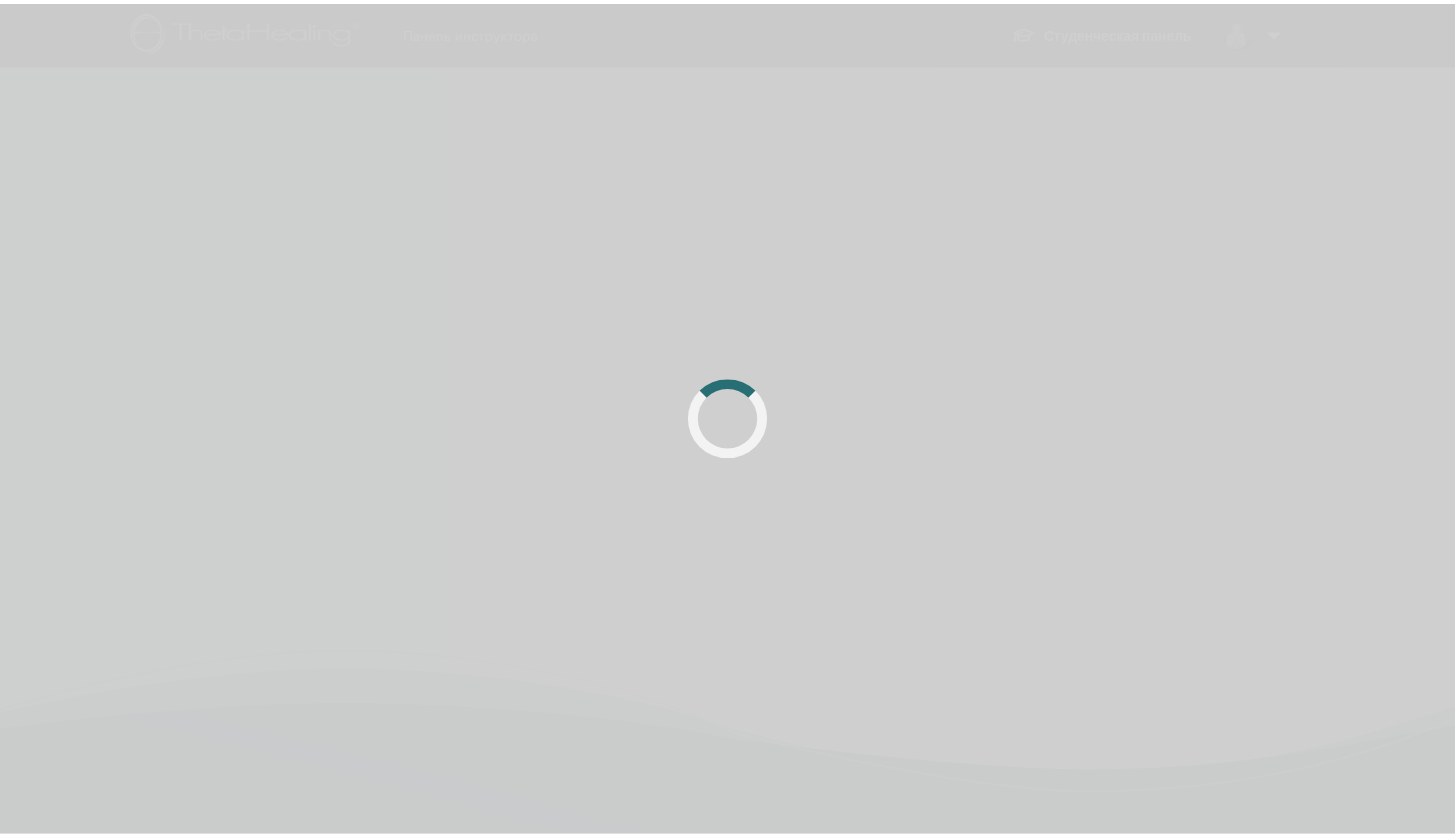 scroll, scrollTop: 0, scrollLeft: 0, axis: both 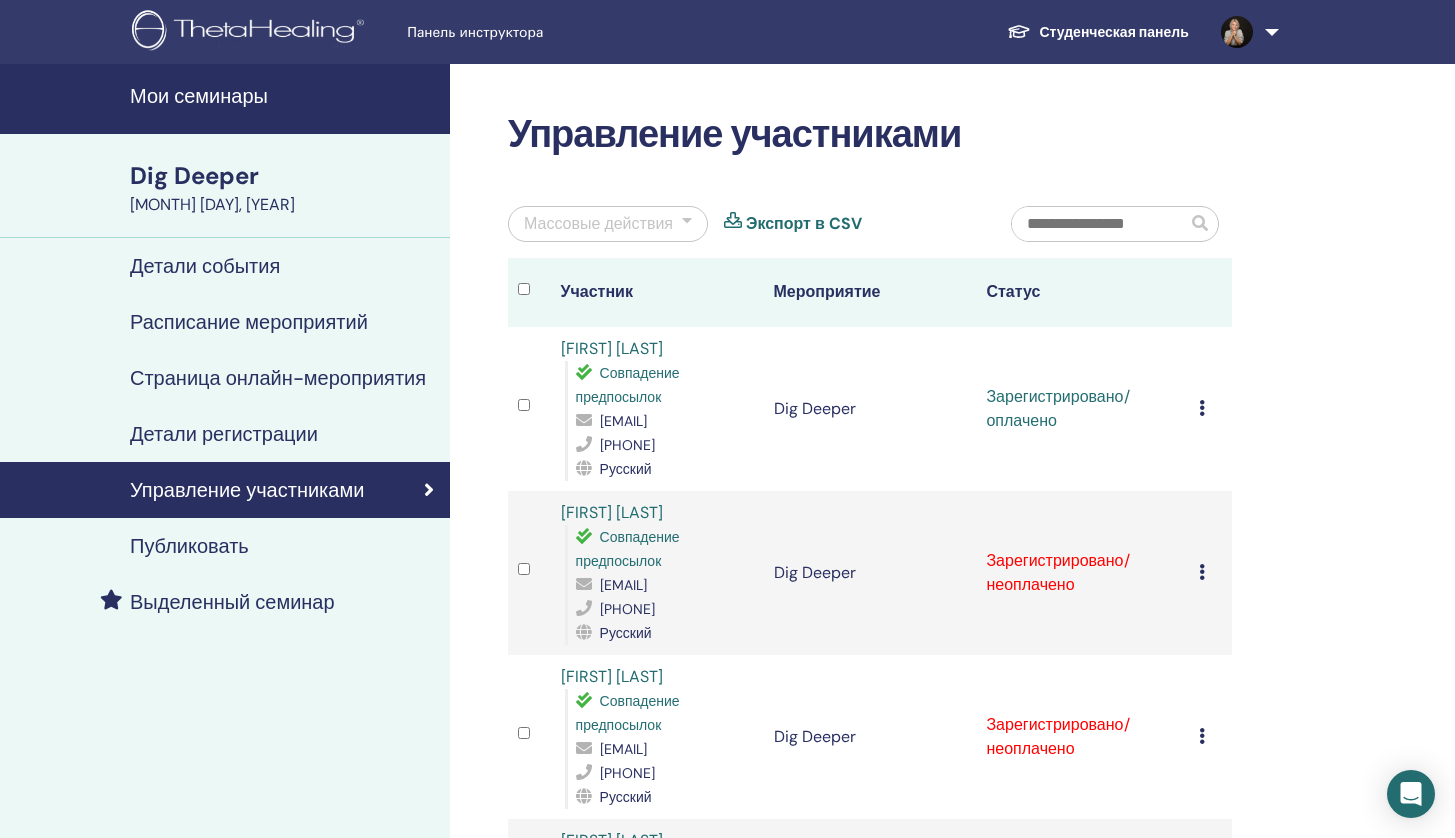 click at bounding box center (1202, 408) 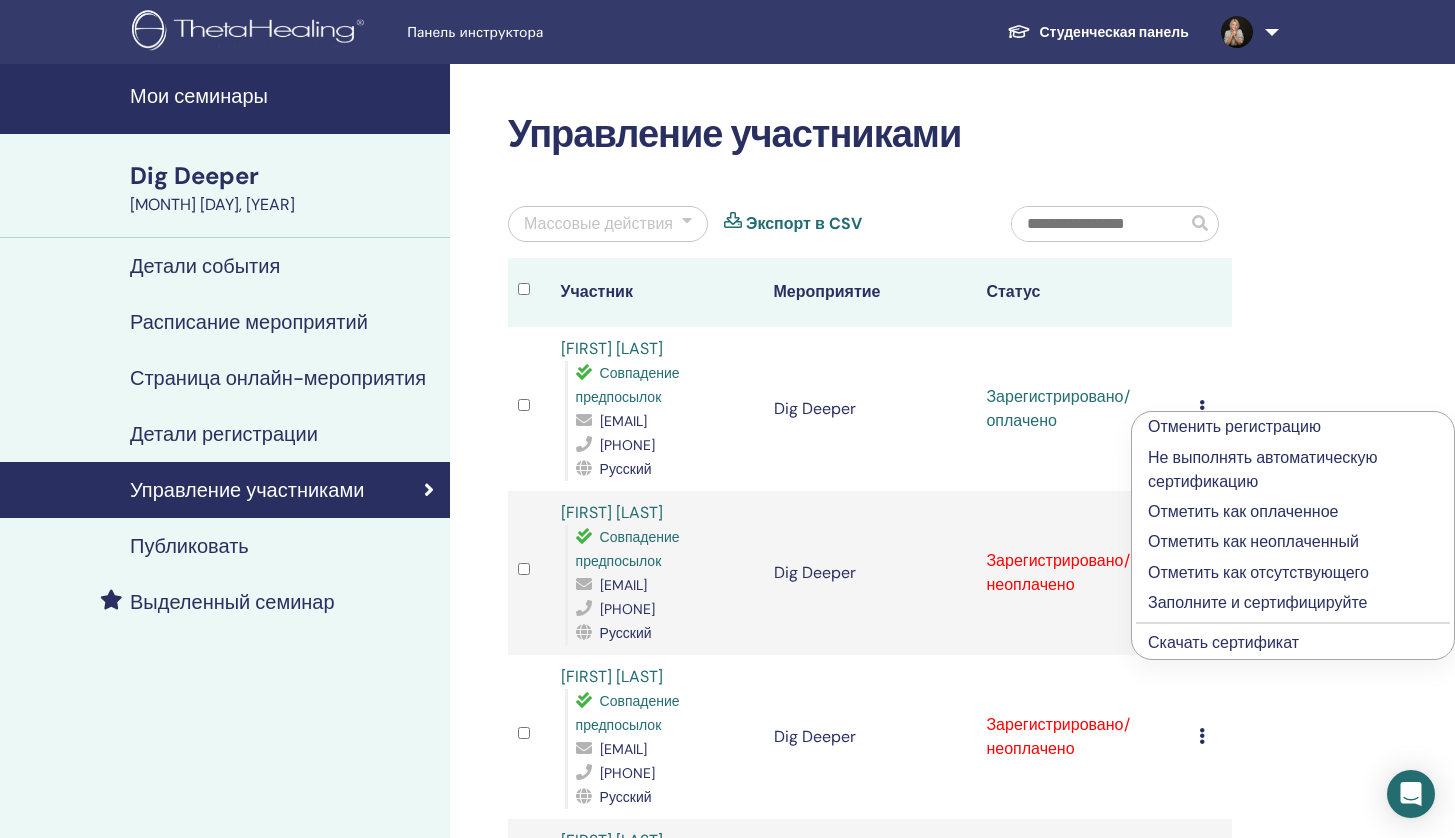 click on "Заполните и сертифицируйте" at bounding box center (1293, 603) 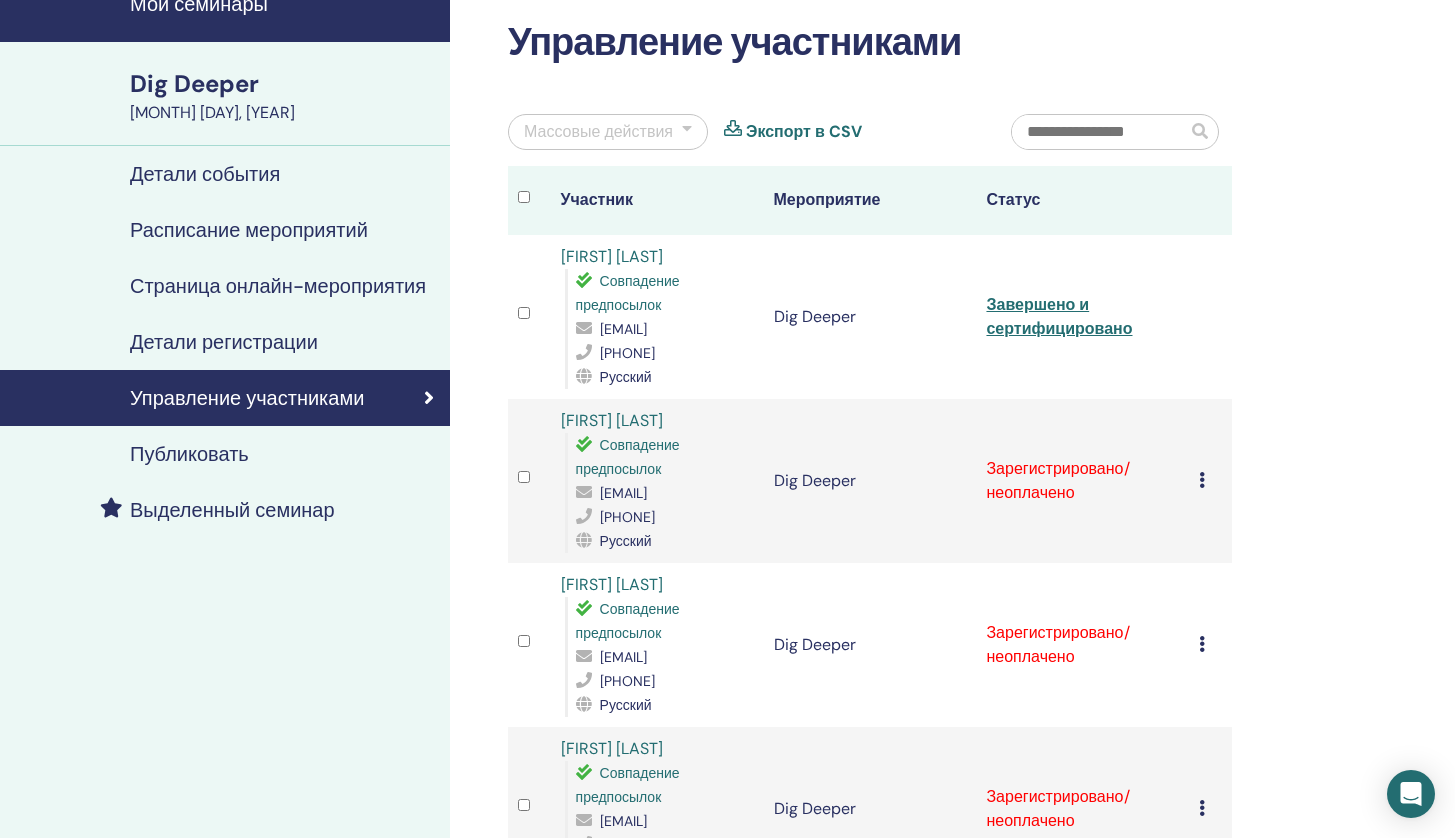 scroll, scrollTop: 117, scrollLeft: 0, axis: vertical 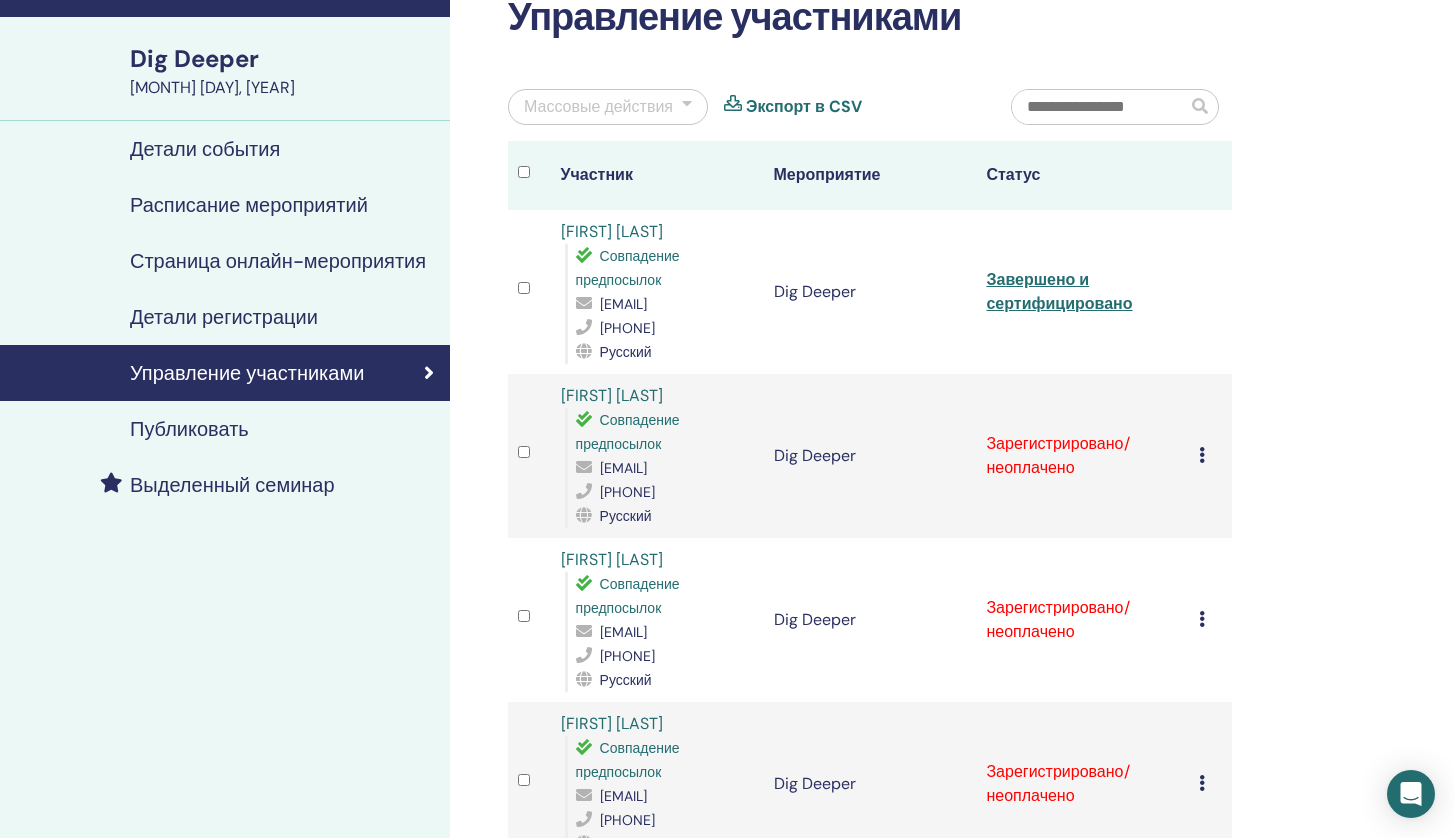 click at bounding box center (1202, 455) 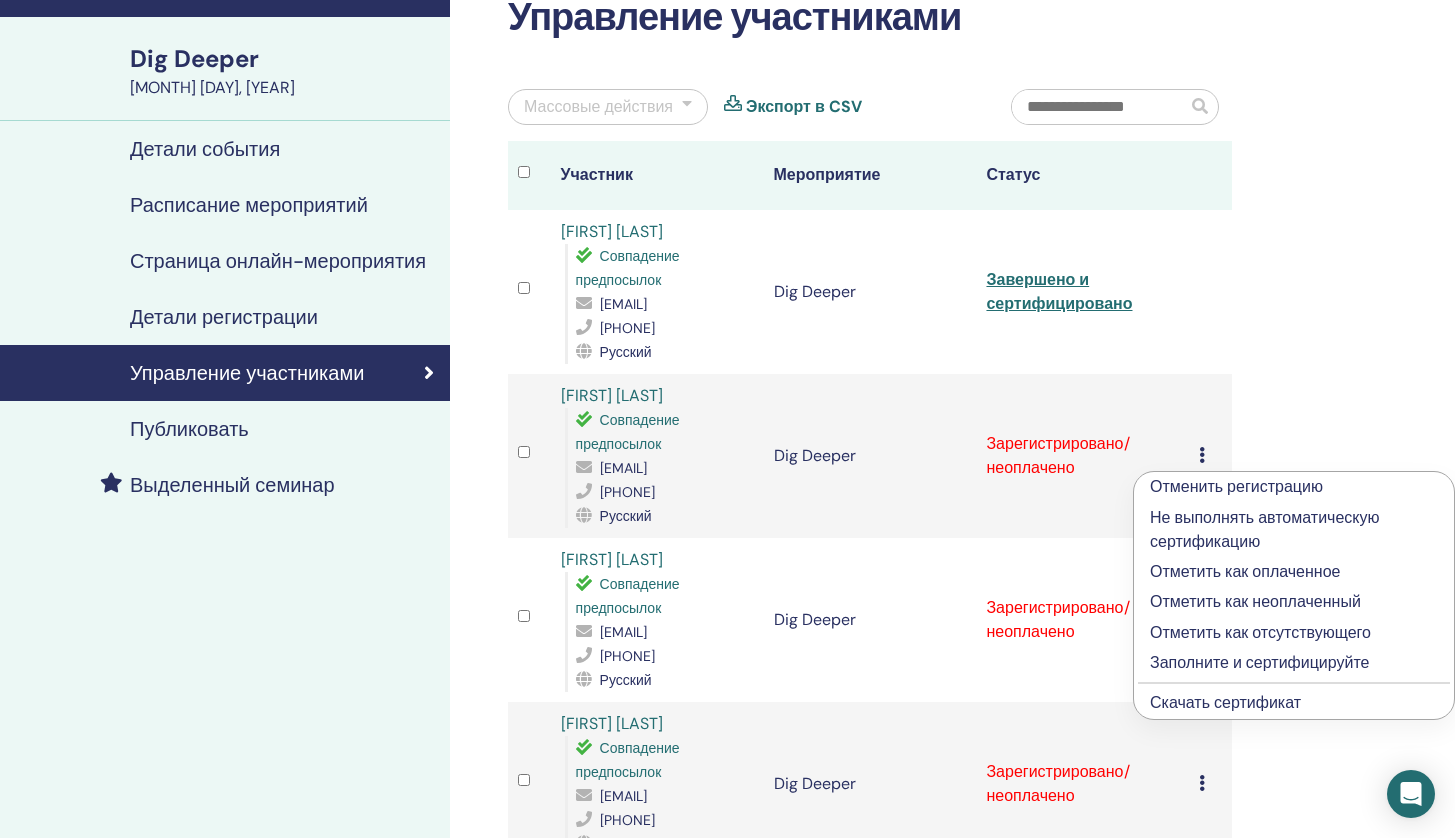 click on "Отметить как оплаченное" at bounding box center [1294, 572] 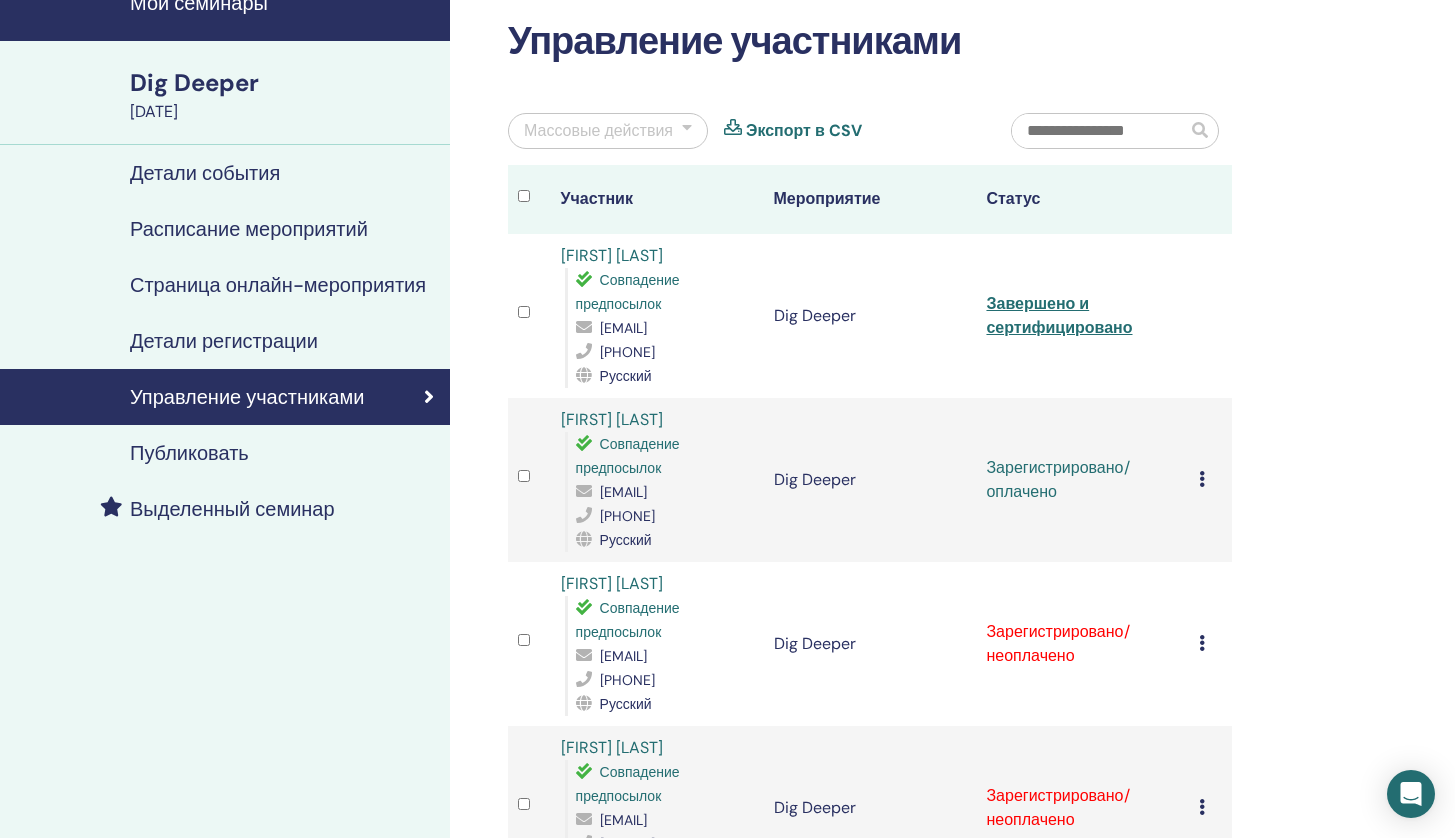 scroll, scrollTop: 117, scrollLeft: 0, axis: vertical 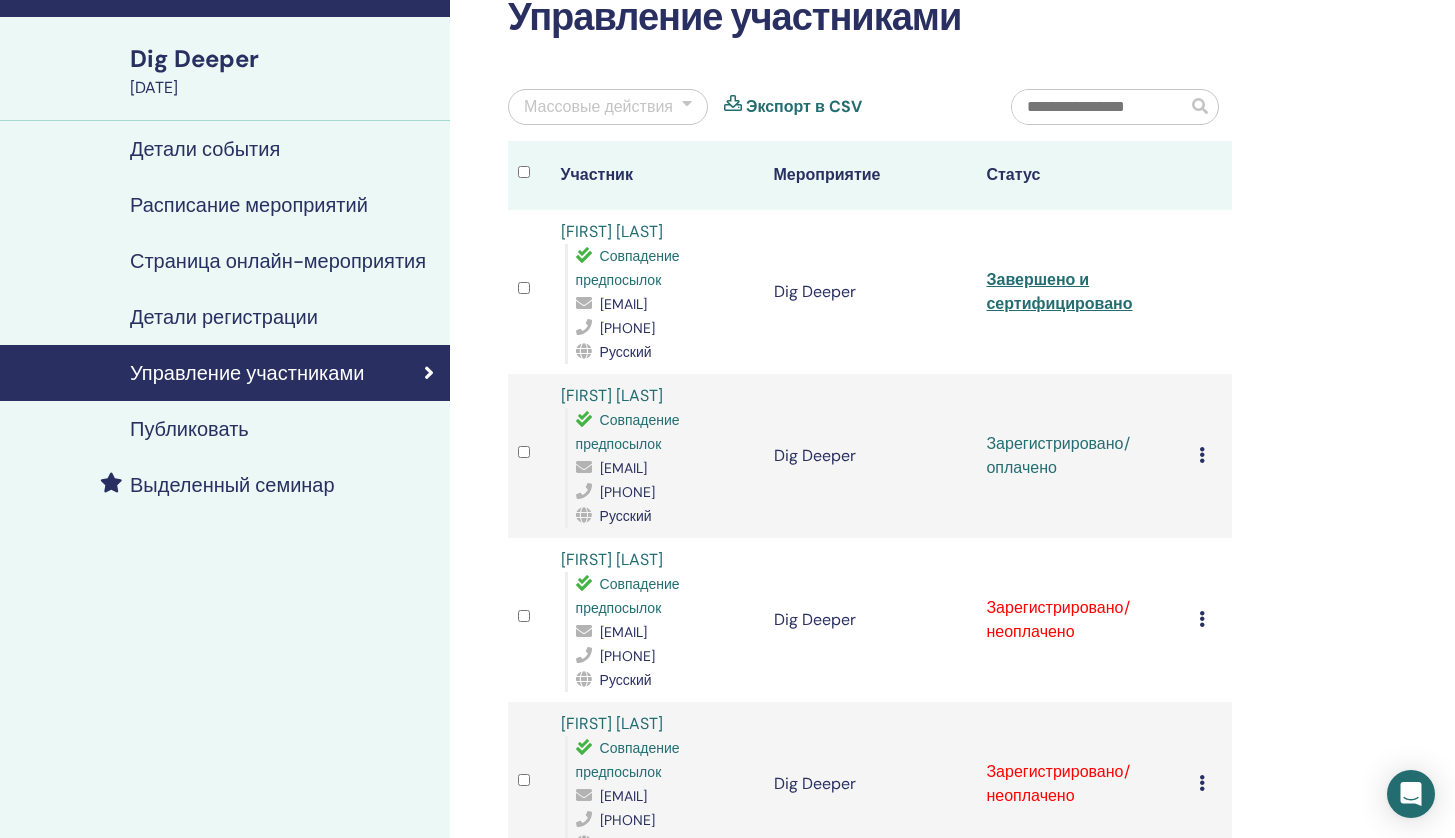 click at bounding box center [1202, 455] 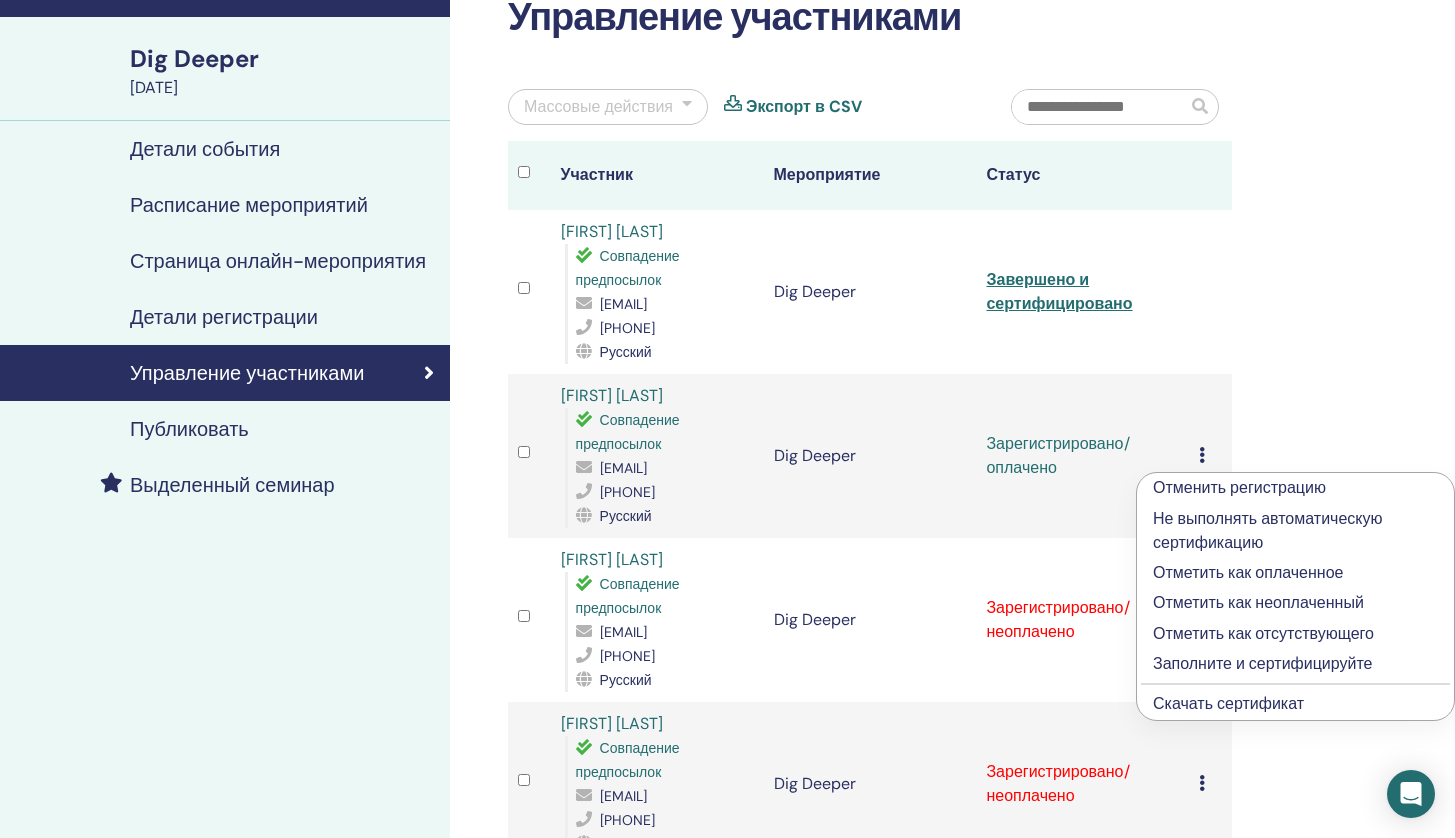 click on "Заполните и сертифицируйте" at bounding box center [1295, 664] 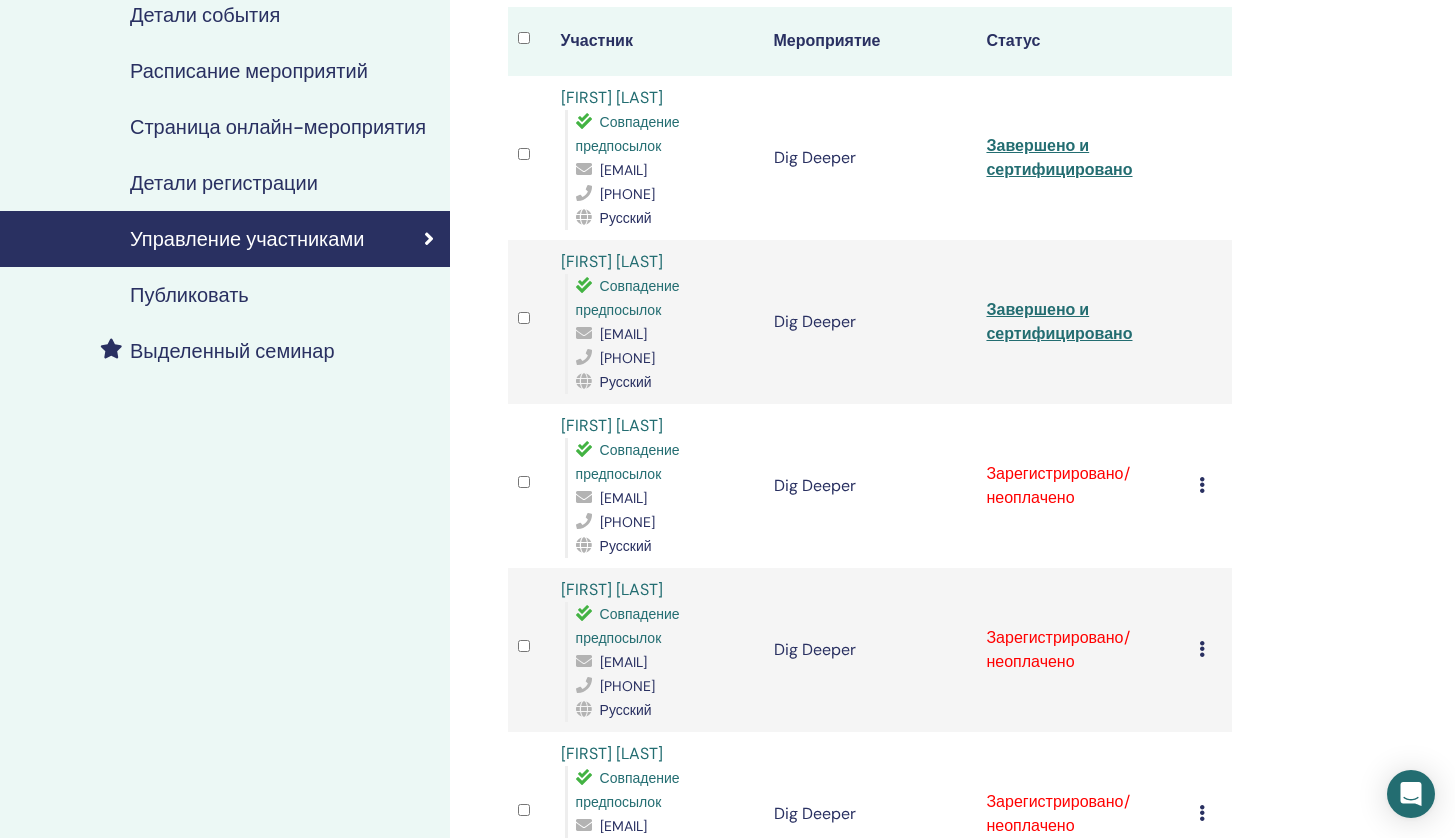 scroll, scrollTop: 279, scrollLeft: 0, axis: vertical 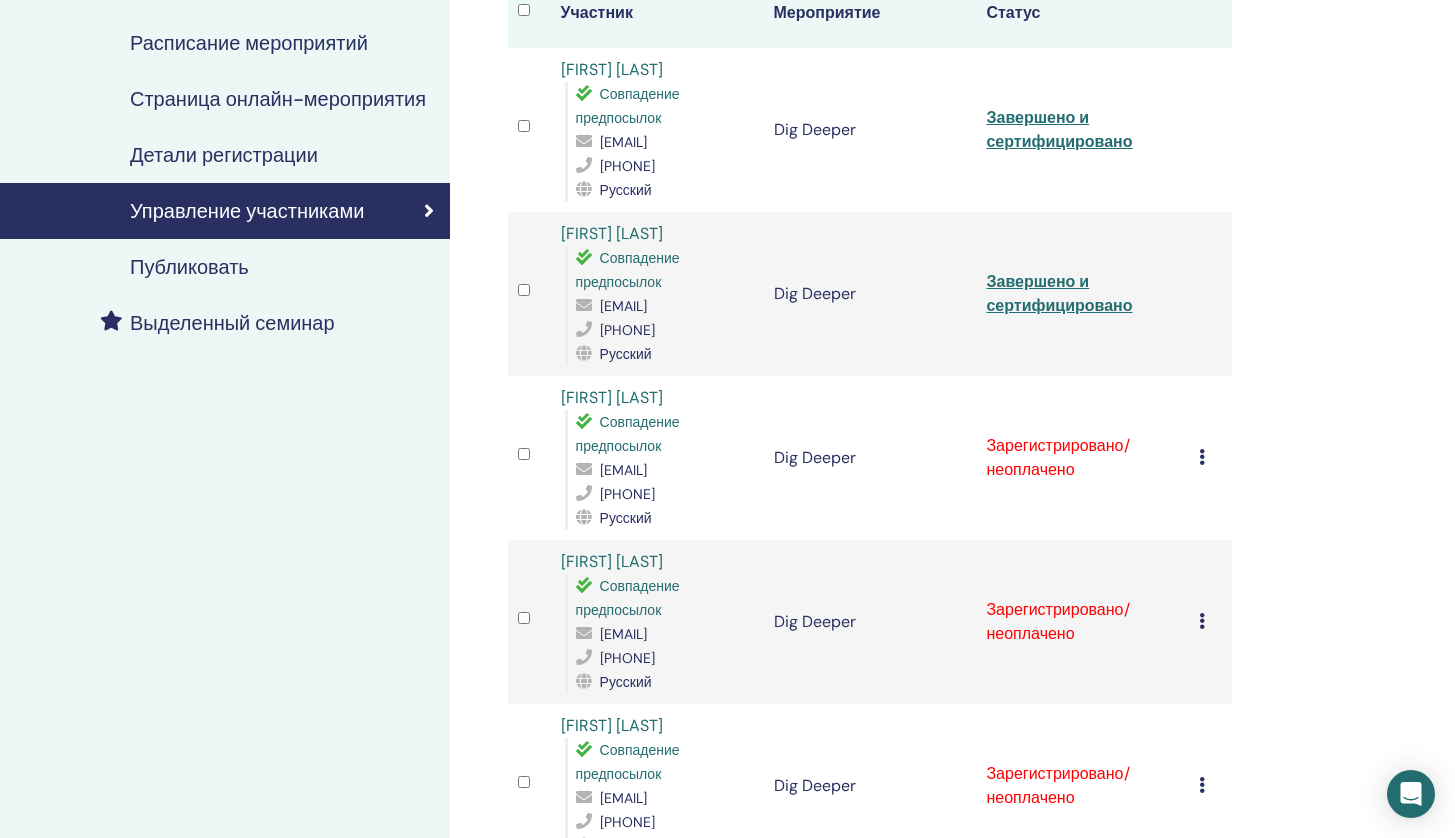 click on "Отменить регистрацию Не выполнять автоматическую сертификацию Отметить как оплаченное Отметить как неоплаченный Отметить как отсутствующего Заполните и сертифицируйте Скачать сертификат" at bounding box center (1210, 458) 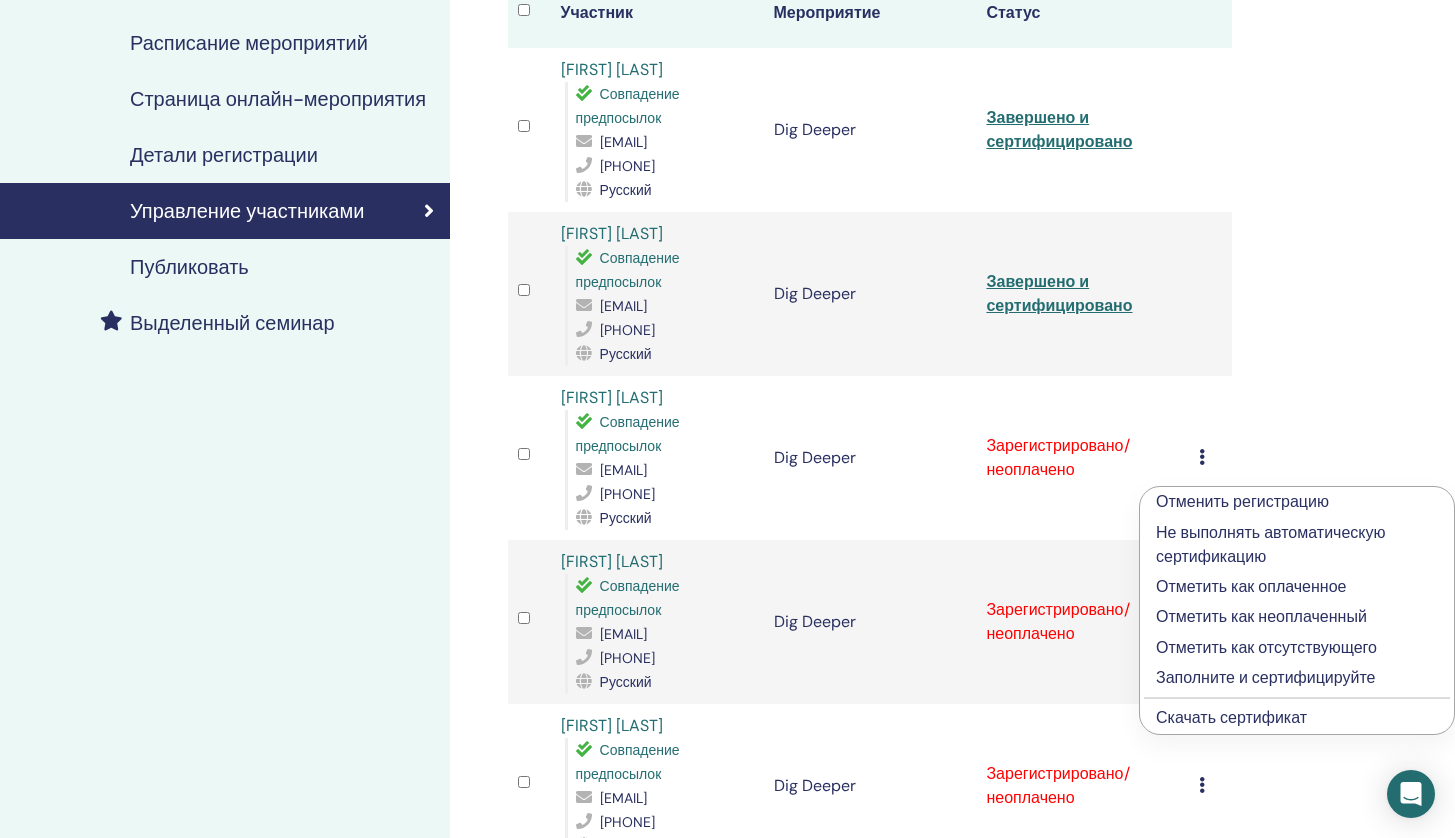 click on "Отметить как оплаченное" at bounding box center (1297, 587) 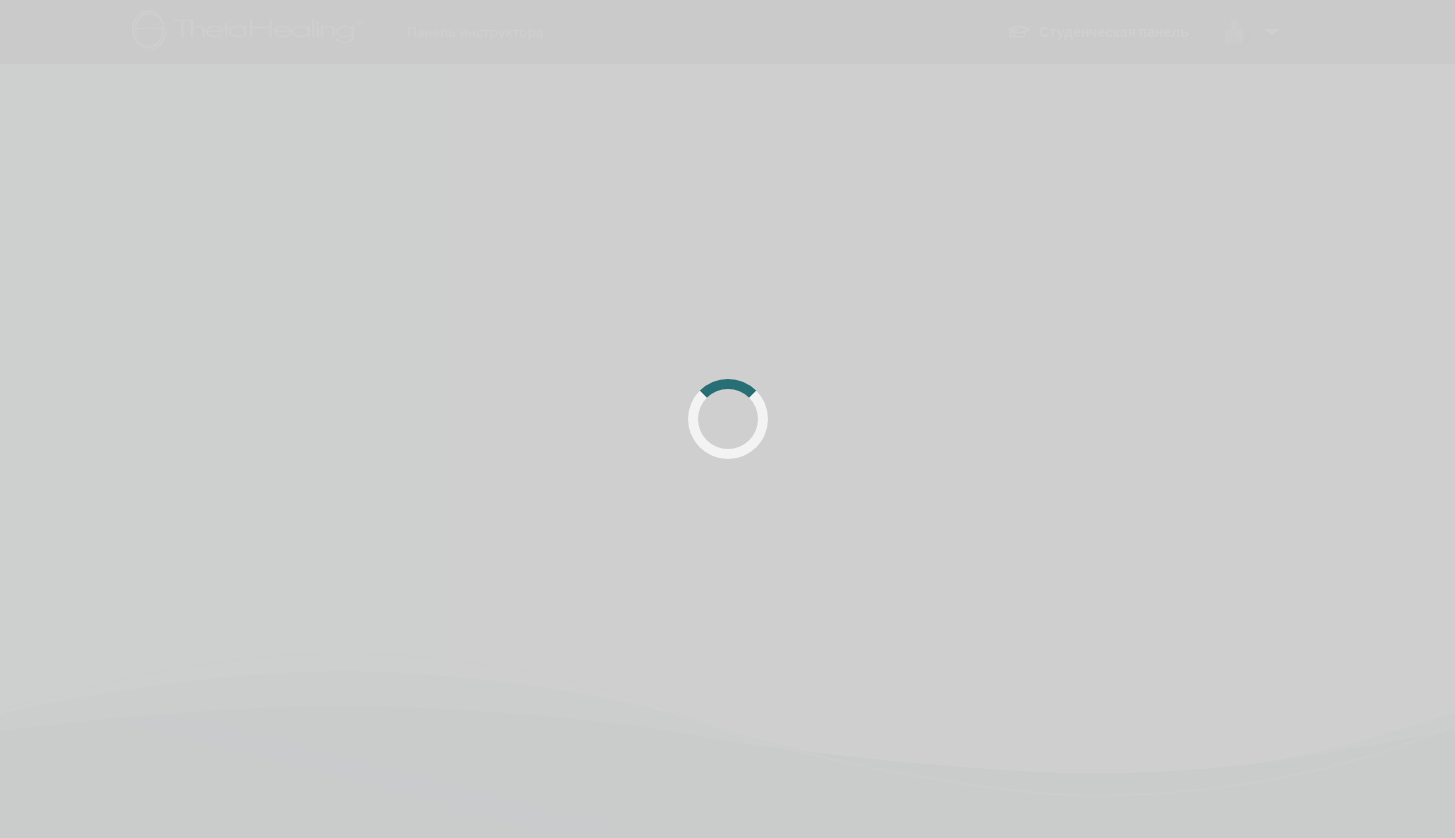 scroll, scrollTop: 279, scrollLeft: 0, axis: vertical 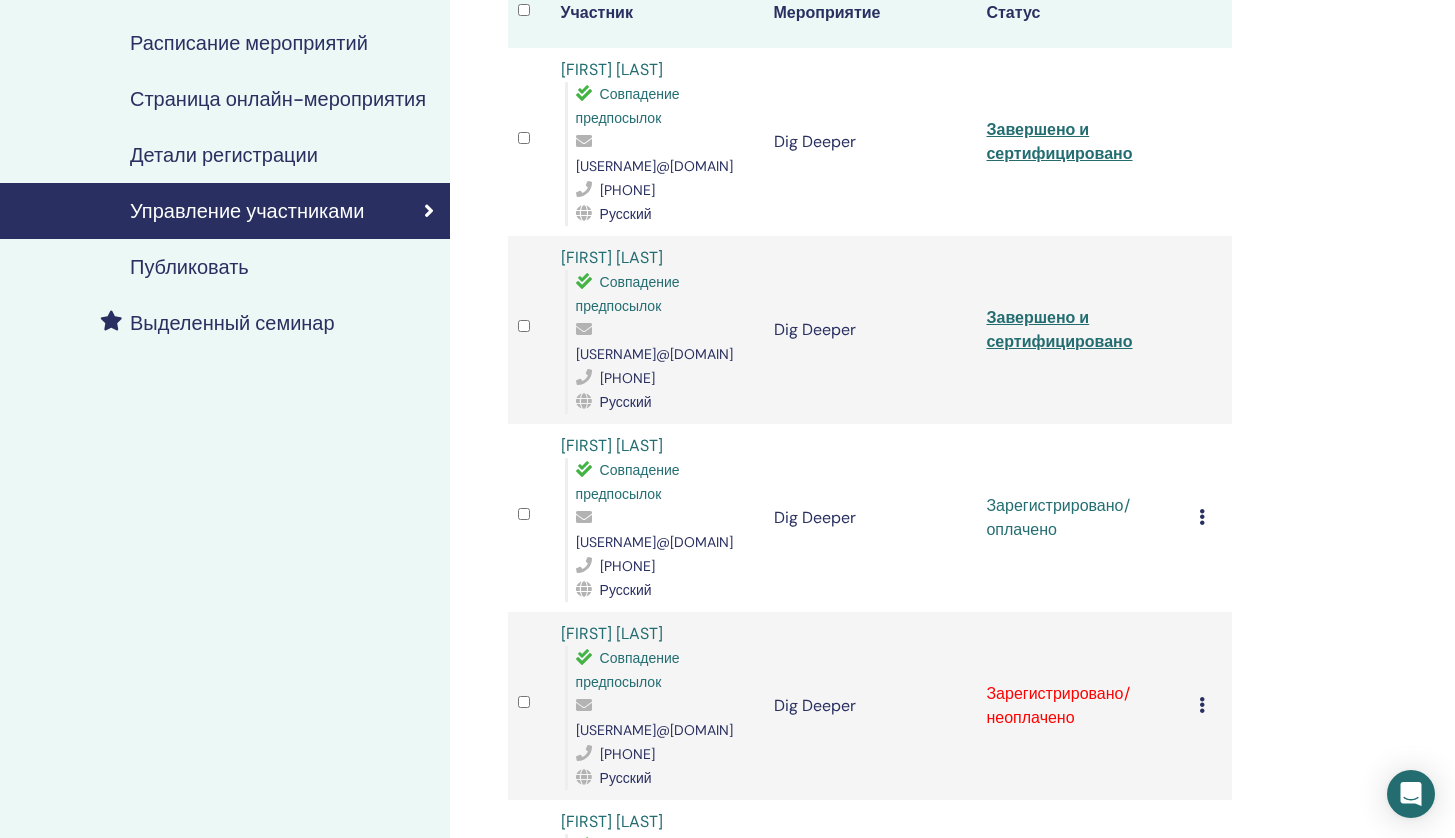 click at bounding box center [1202, 517] 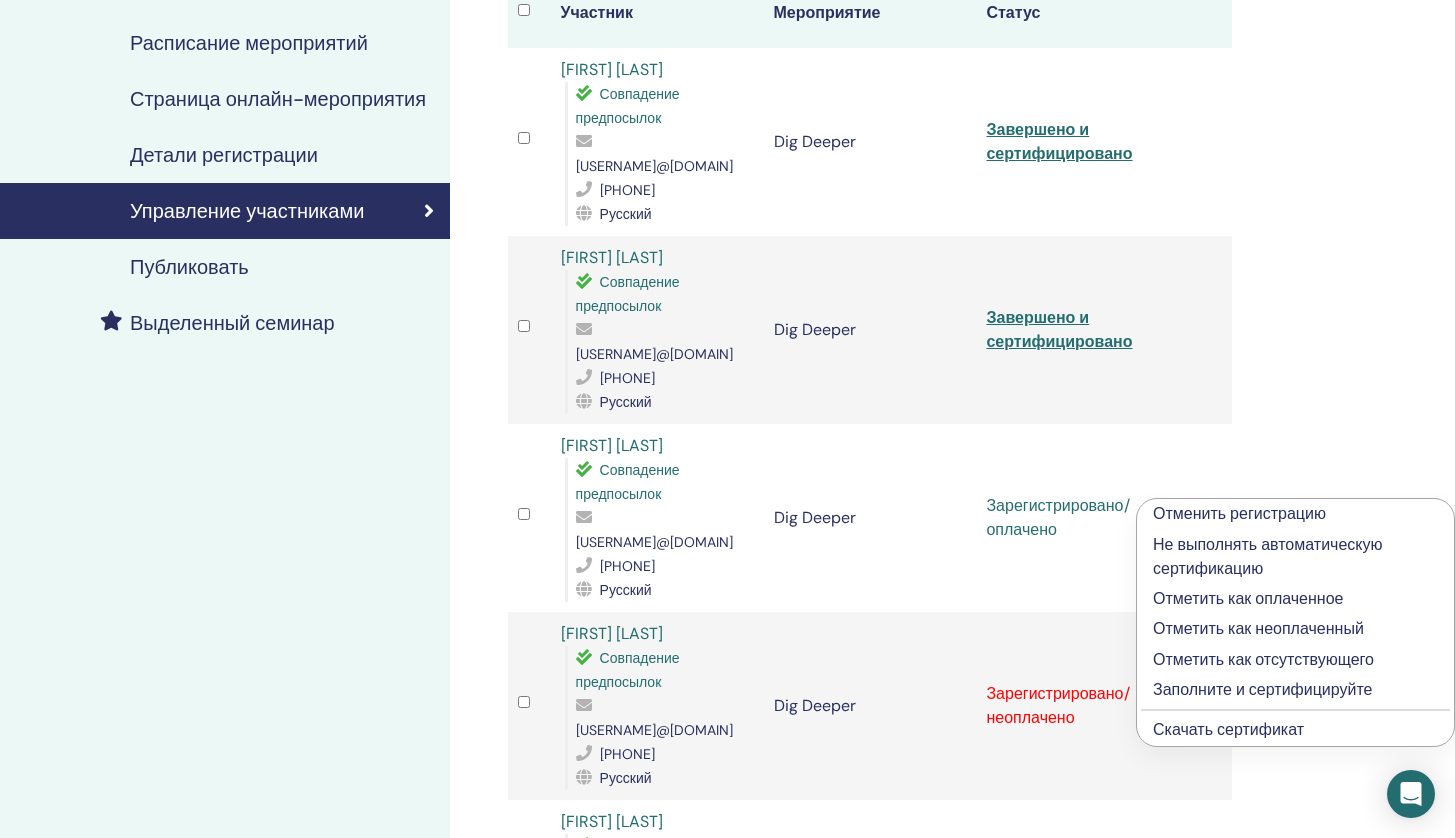 click on "Заполните и сертифицируйте" at bounding box center [1295, 690] 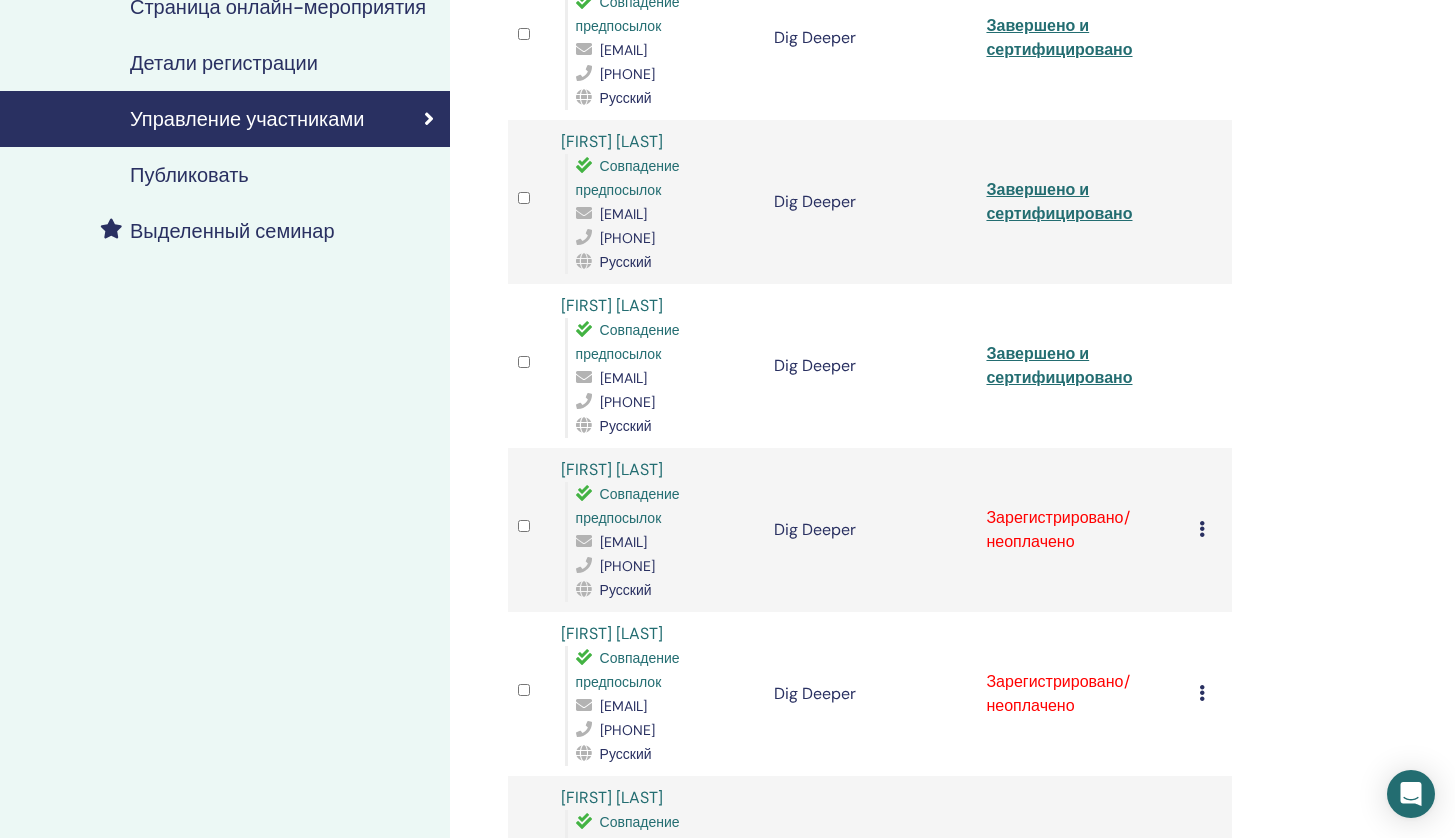 scroll, scrollTop: 386, scrollLeft: 0, axis: vertical 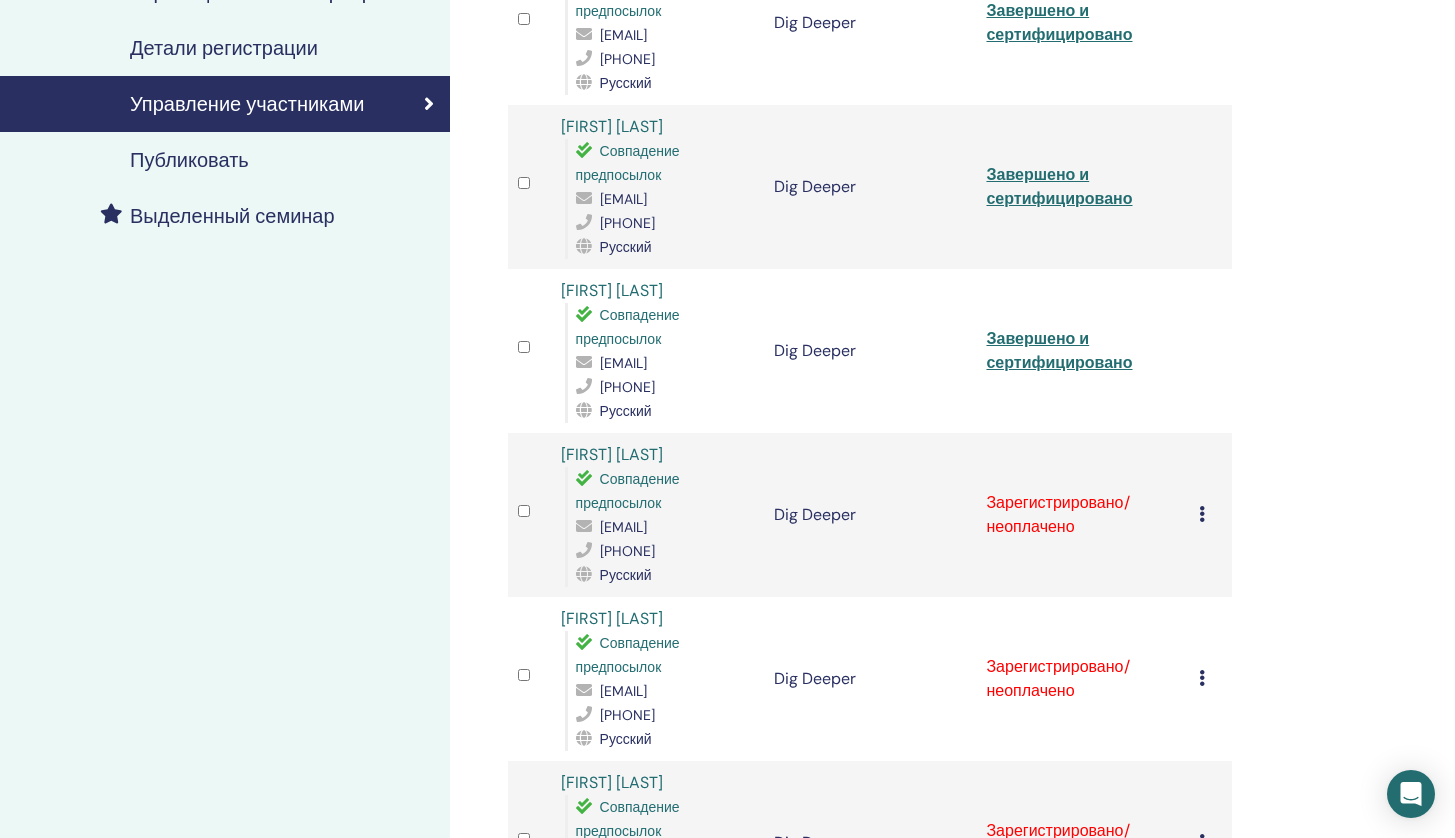 click at bounding box center [1202, 514] 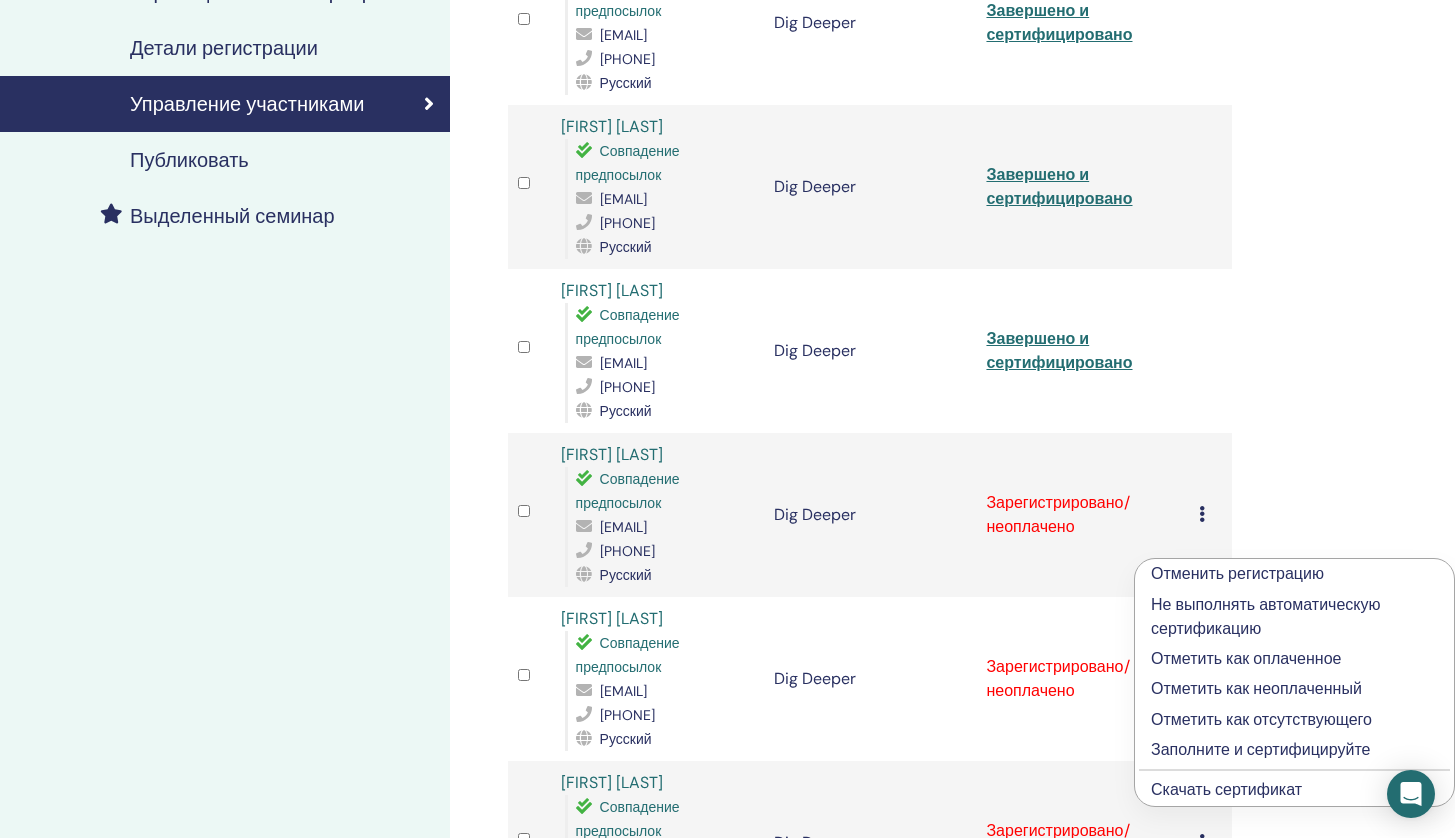 click on "Отметить как оплаченное" at bounding box center [1294, 659] 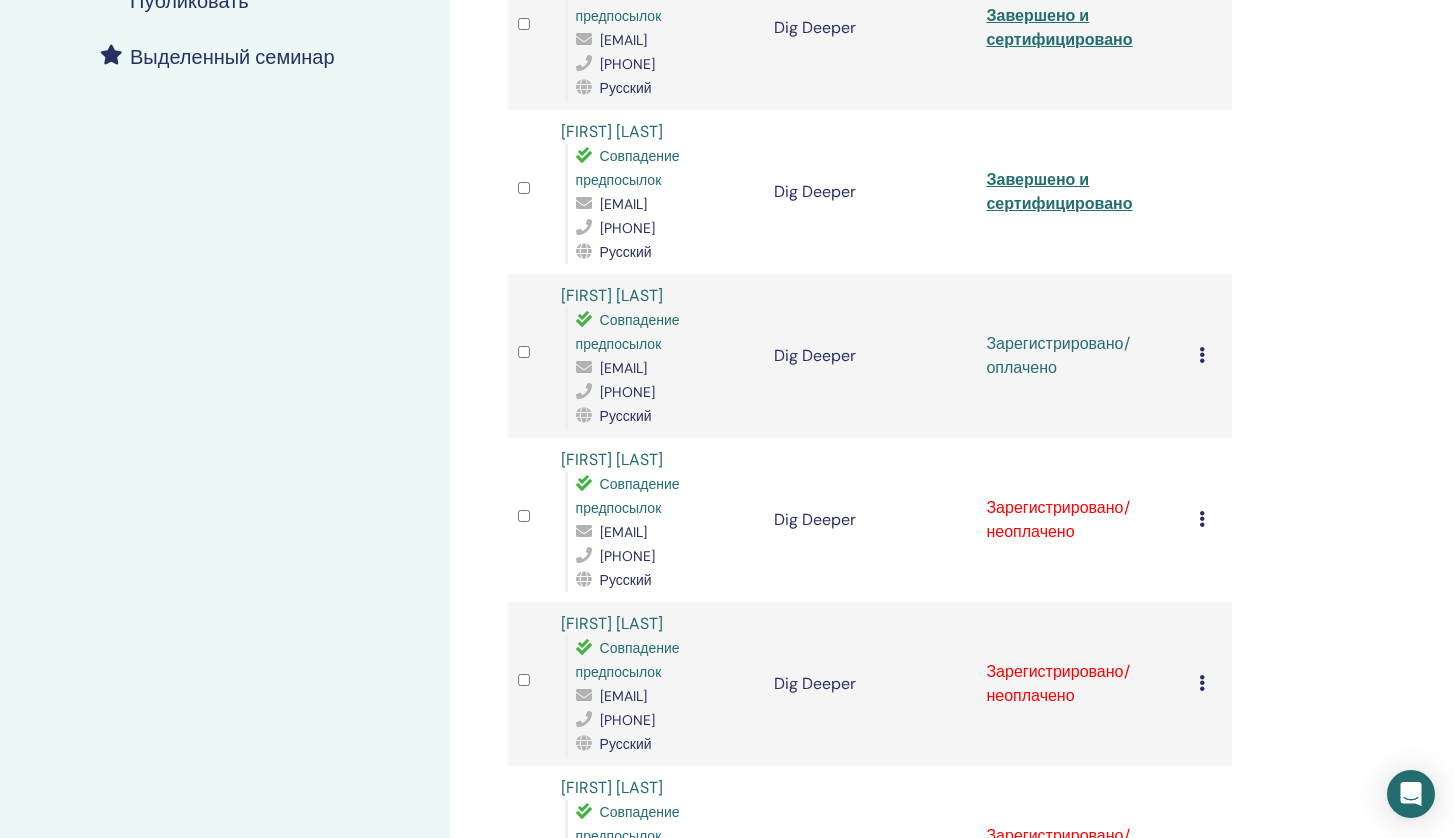 scroll, scrollTop: 552, scrollLeft: 0, axis: vertical 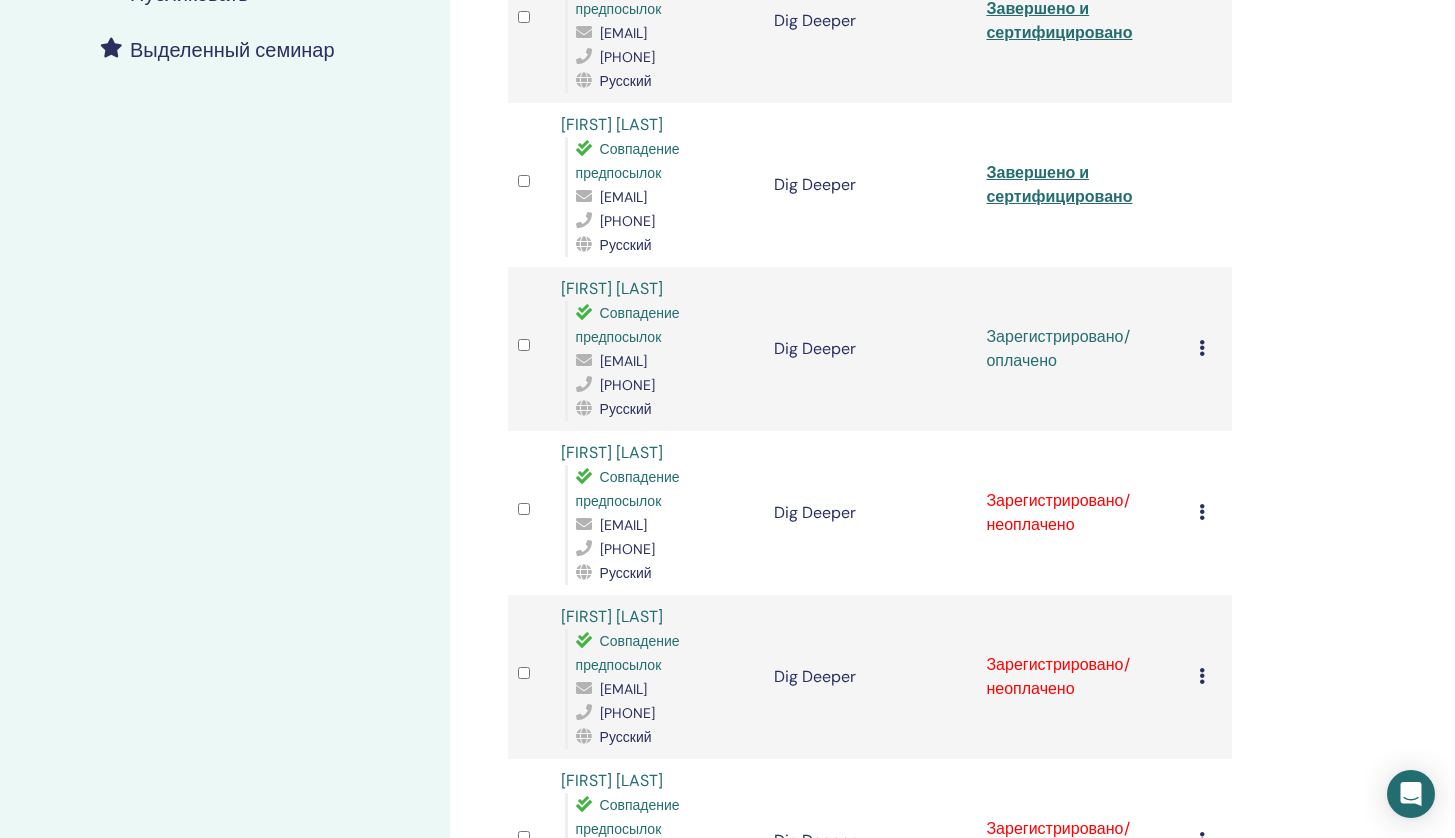 click on "Отменить регистрацию Не выполнять автоматическую сертификацию Отметить как оплаченное Отметить как неоплаченный Отметить как отсутствующего Заполните и сертифицируйте Скачать сертификат" at bounding box center (1210, 349) 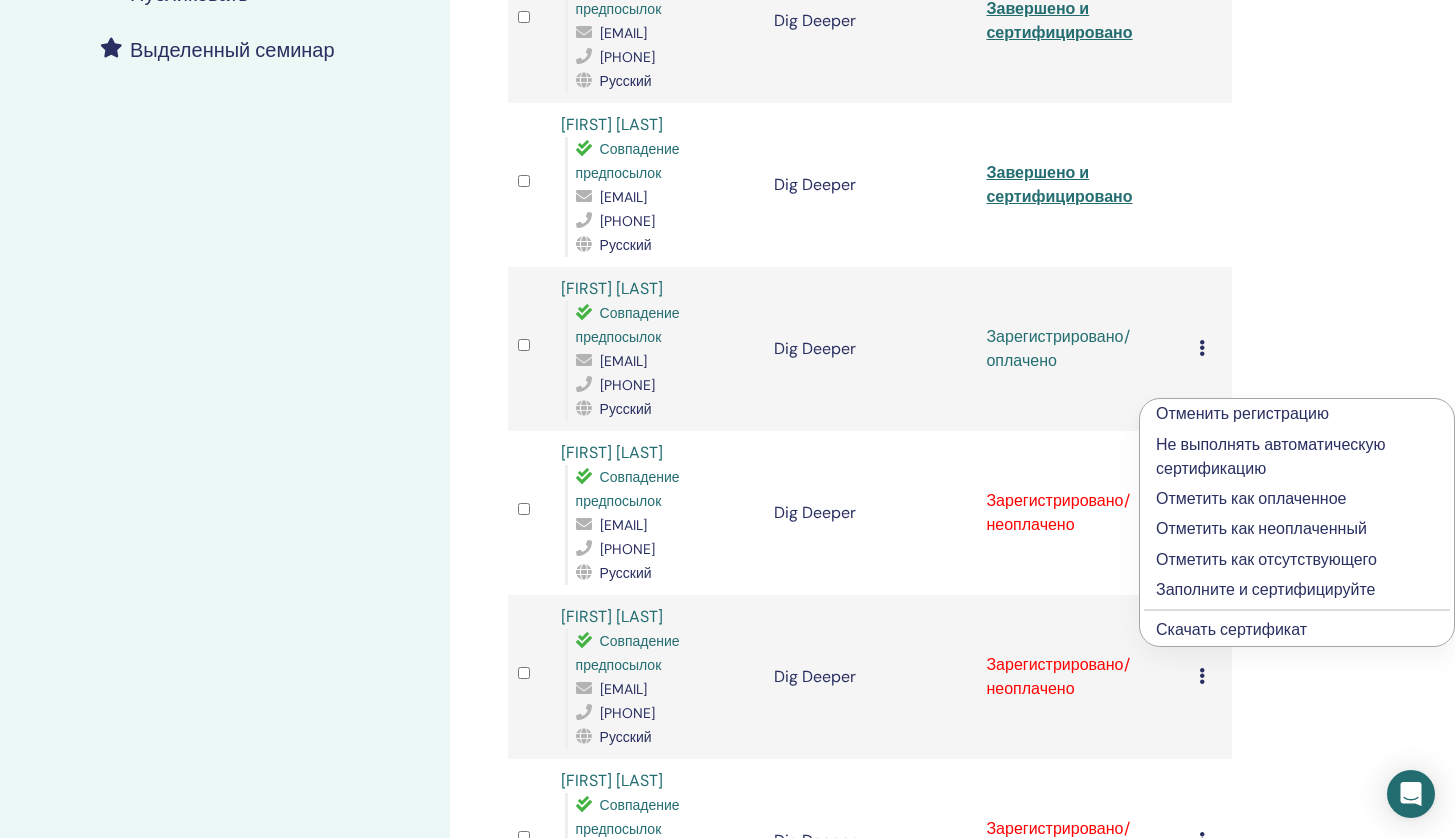 click on "Заполните и сертифицируйте" at bounding box center [1297, 590] 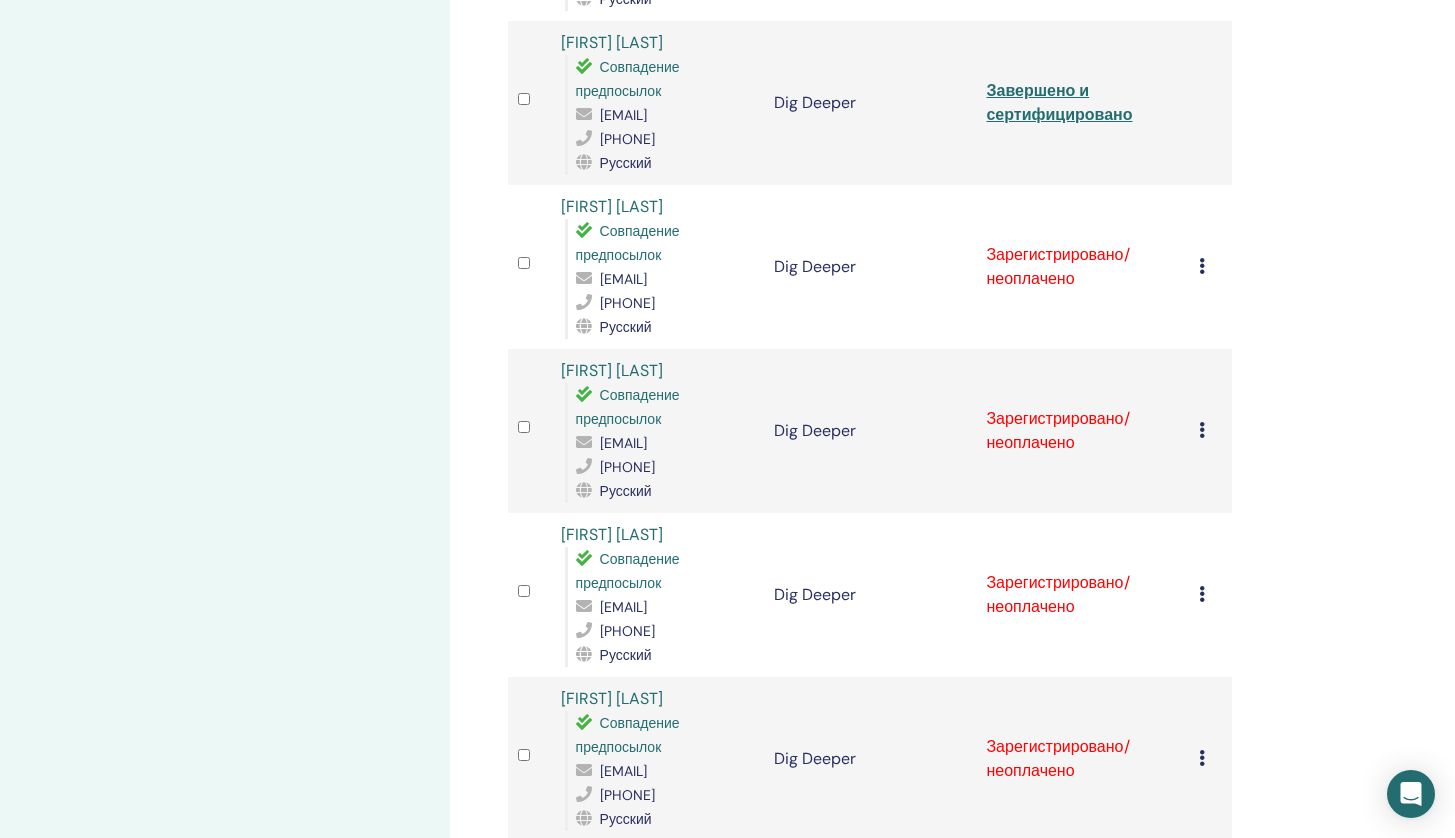 scroll, scrollTop: 917, scrollLeft: 0, axis: vertical 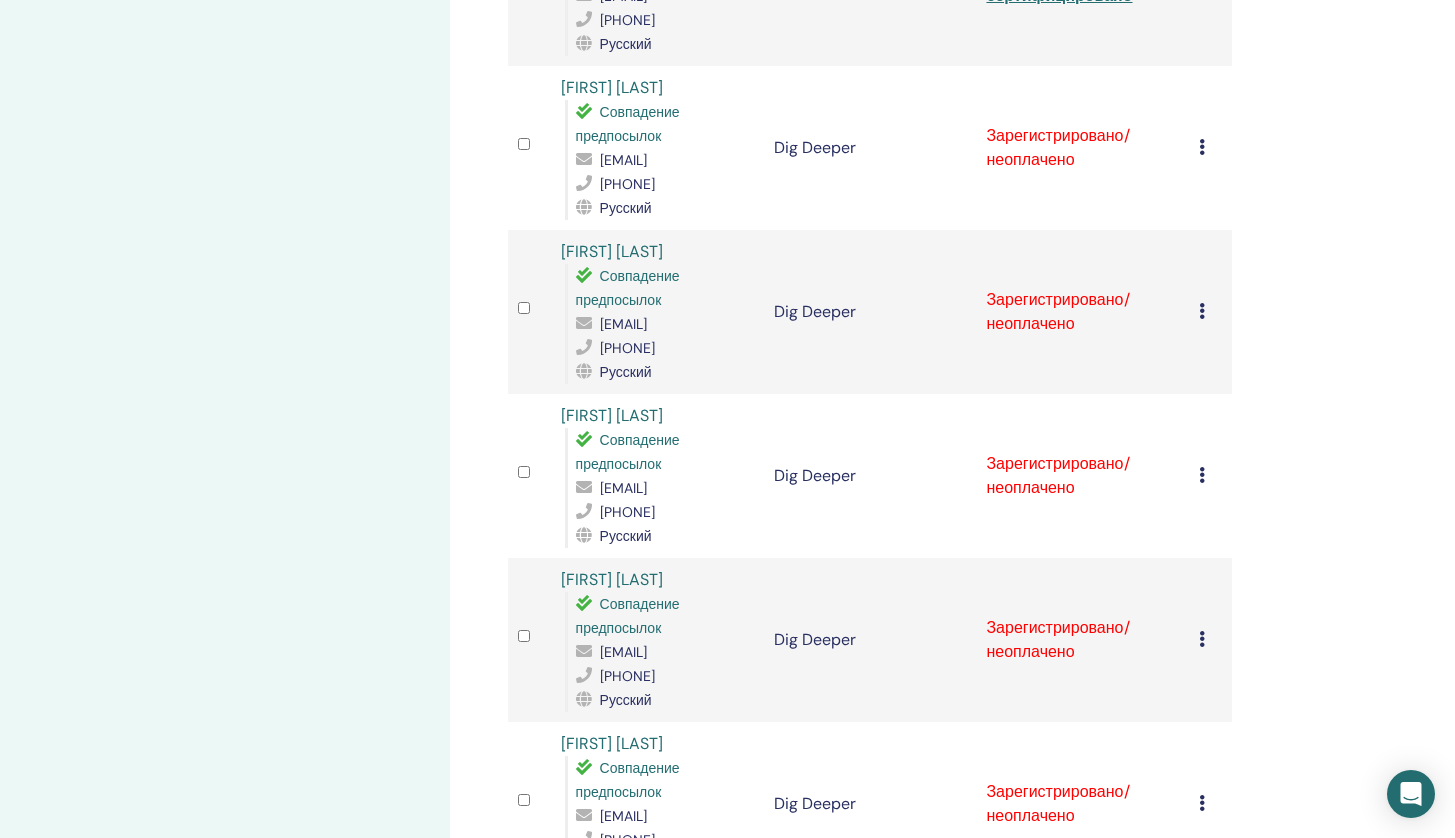 click at bounding box center [1202, 147] 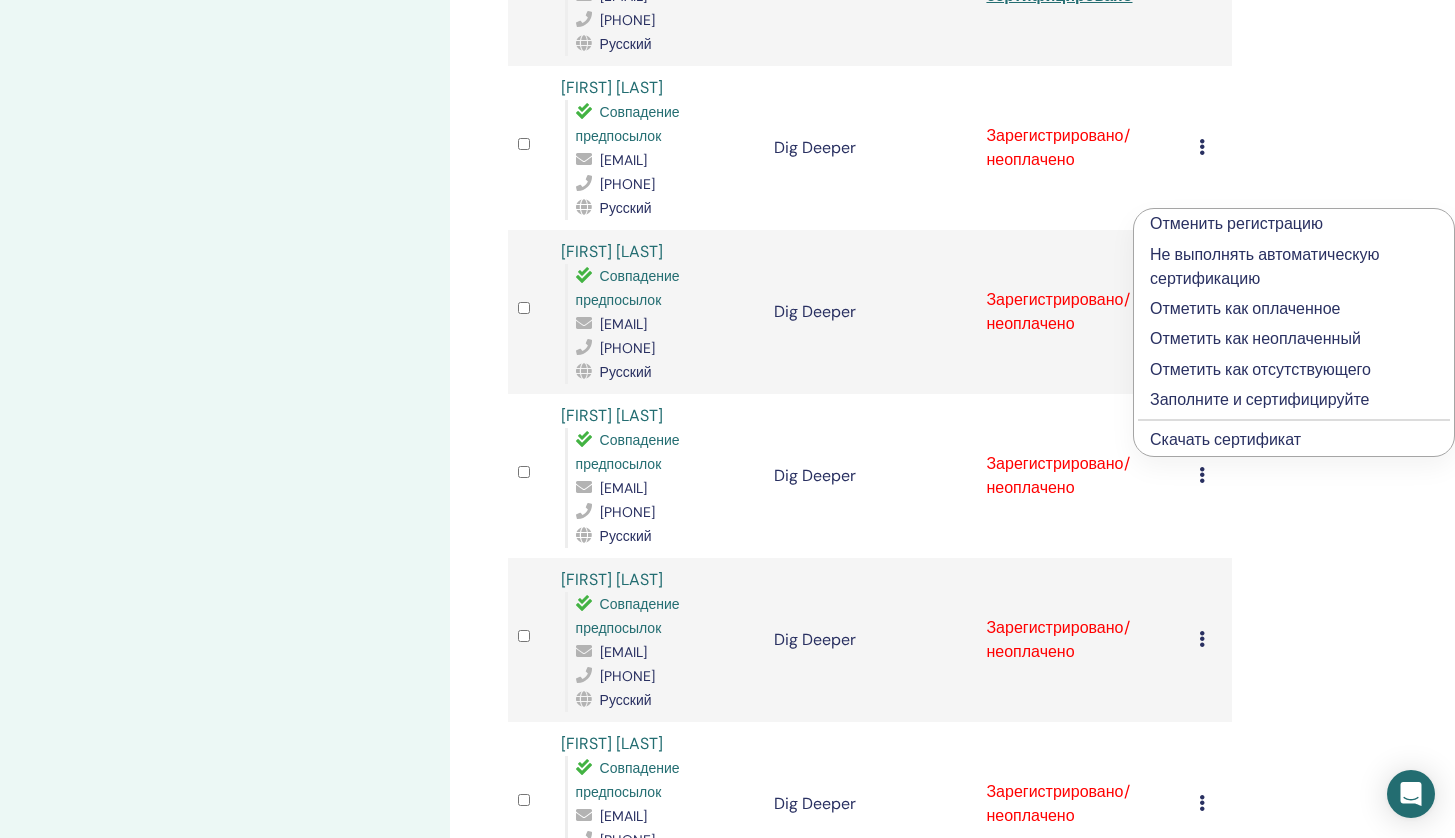 click on "Отметить как оплаченное" at bounding box center [1294, 309] 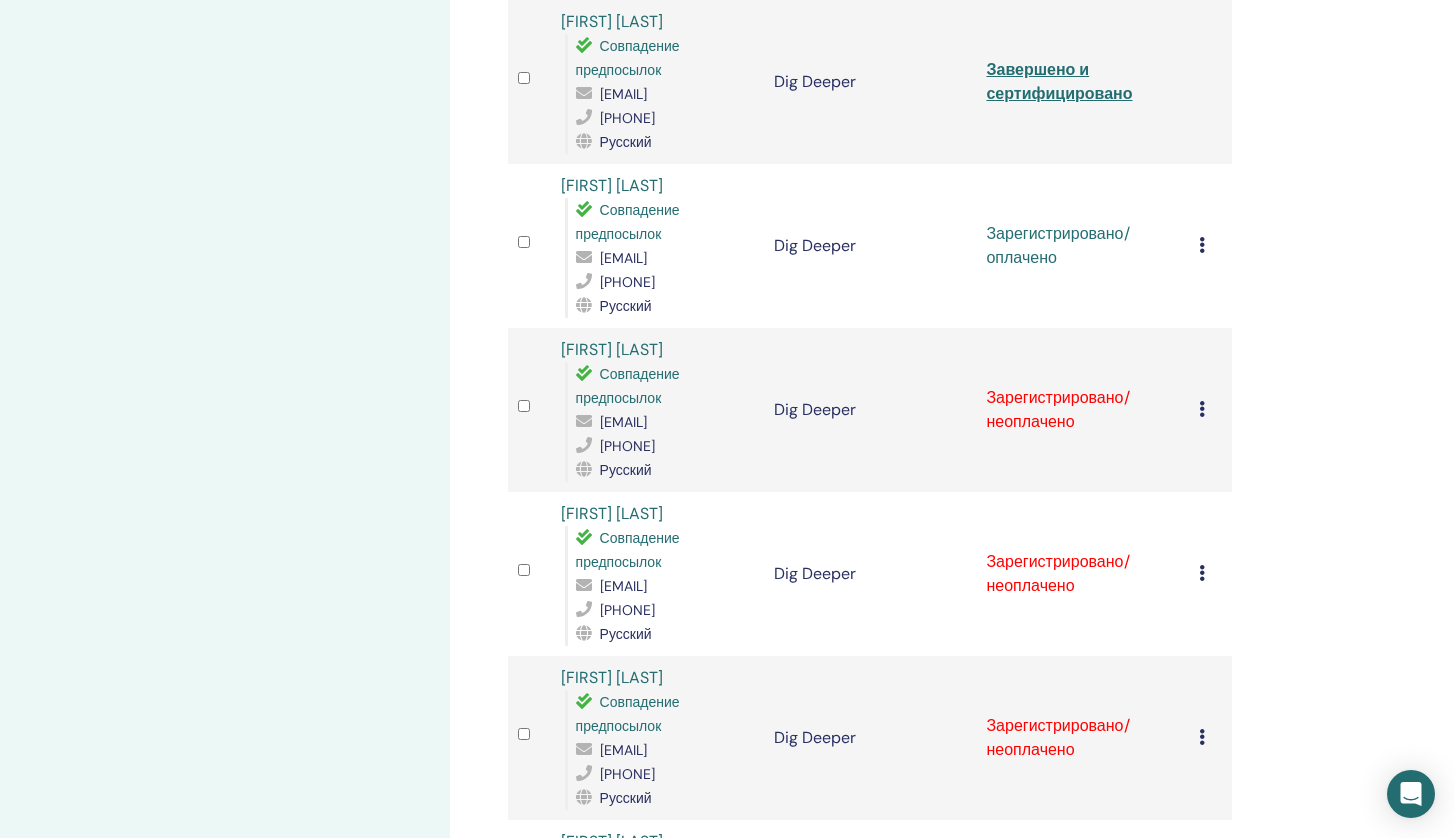 scroll, scrollTop: 831, scrollLeft: 0, axis: vertical 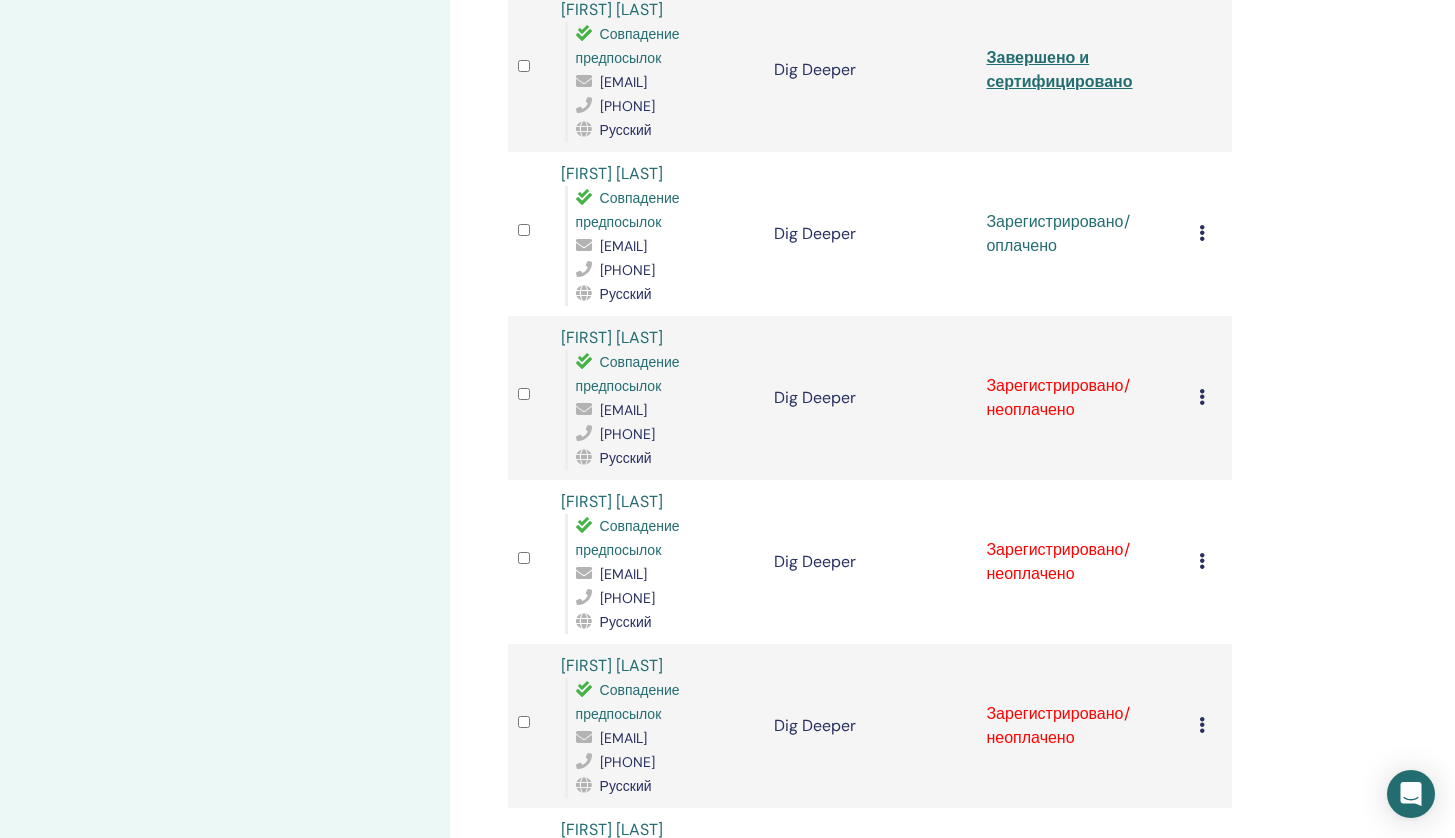 click at bounding box center [1202, 233] 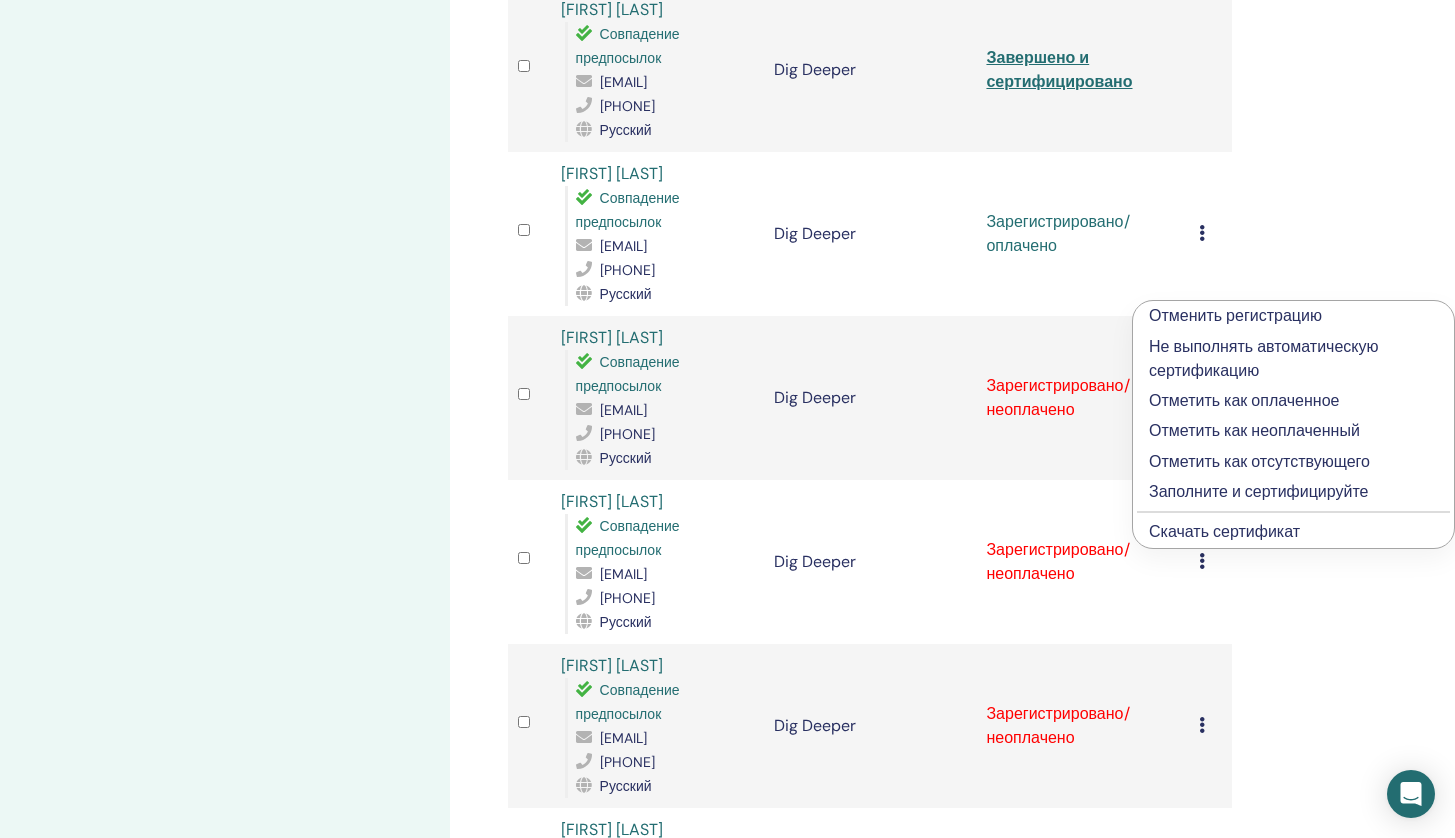 click on "Заполните и сертифицируйте" at bounding box center [1293, 492] 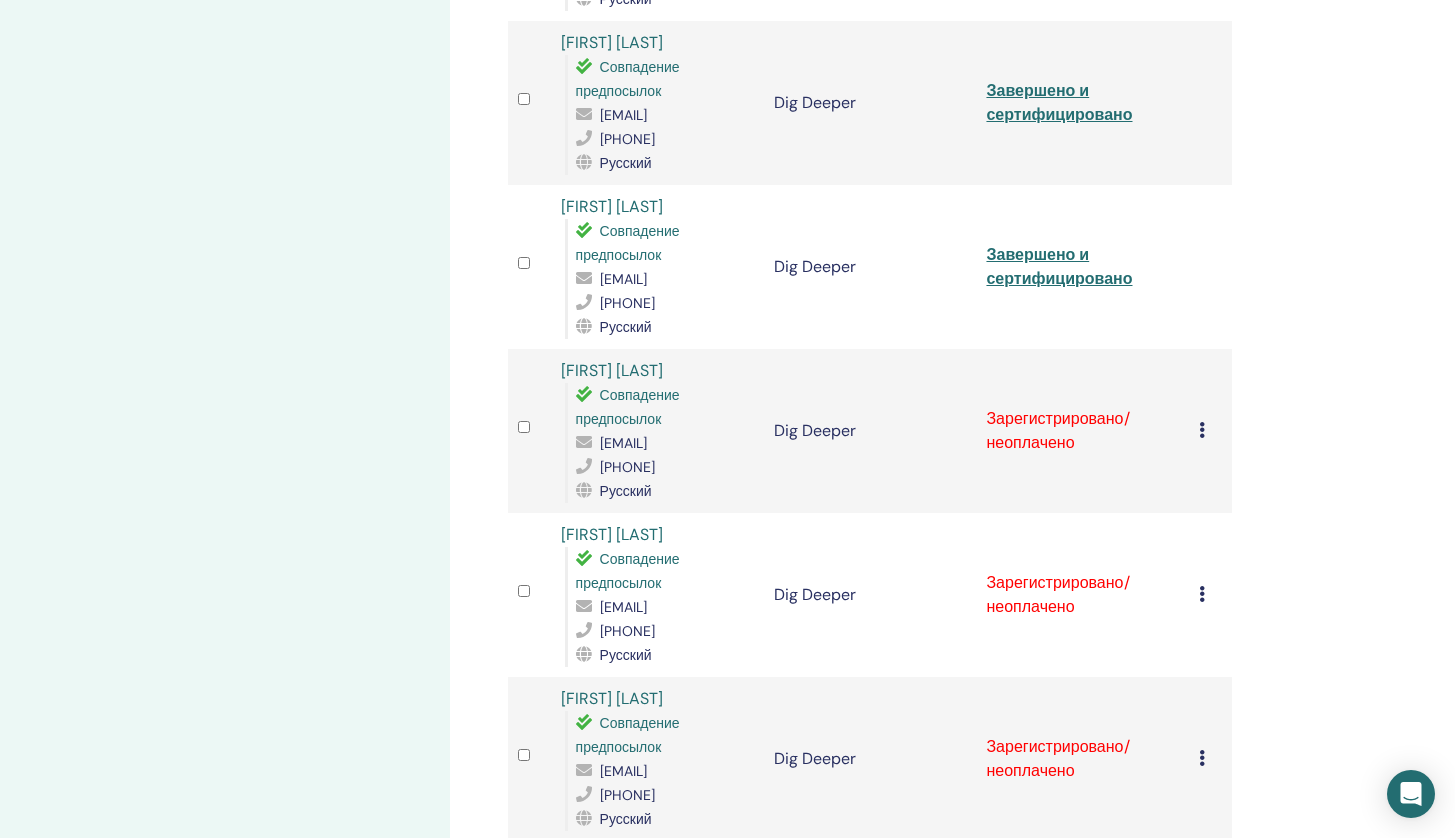 scroll, scrollTop: 803, scrollLeft: 0, axis: vertical 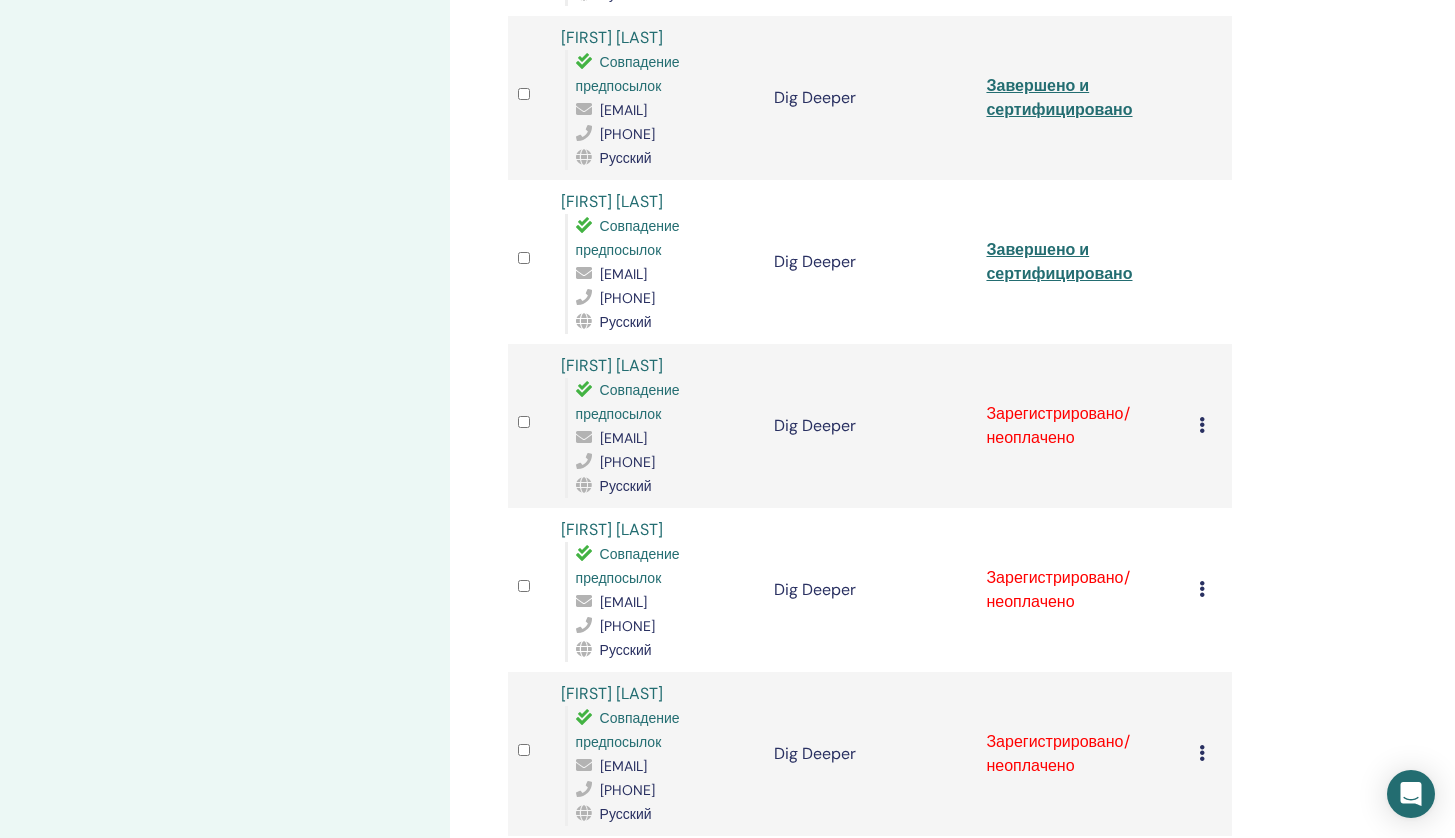 click on "Отменить регистрацию Не выполнять автоматическую сертификацию Отметить как оплаченное Отметить как неоплаченный Отметить как отсутствующего Заполните и сертифицируйте Скачать сертификат" at bounding box center [1210, 426] 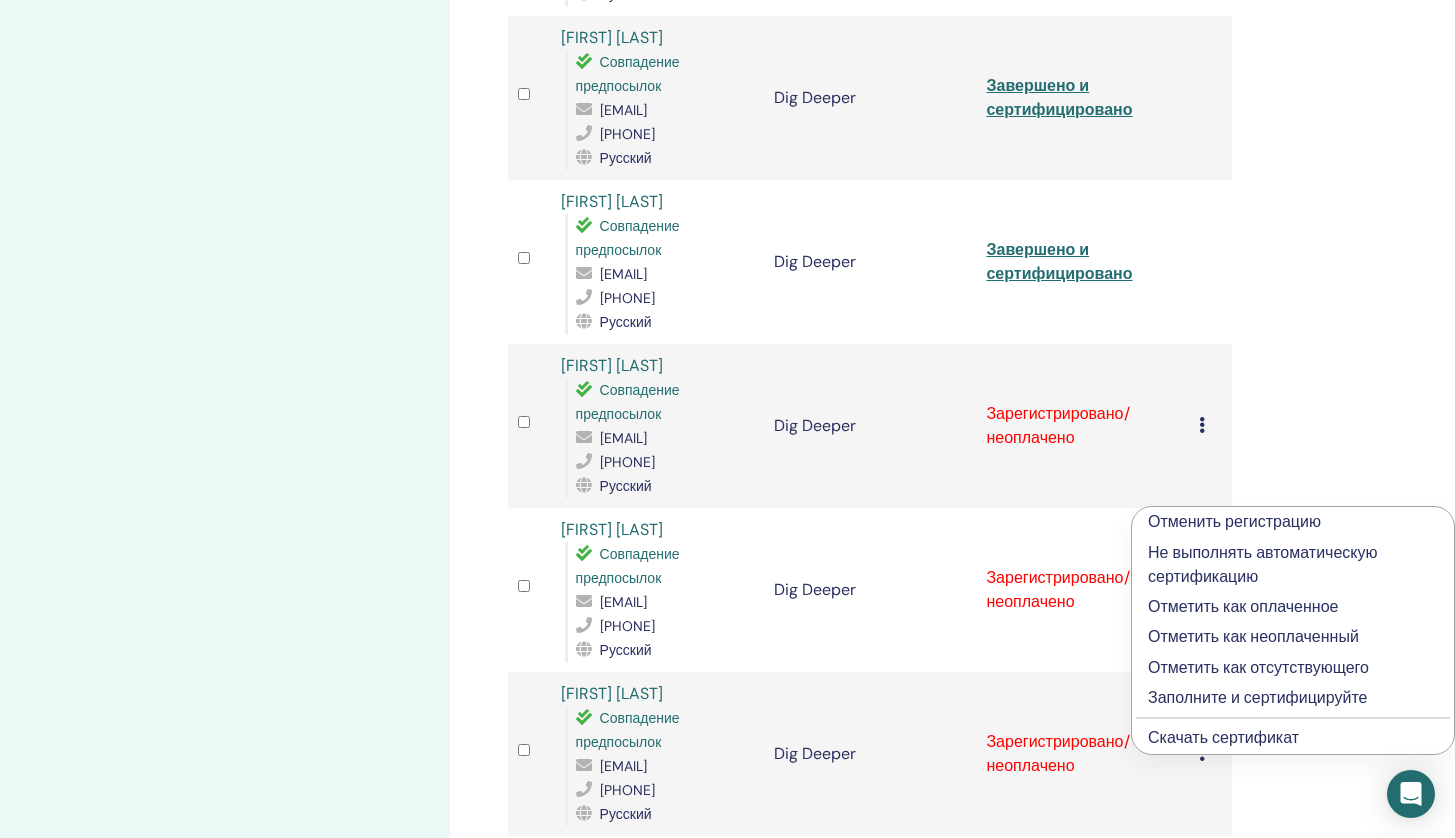 click on "Отметить как оплаченное" at bounding box center (1293, 607) 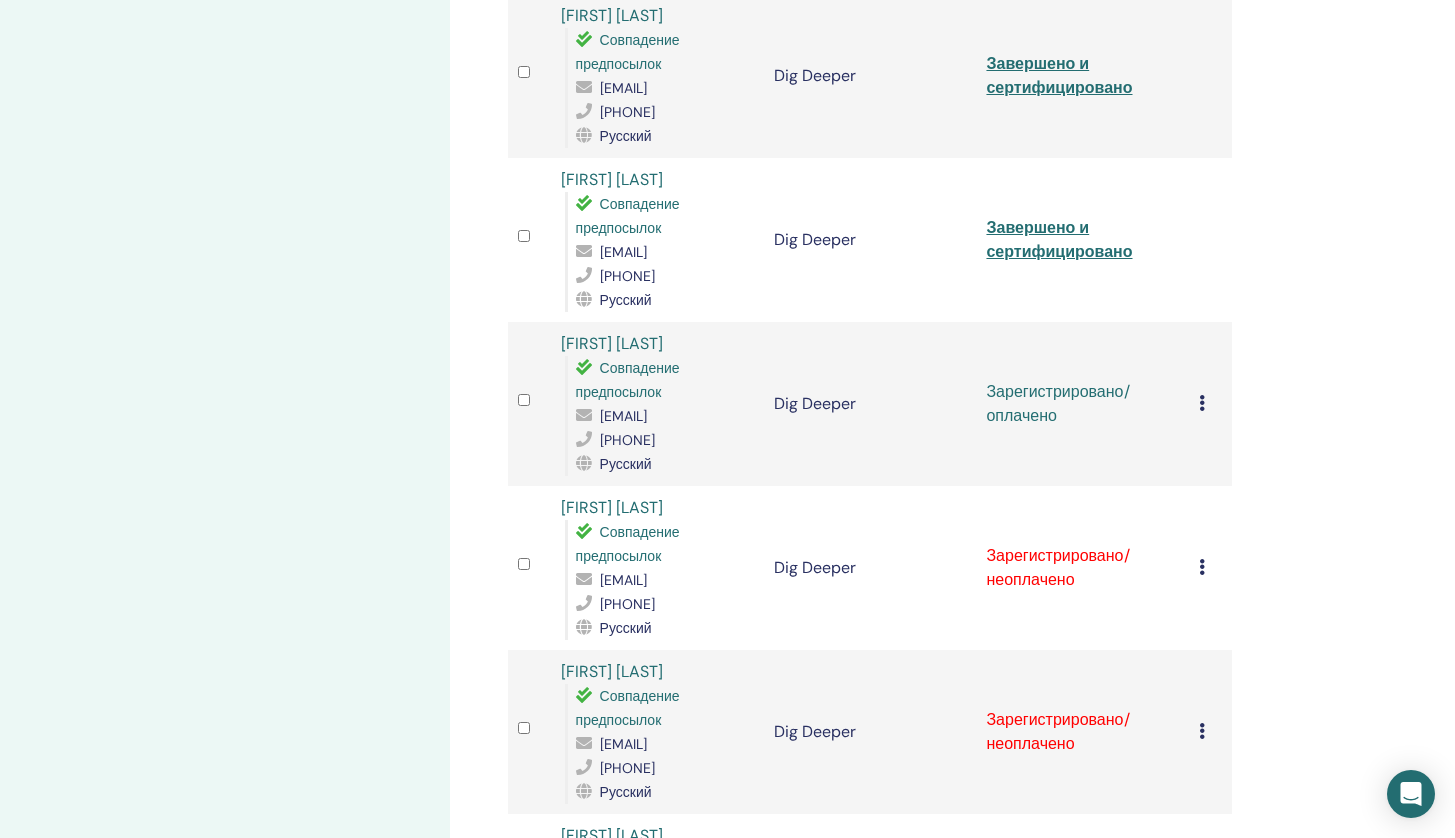 scroll, scrollTop: 847, scrollLeft: 0, axis: vertical 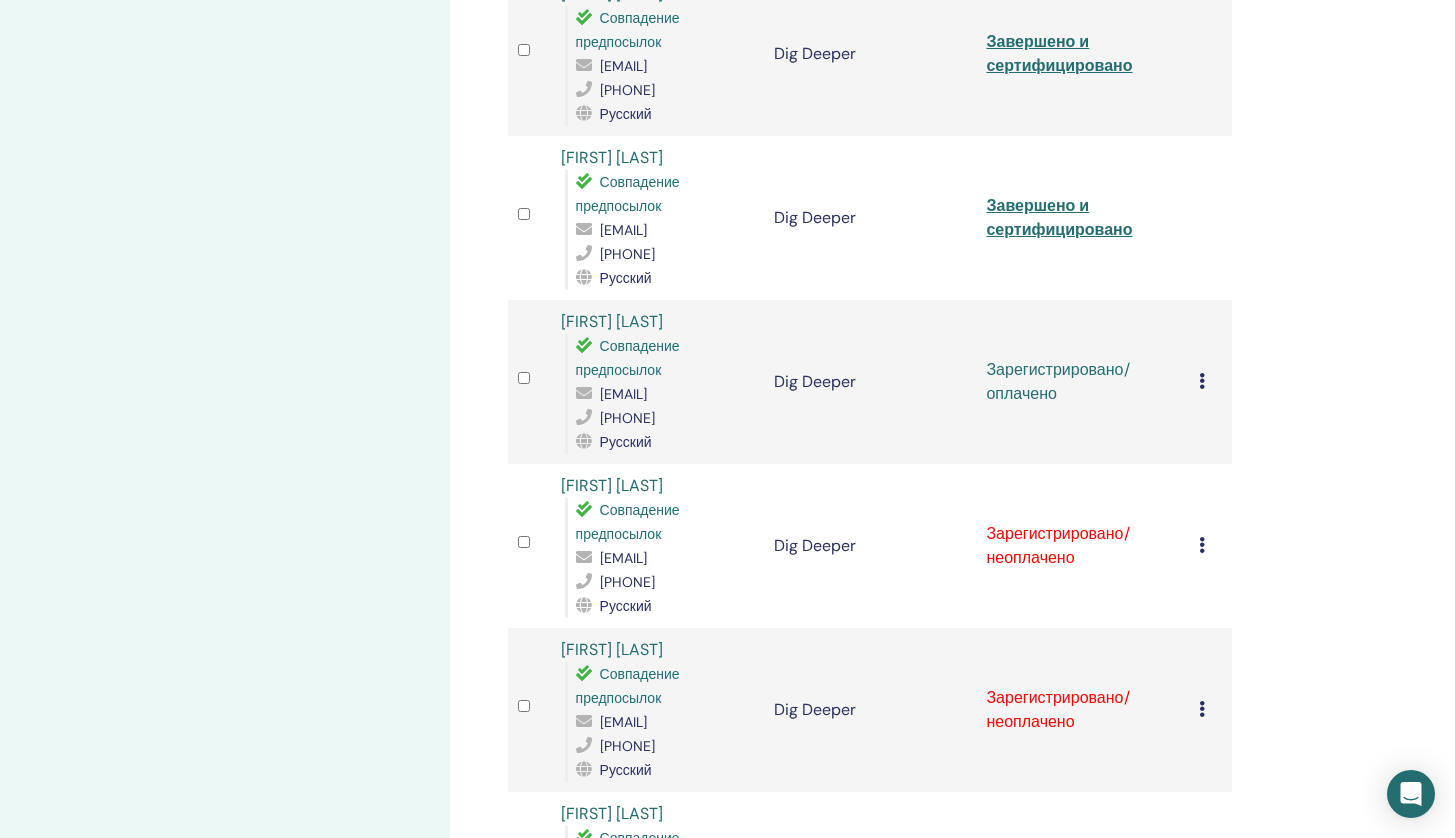 click at bounding box center (1202, 381) 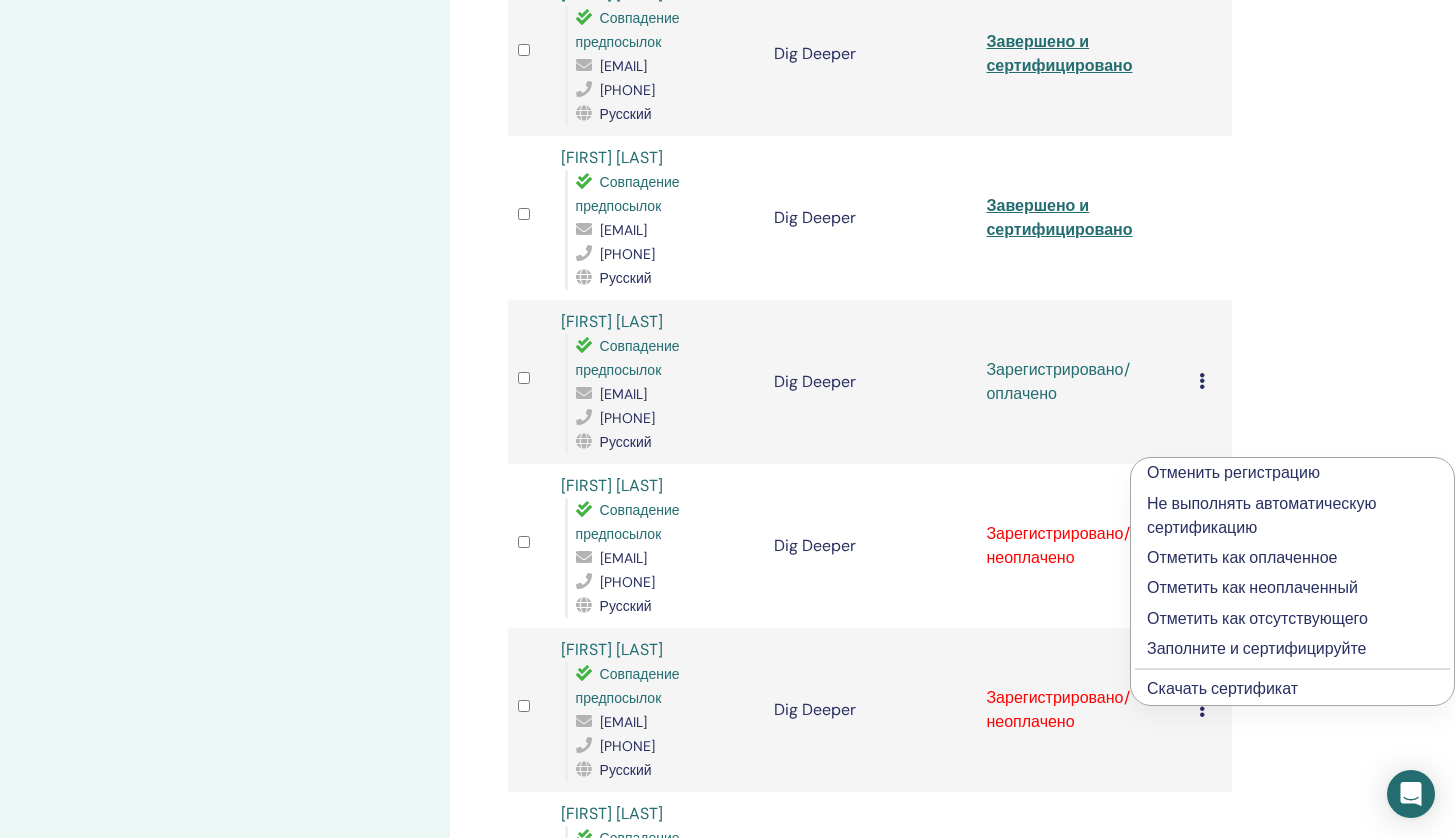 click on "Заполните и сертифицируйте" at bounding box center (1292, 649) 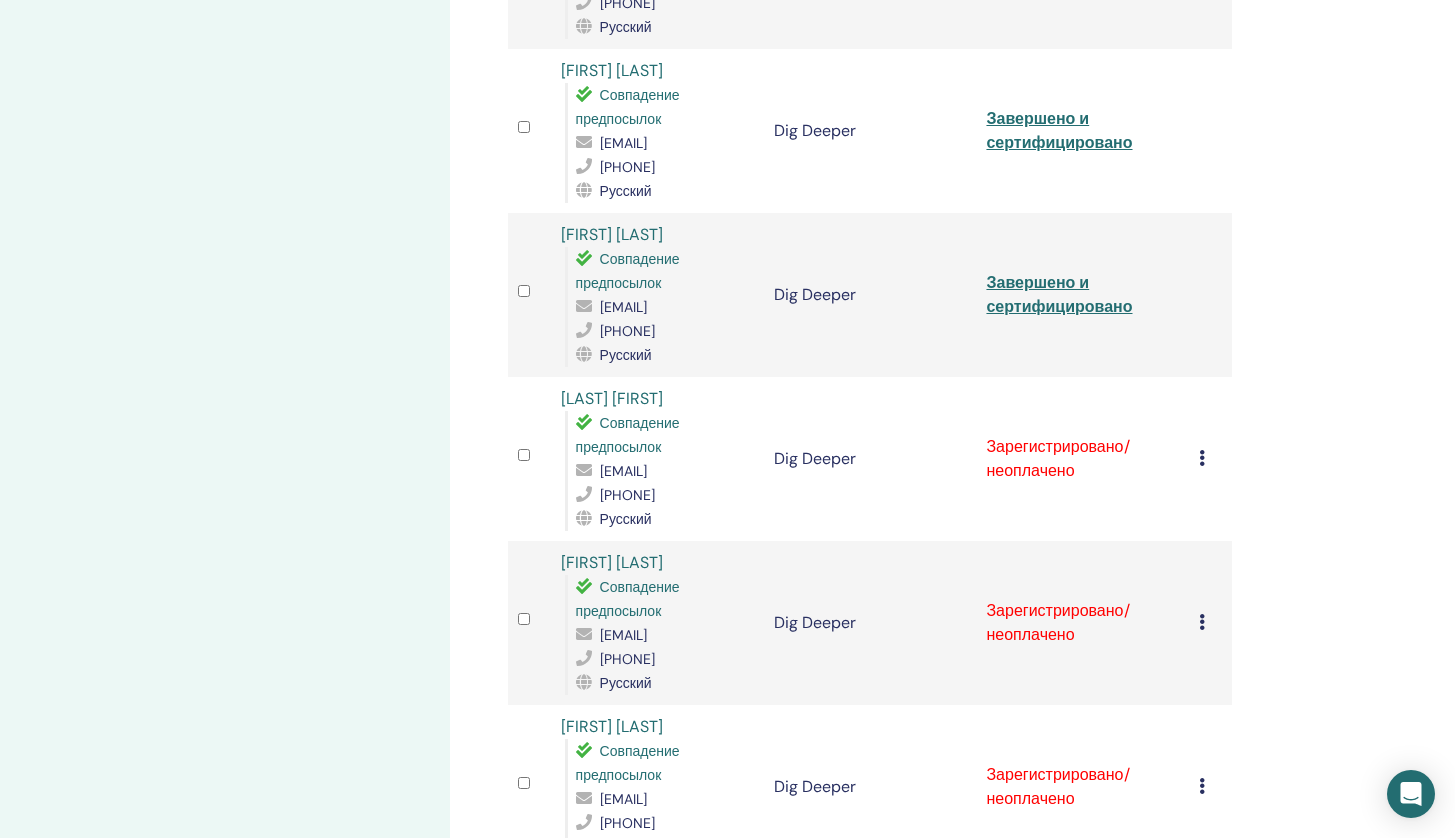 scroll, scrollTop: 984, scrollLeft: 0, axis: vertical 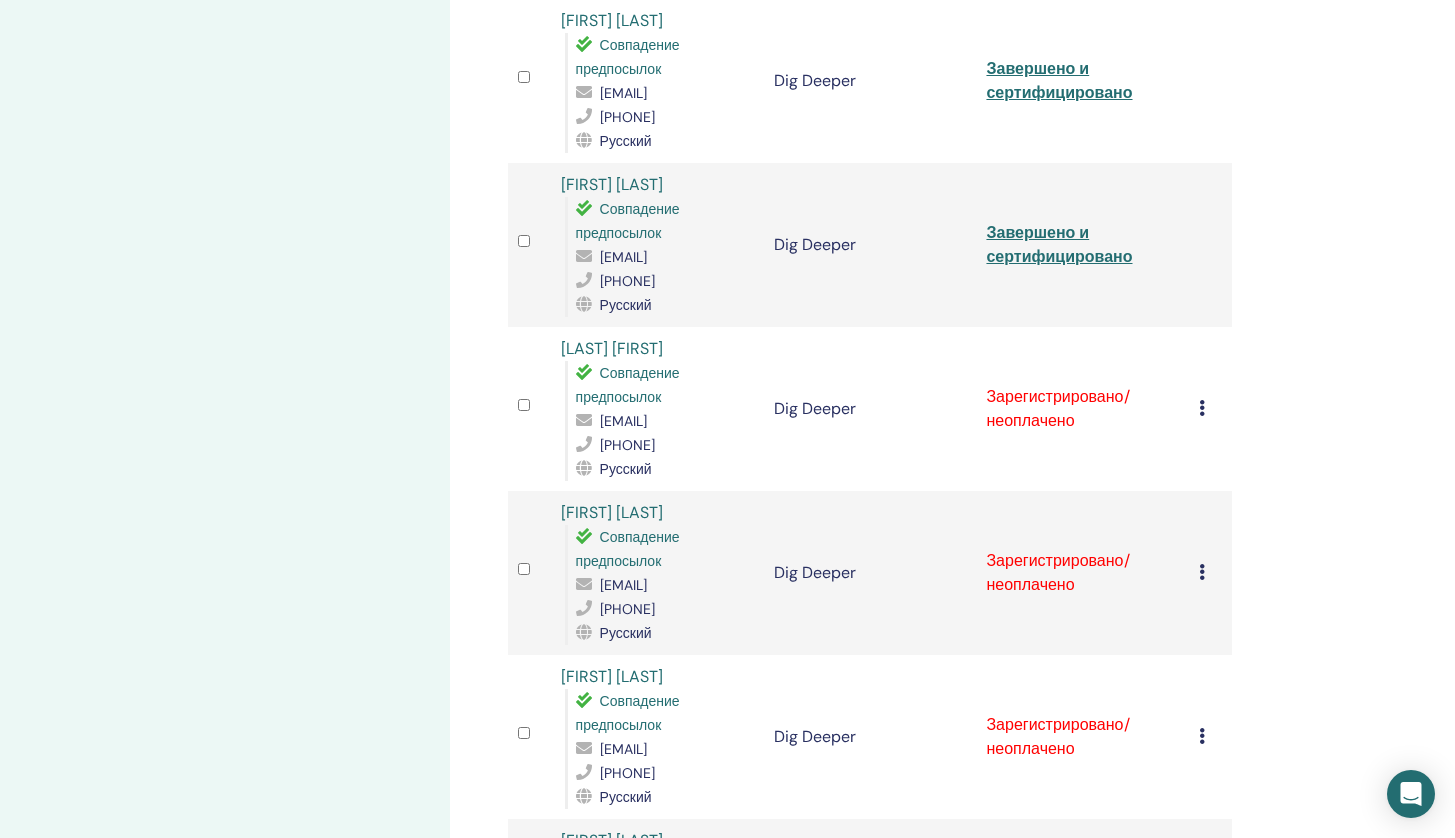 click at bounding box center (1202, 408) 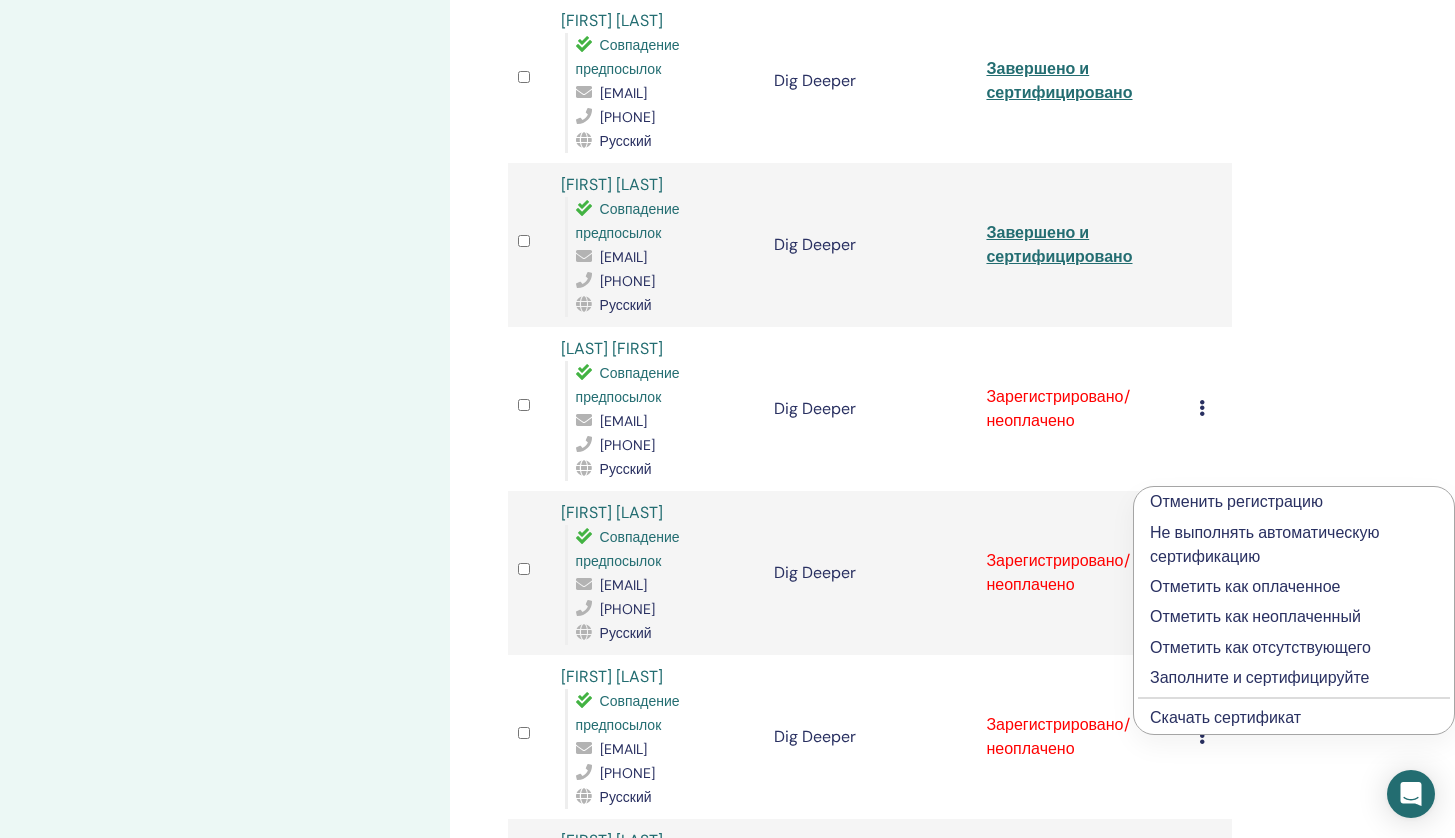 click on "Отметить как оплаченное" at bounding box center (1294, 587) 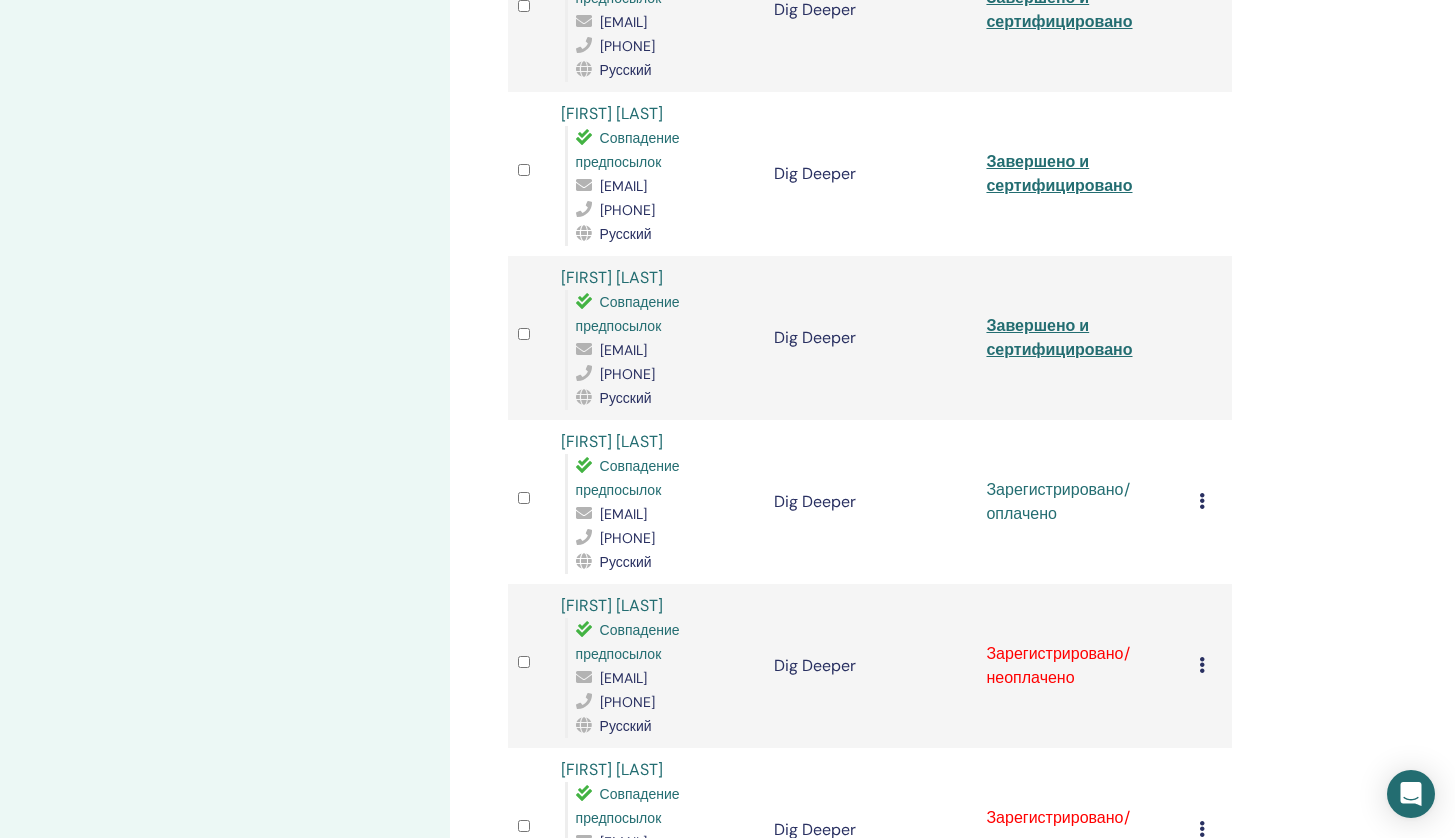 scroll, scrollTop: 929, scrollLeft: 0, axis: vertical 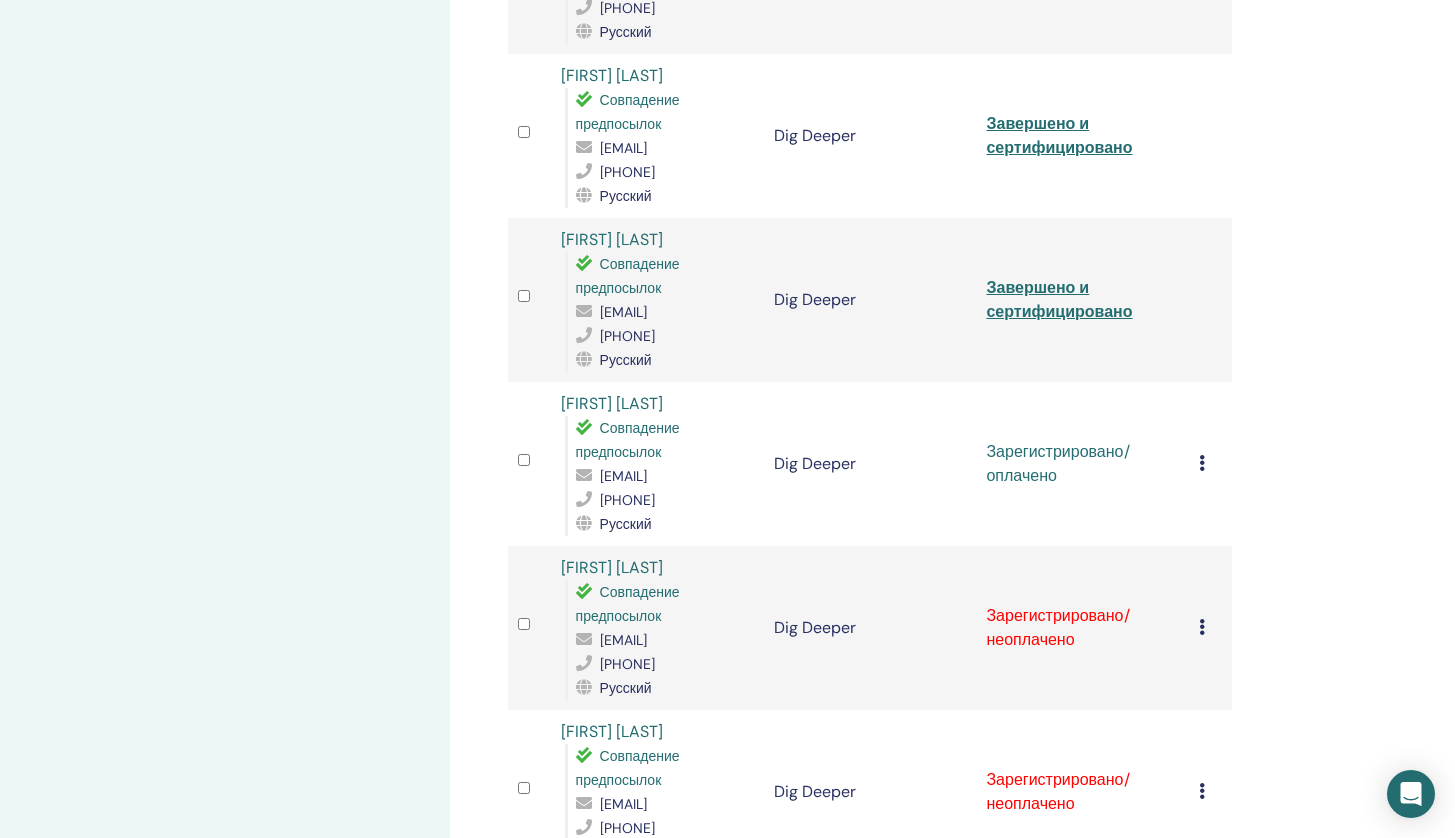 click at bounding box center (1202, 463) 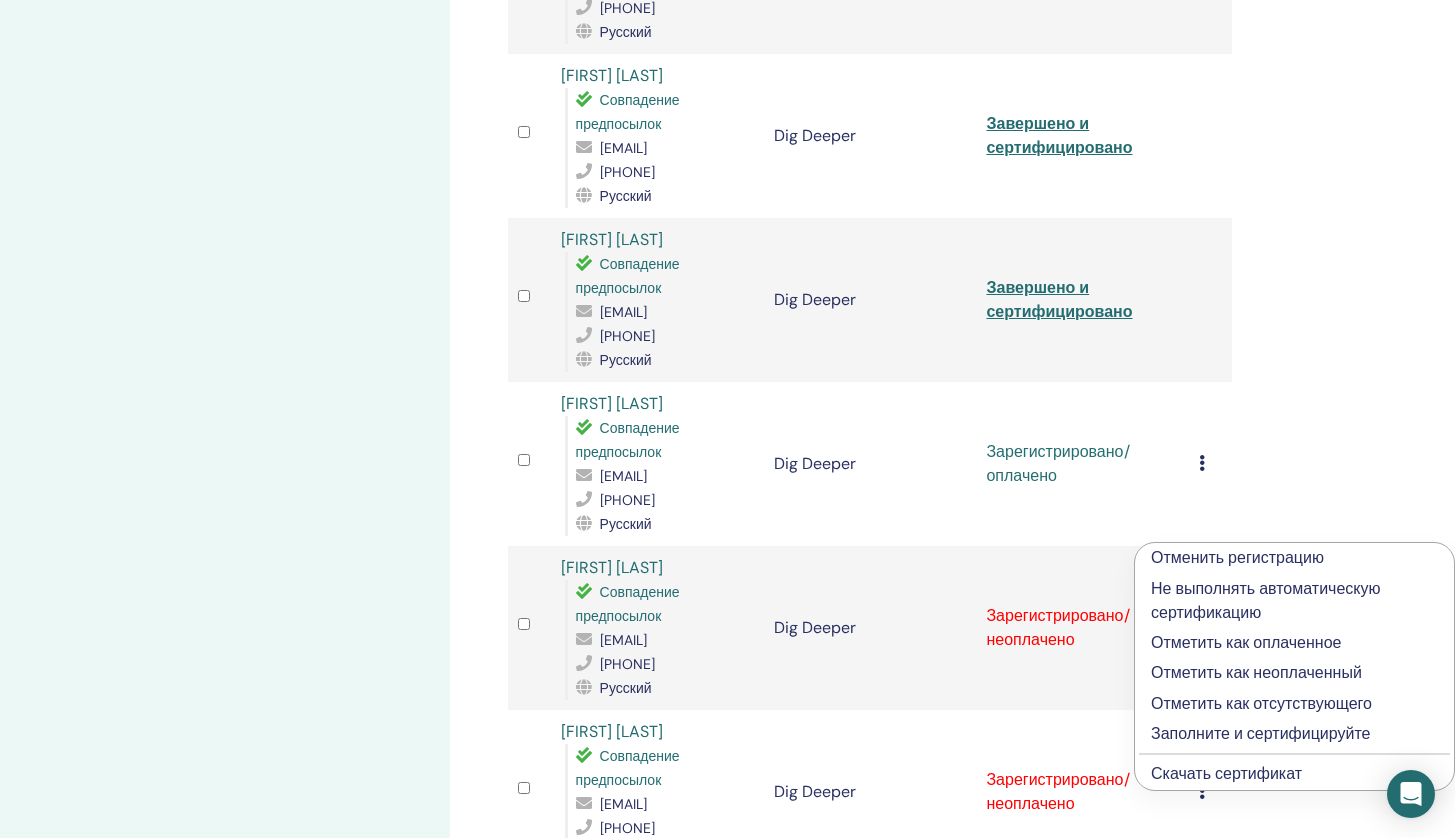 click on "Заполните и сертифицируйте" at bounding box center (1294, 734) 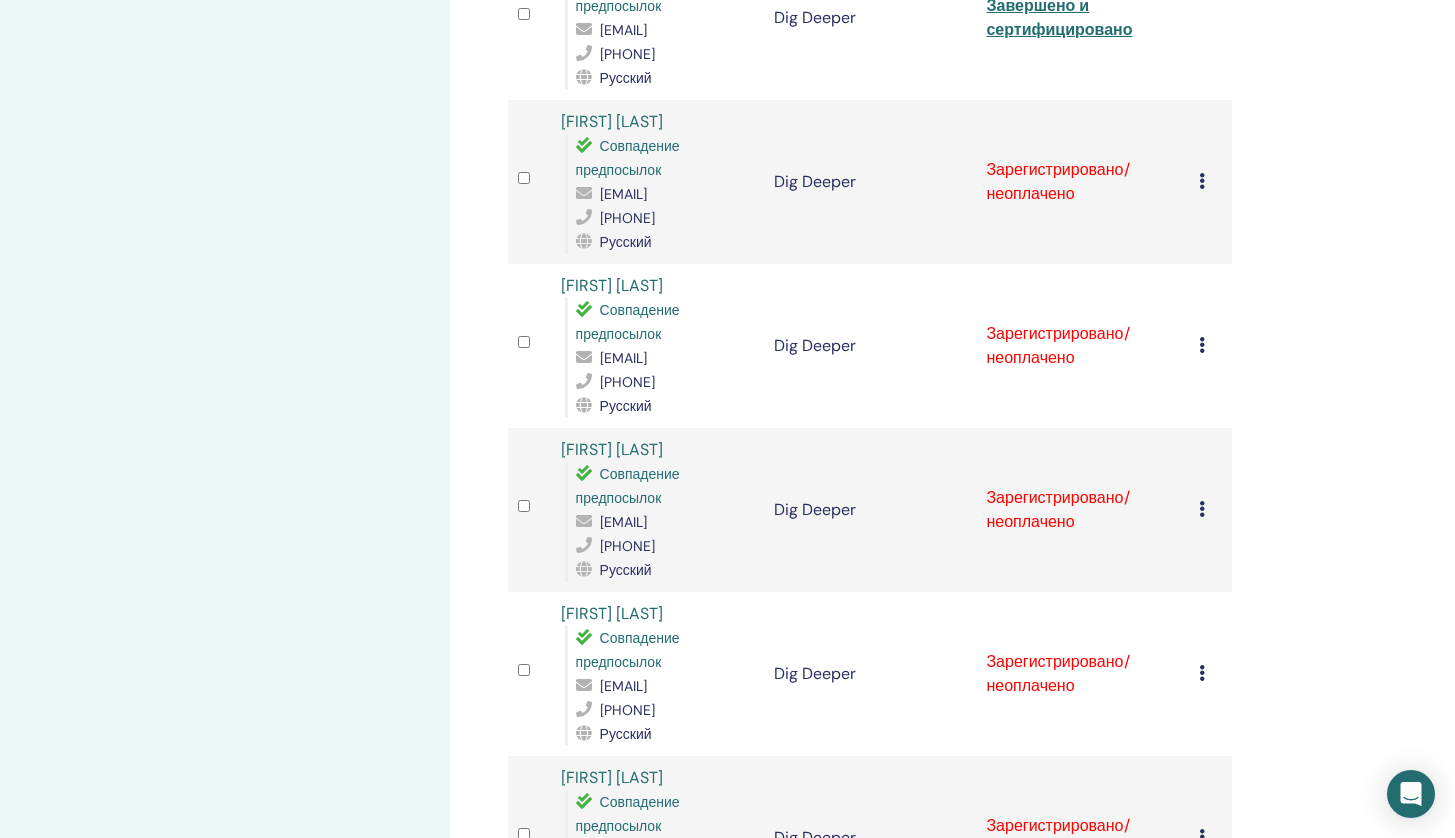 scroll, scrollTop: 1377, scrollLeft: 0, axis: vertical 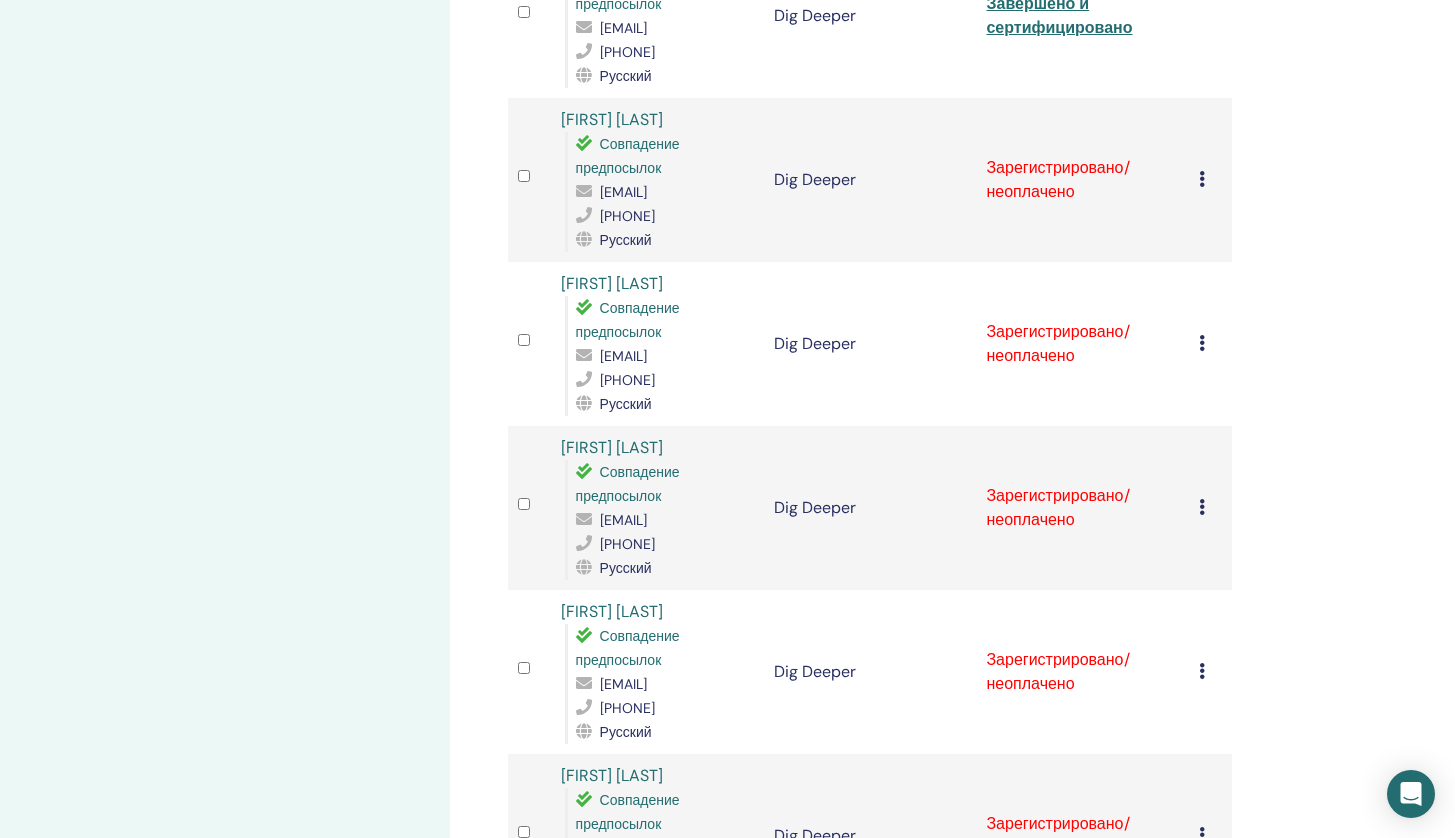 click at bounding box center [1202, 179] 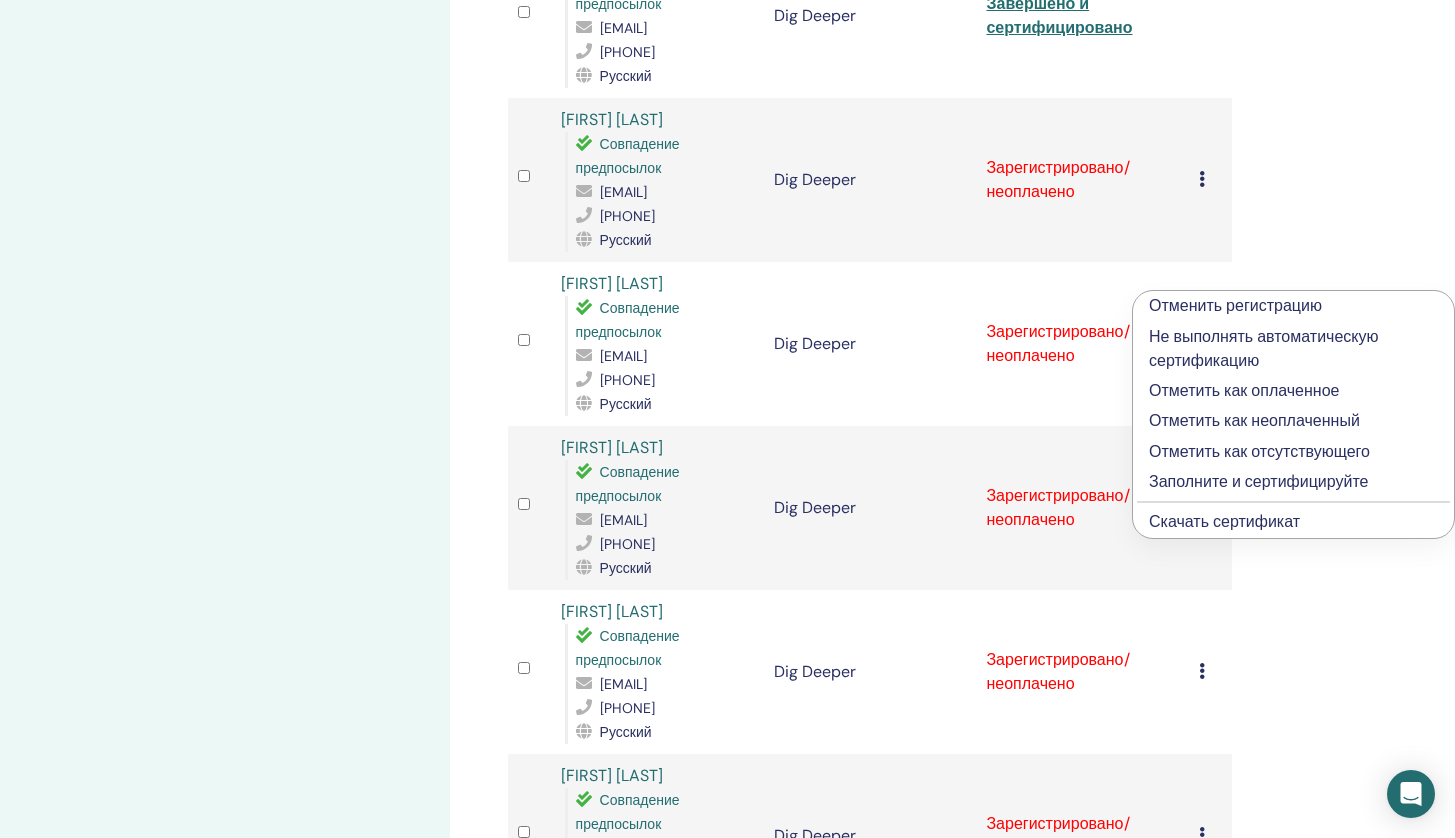 click on "Отметить как оплаченное" at bounding box center [1293, 391] 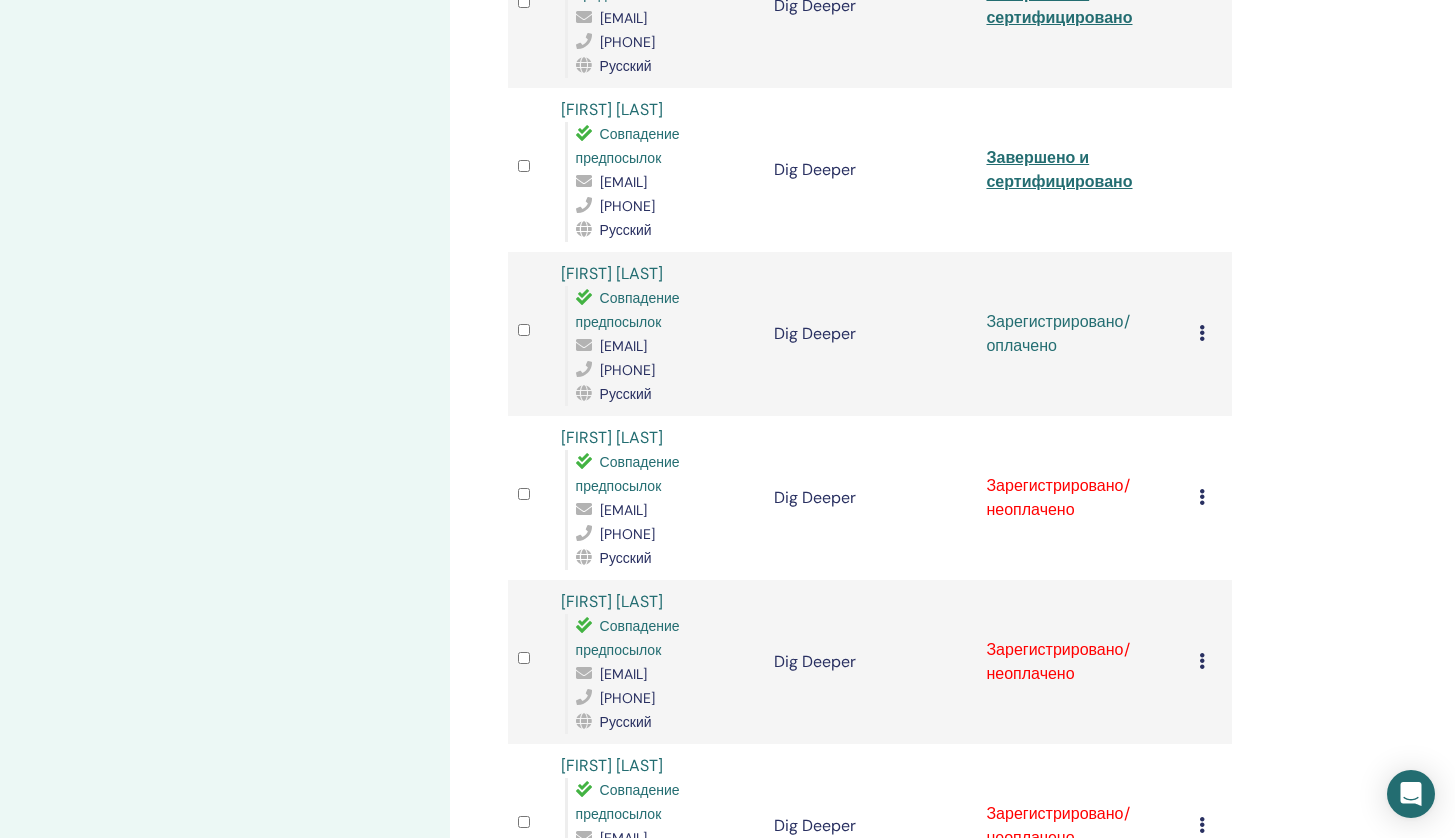scroll, scrollTop: 1259, scrollLeft: 0, axis: vertical 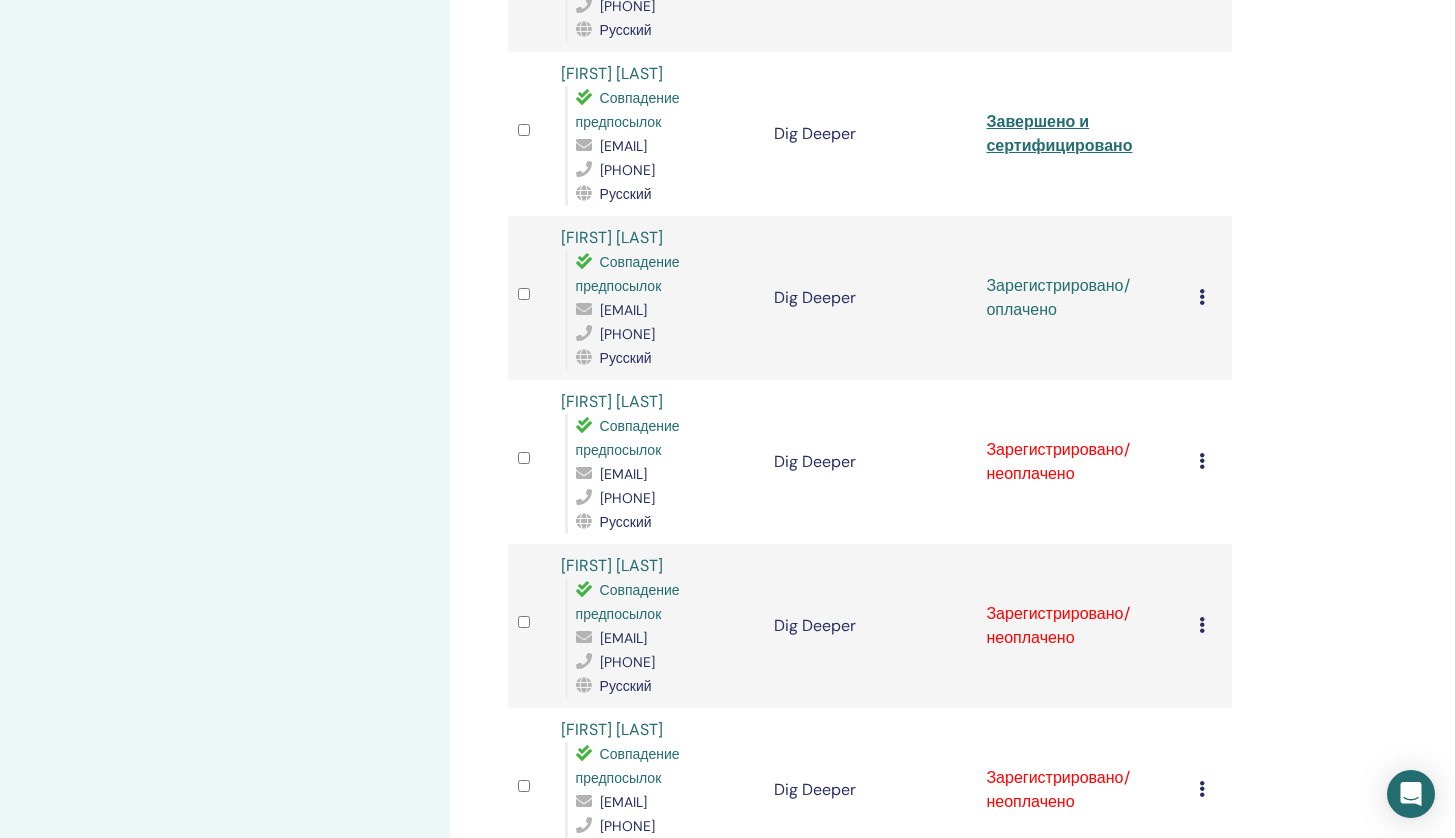 click at bounding box center [1202, 297] 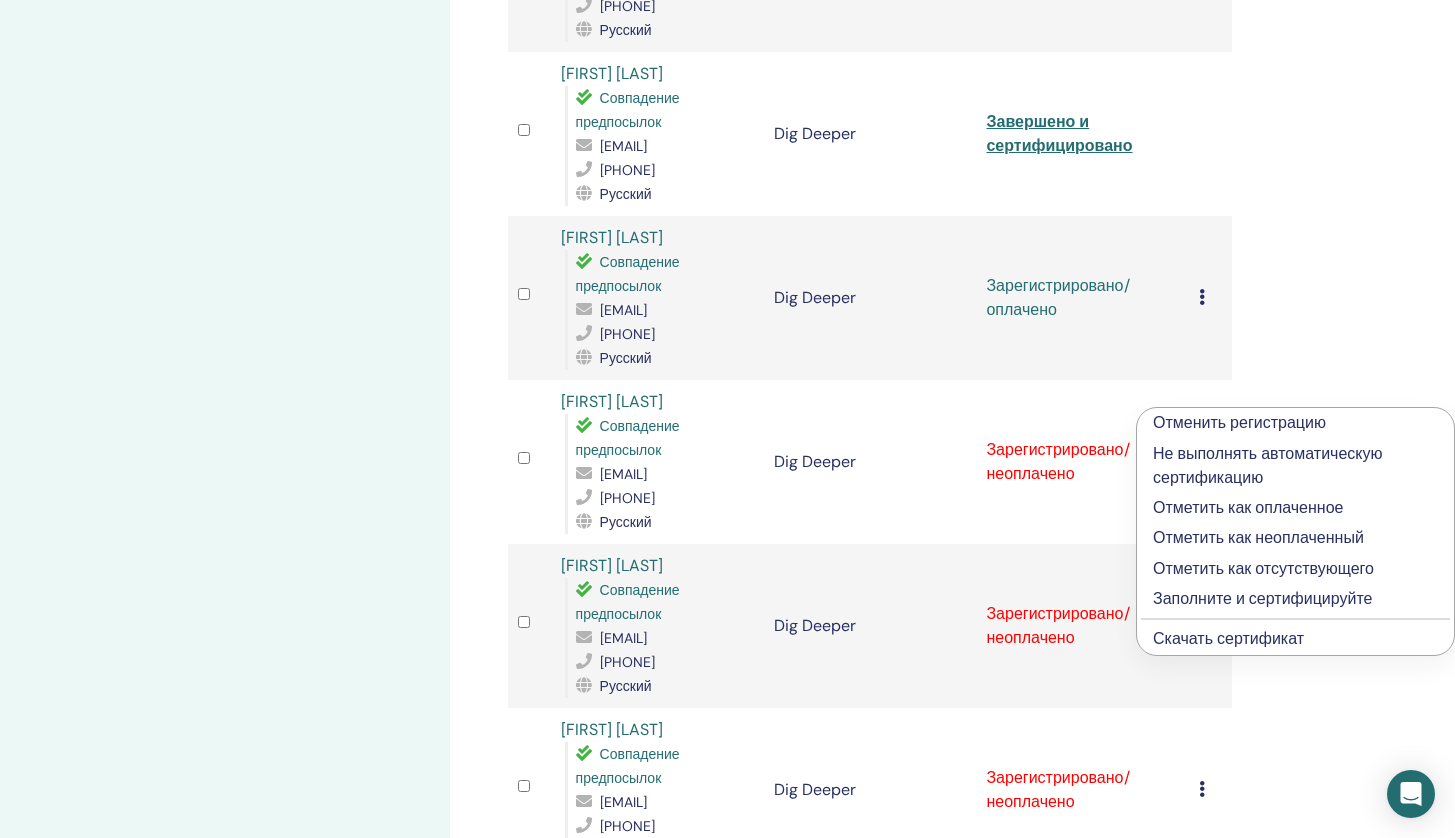 click on "Заполните и сертифицируйте" at bounding box center [1295, 599] 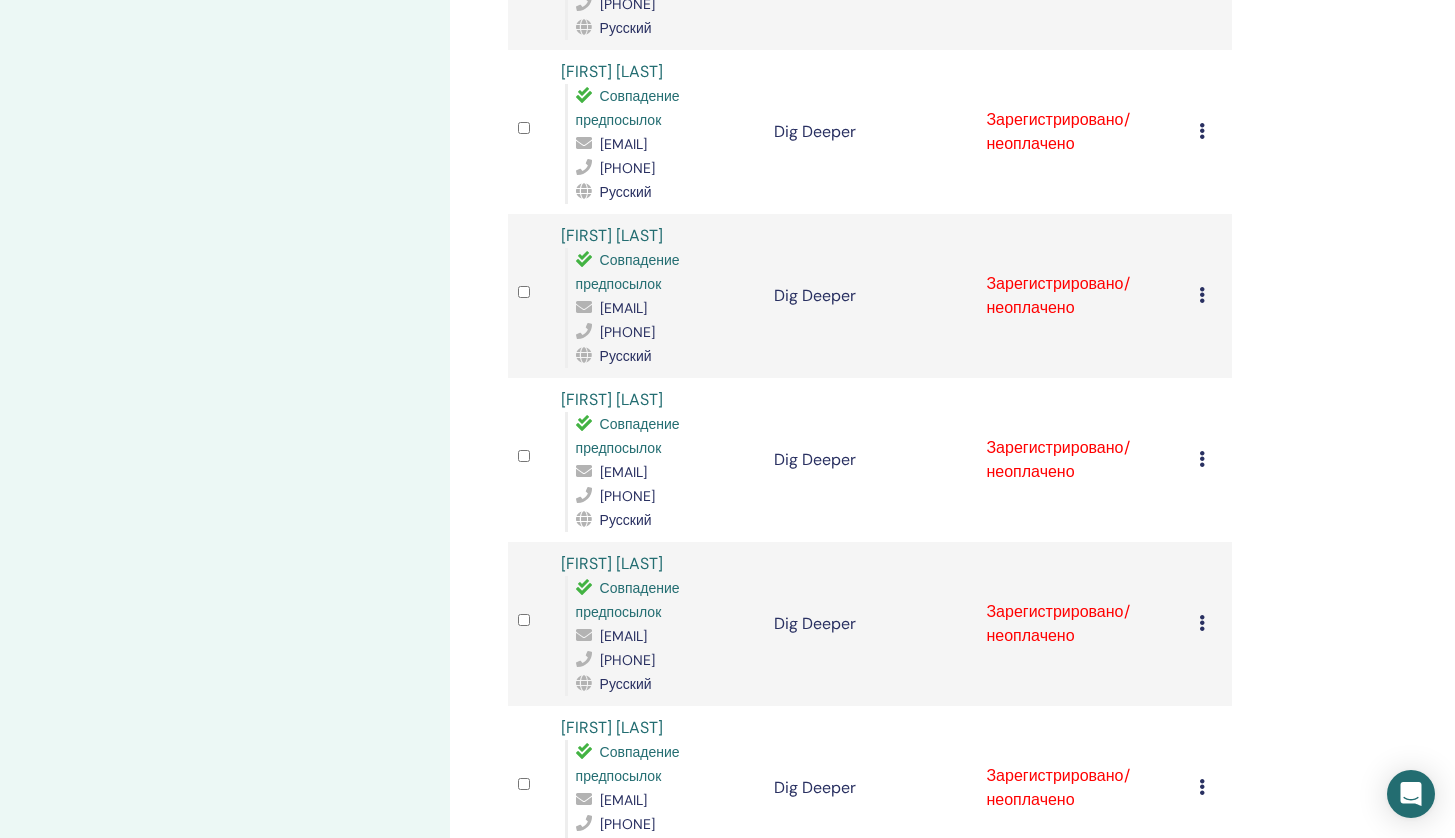 scroll, scrollTop: 1605, scrollLeft: 0, axis: vertical 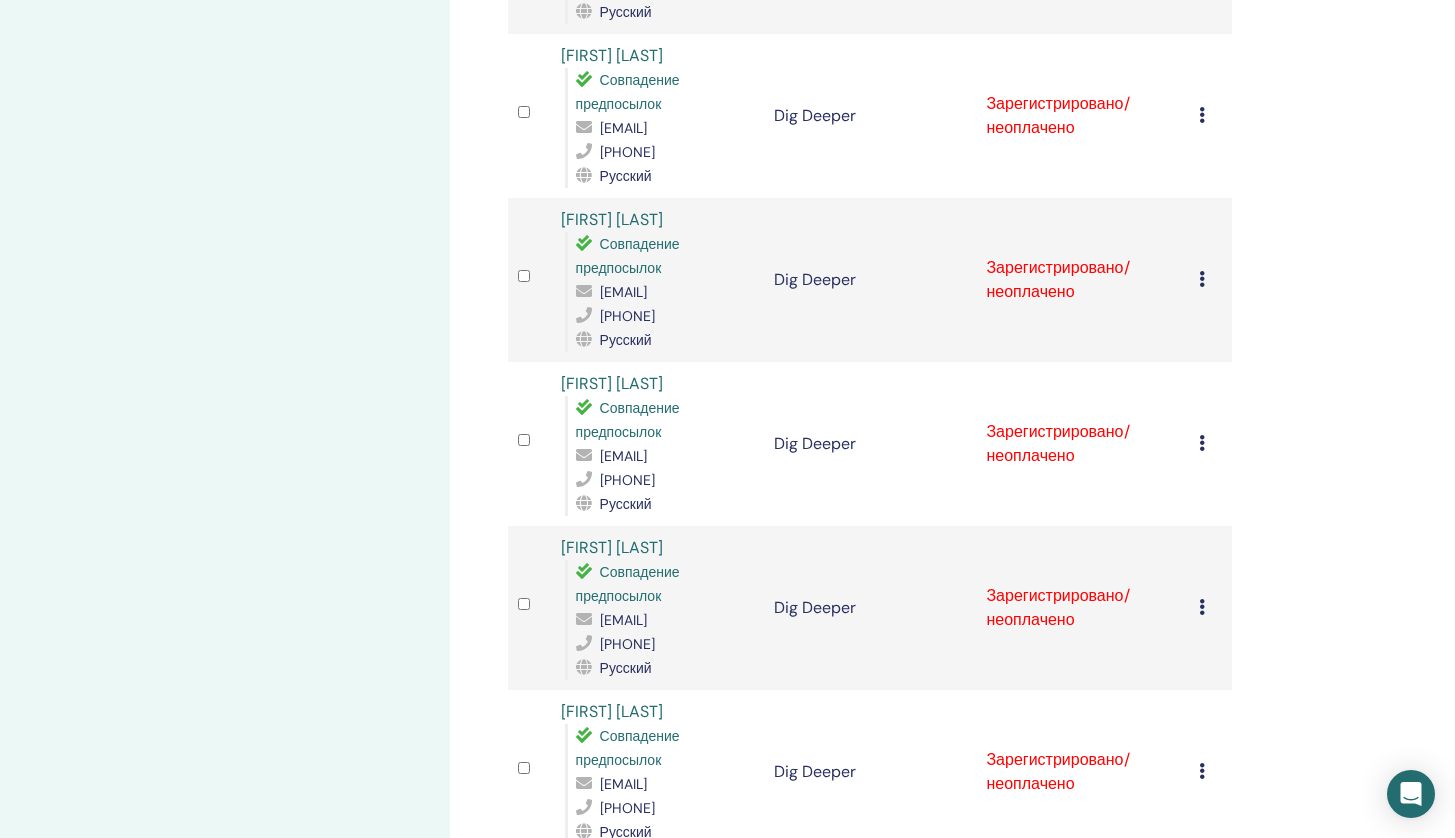 click at bounding box center [1202, 115] 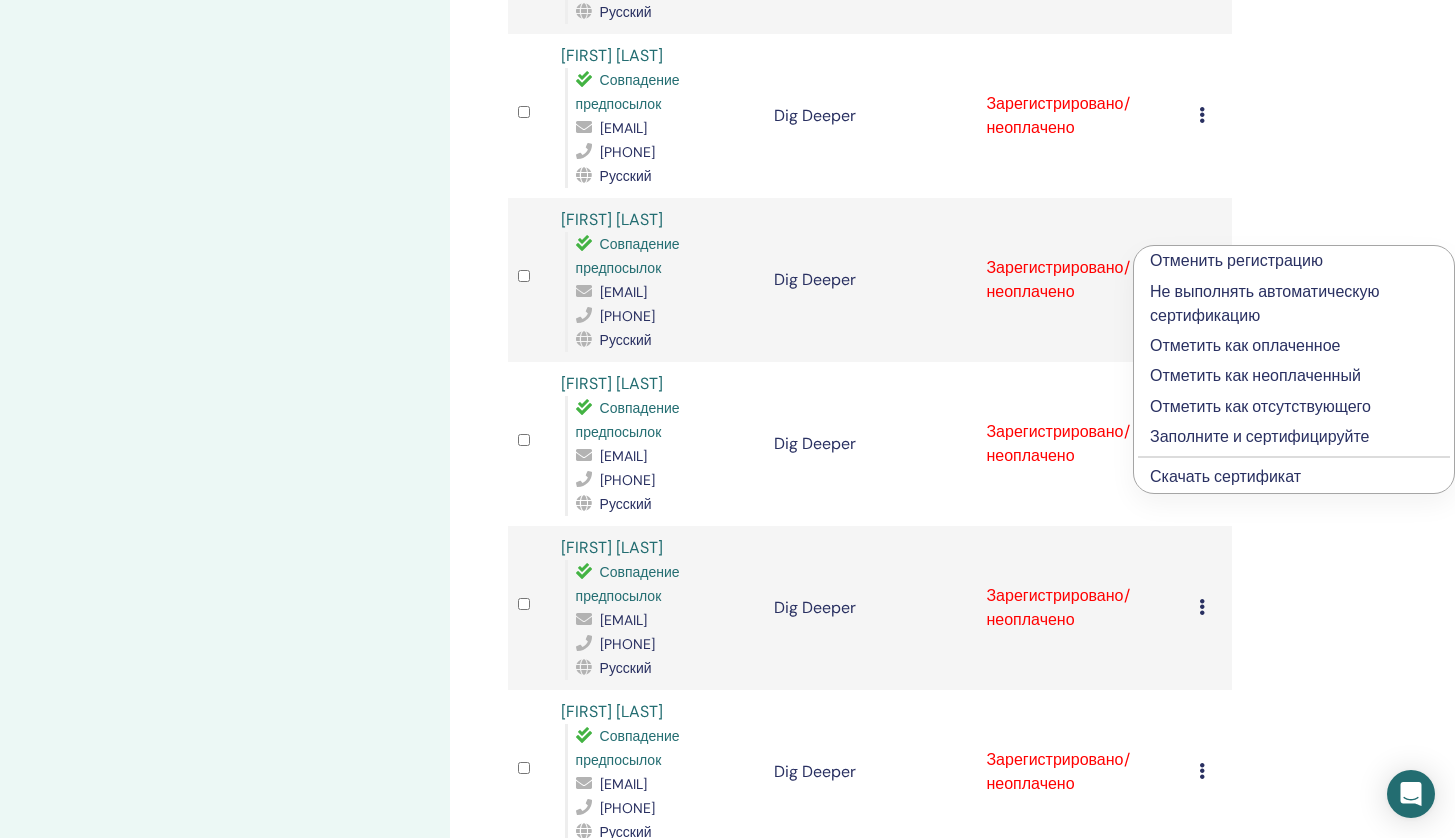 click on "Отметить как оплаченное" at bounding box center [1294, 346] 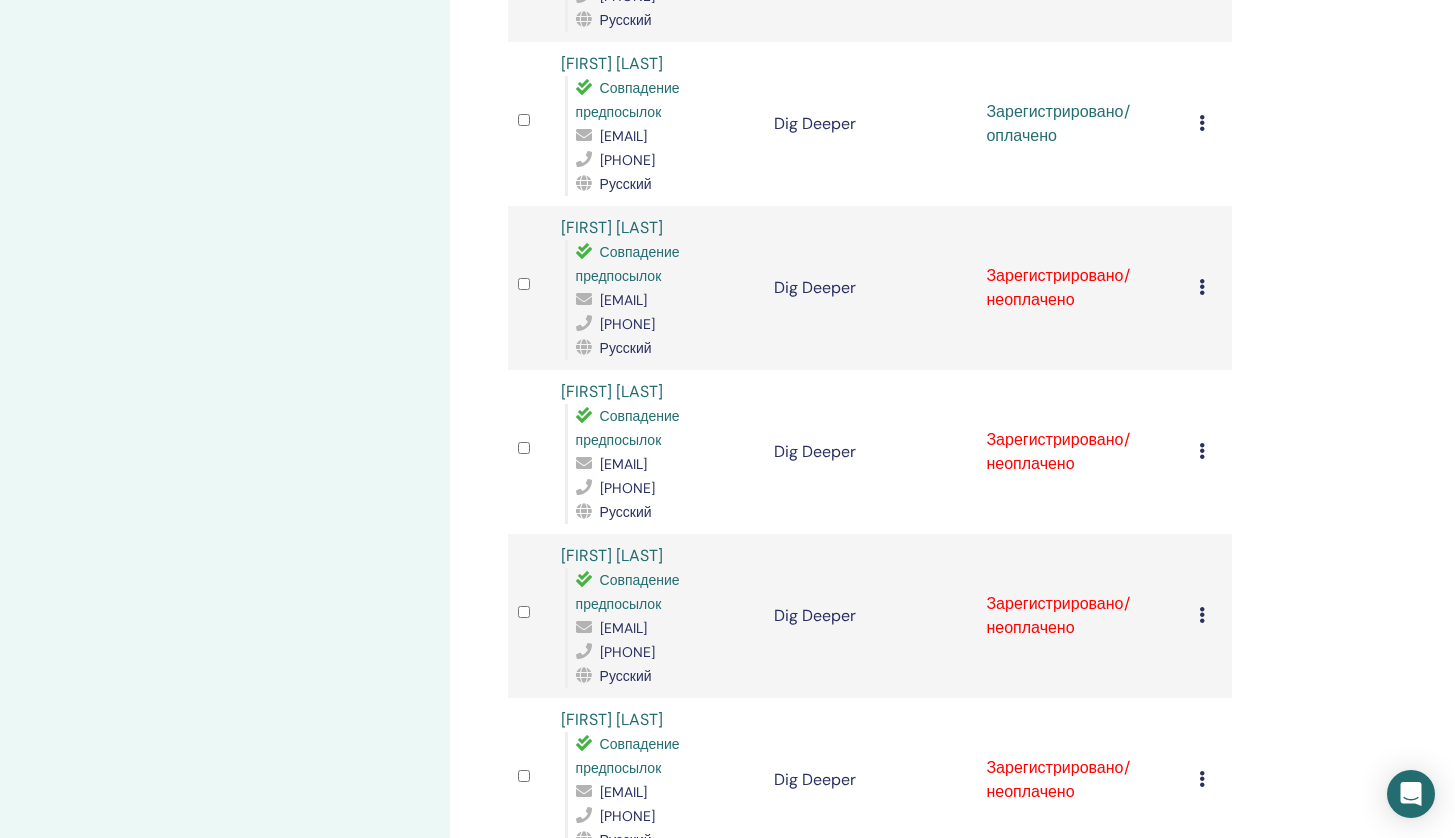 scroll, scrollTop: 1622, scrollLeft: 0, axis: vertical 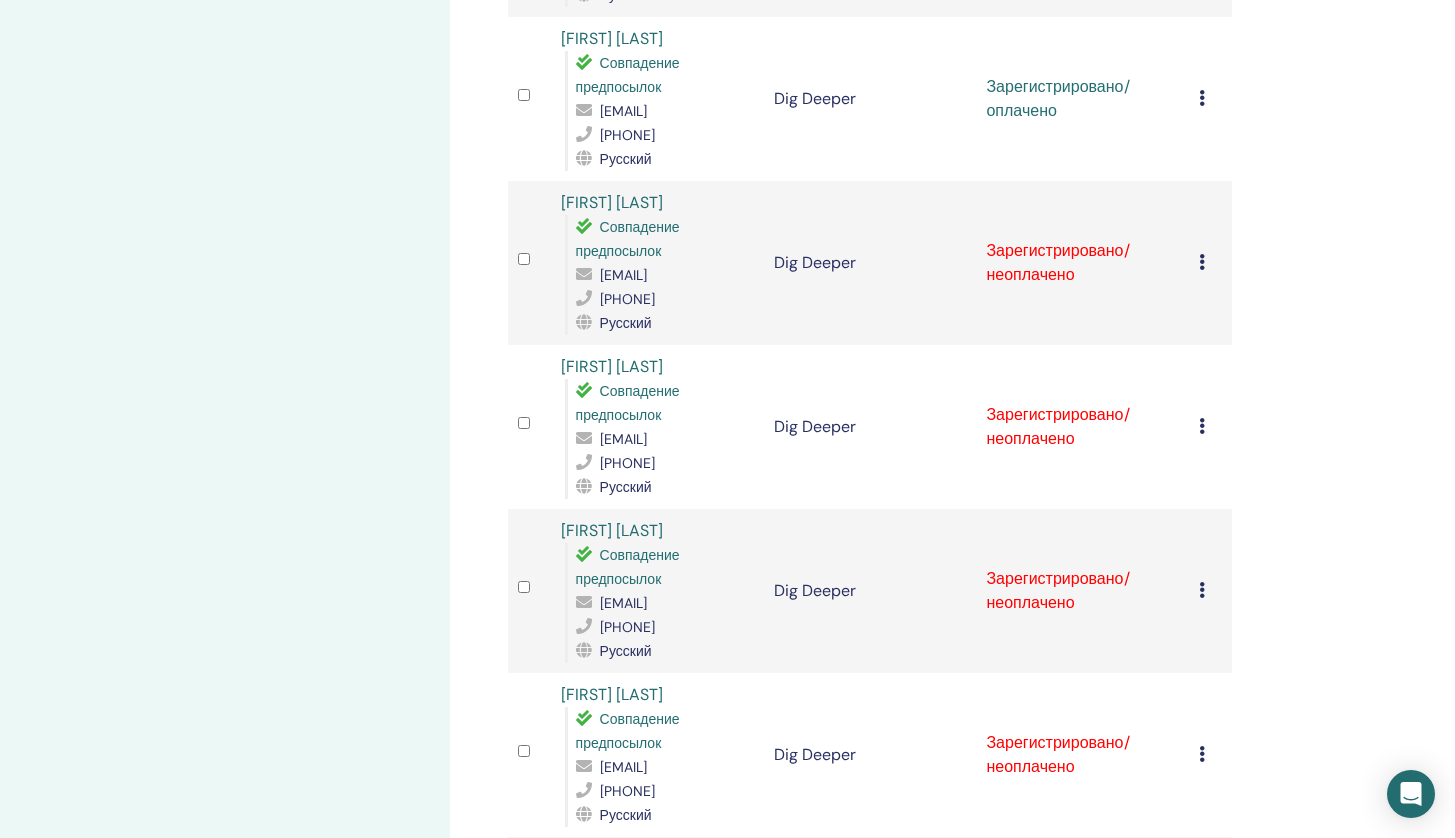 click on "Отменить регистрацию Не выполнять автоматическую сертификацию Отметить как оплаченное Отметить как неоплаченный Отметить как отсутствующего Заполните и сертифицируйте Скачать сертификат" at bounding box center (1210, 99) 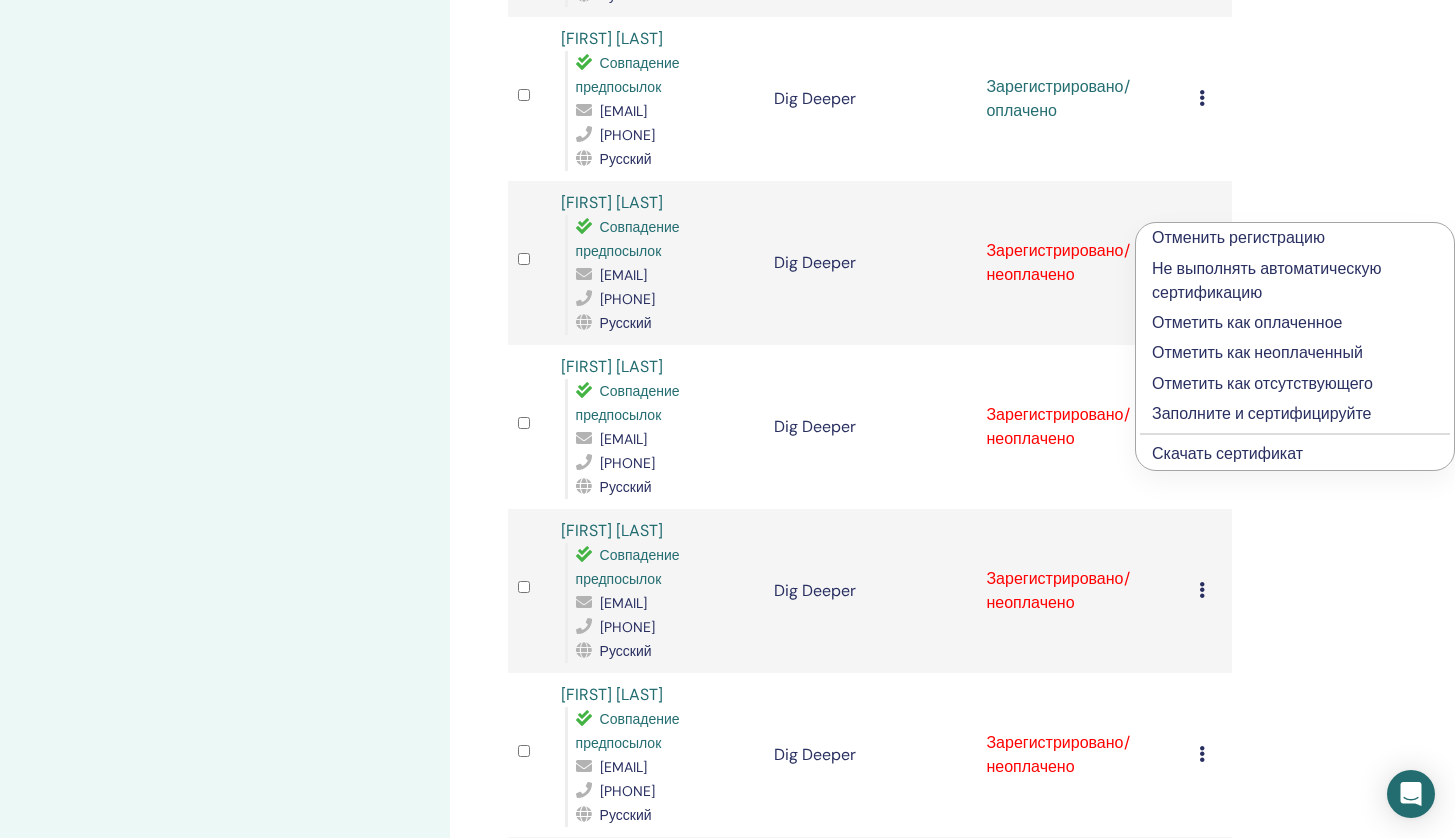 click on "Заполните и сертифицируйте" at bounding box center [1295, 414] 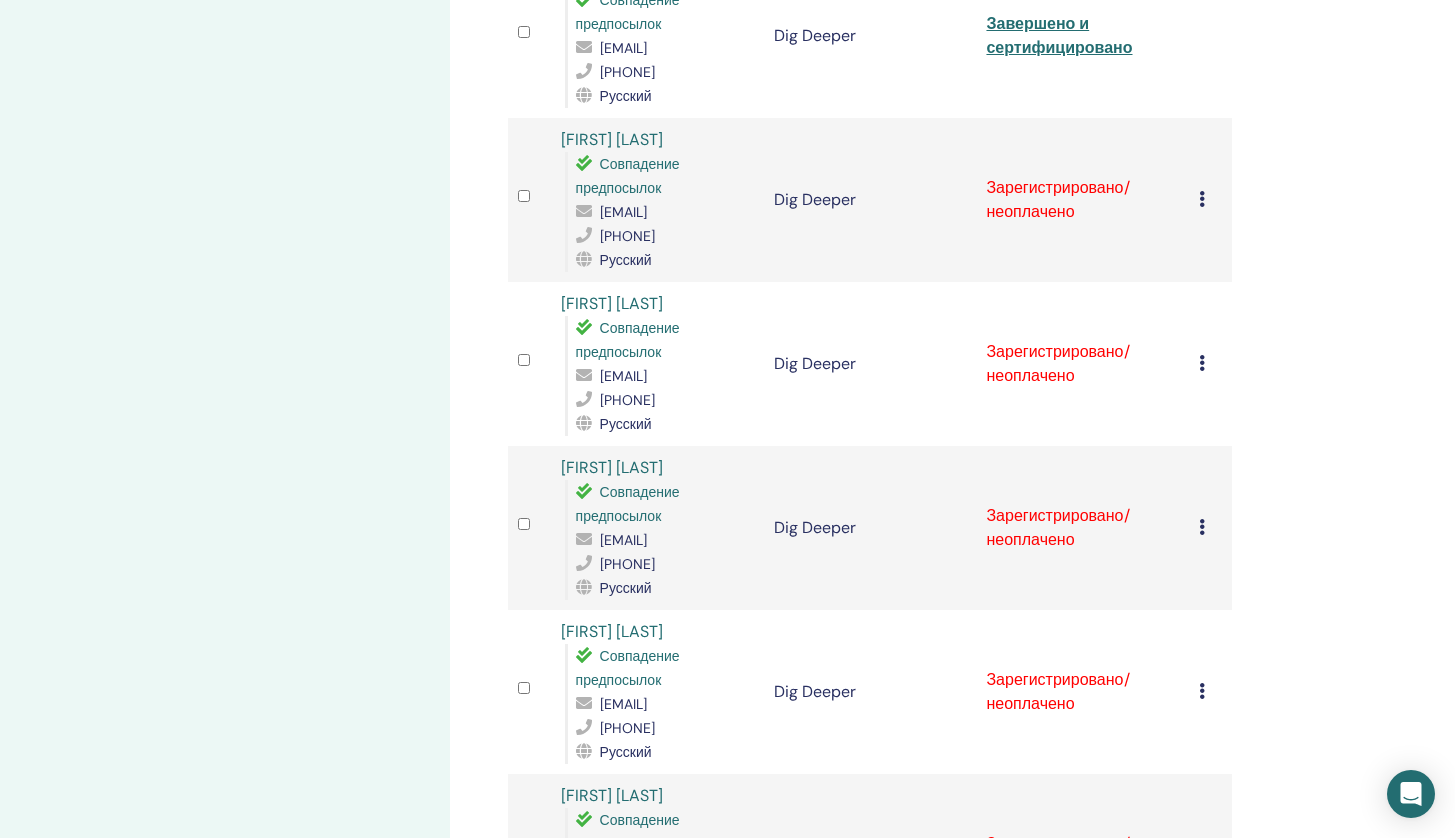 scroll, scrollTop: 1723, scrollLeft: 0, axis: vertical 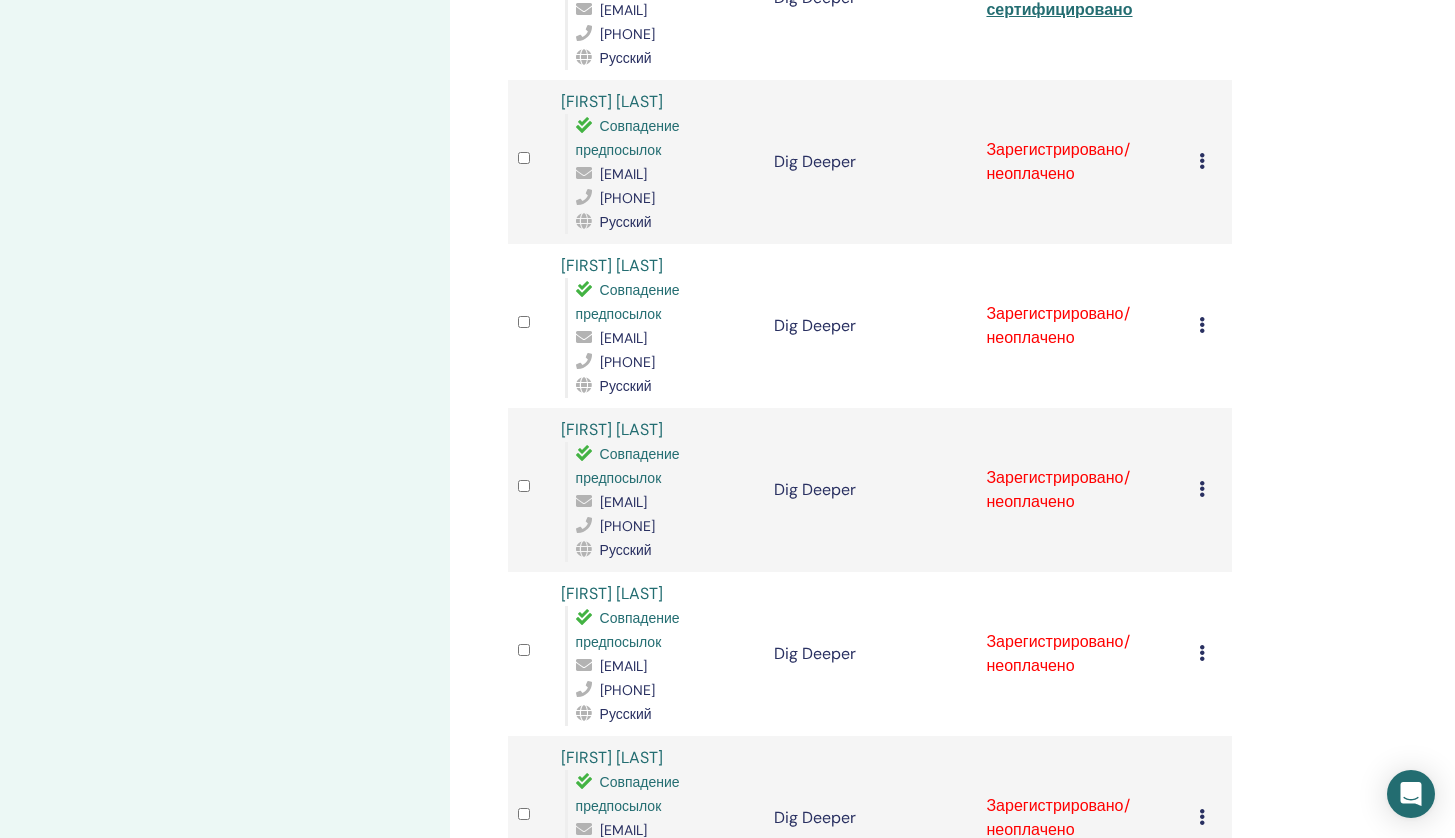 click on "Отменить регистрацию Не выполнять автоматическую сертификацию Отметить как оплаченное Отметить как неоплаченный Отметить как отсутствующего Заполните и сертифицируйте Скачать сертификат" at bounding box center (1210, 162) 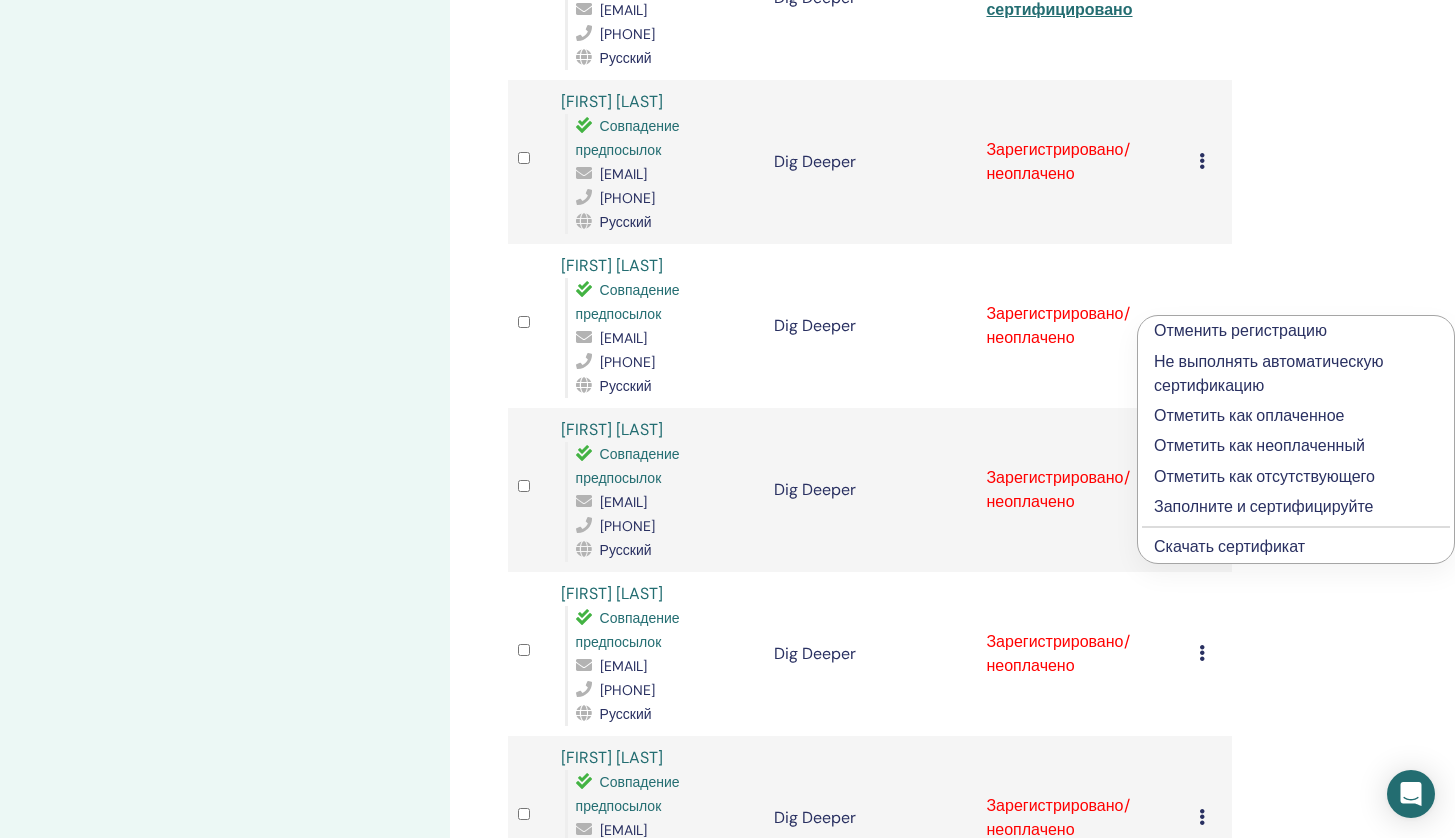 click on "Отметить как оплаченное" at bounding box center (1296, 416) 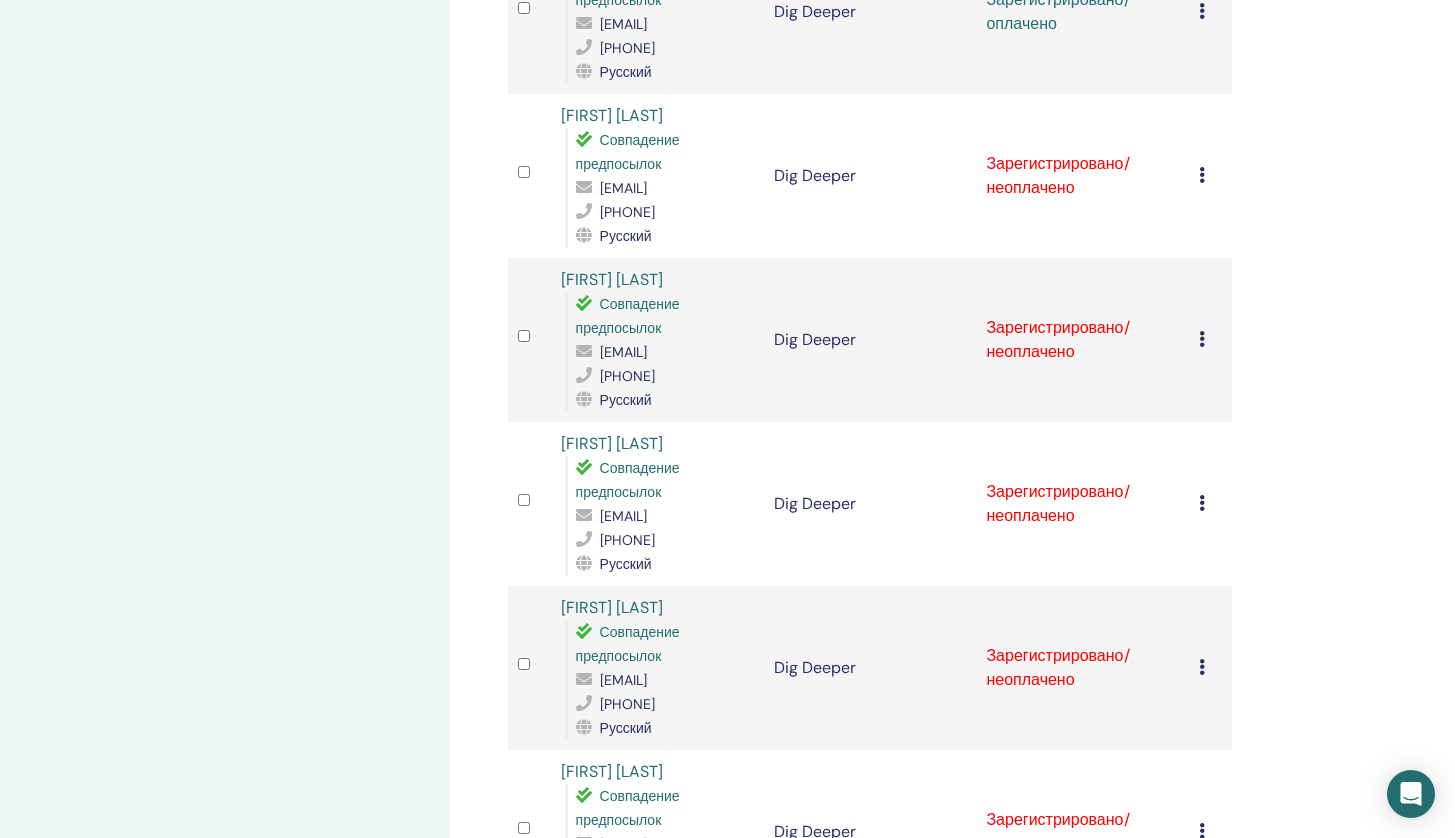 scroll, scrollTop: 1887, scrollLeft: 0, axis: vertical 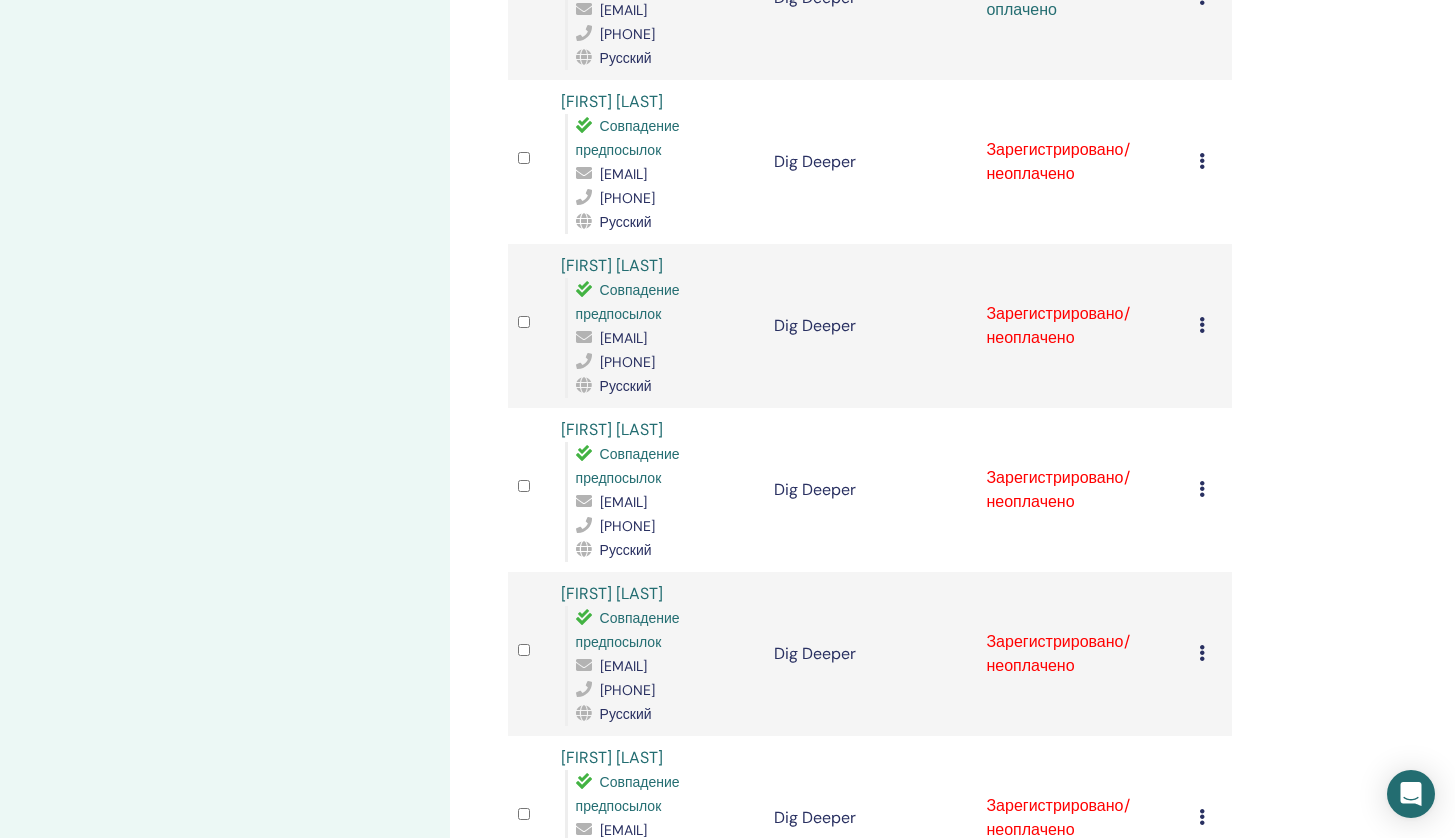 click at bounding box center [1202, 161] 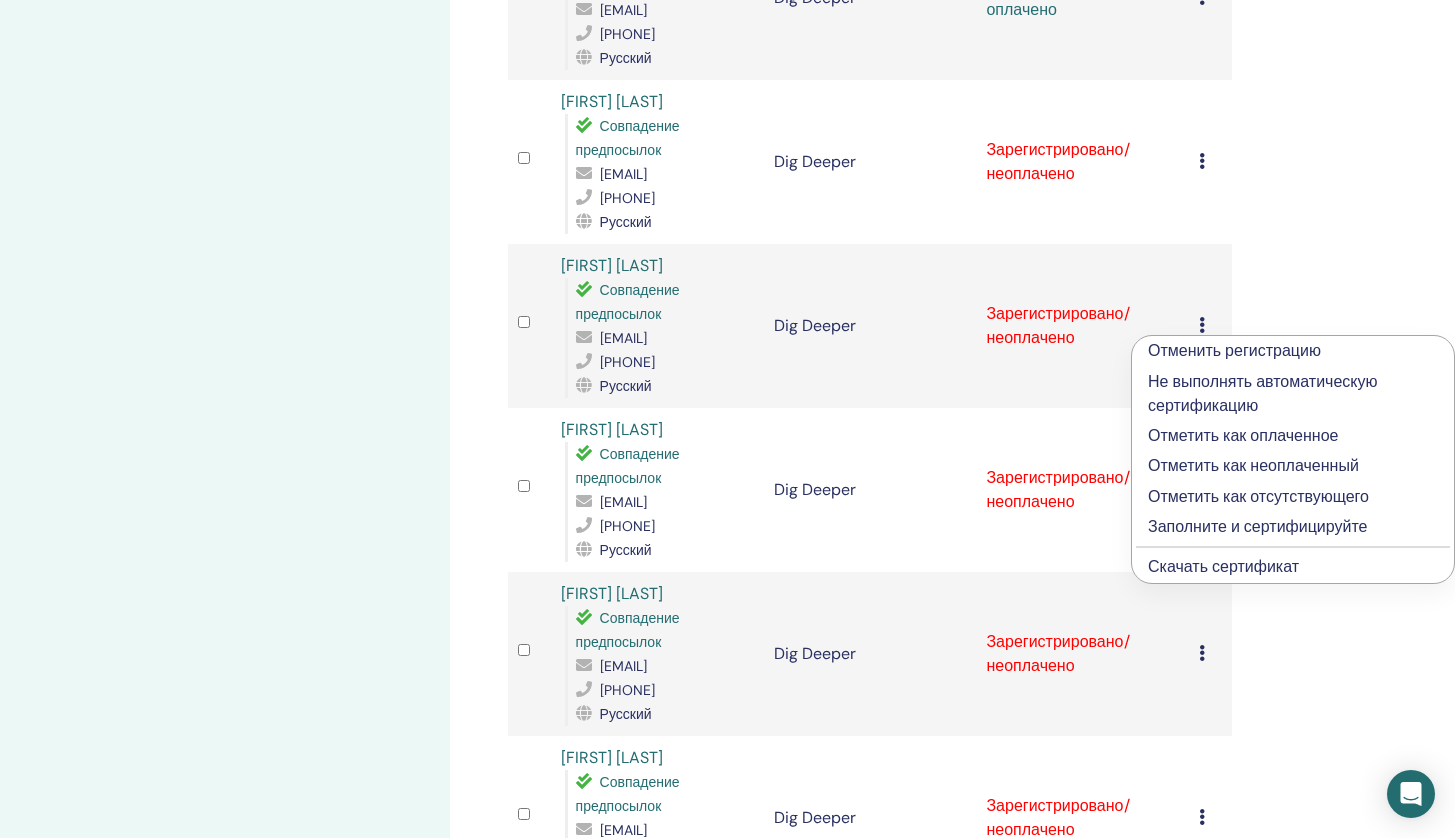 click at bounding box center (1202, -3) 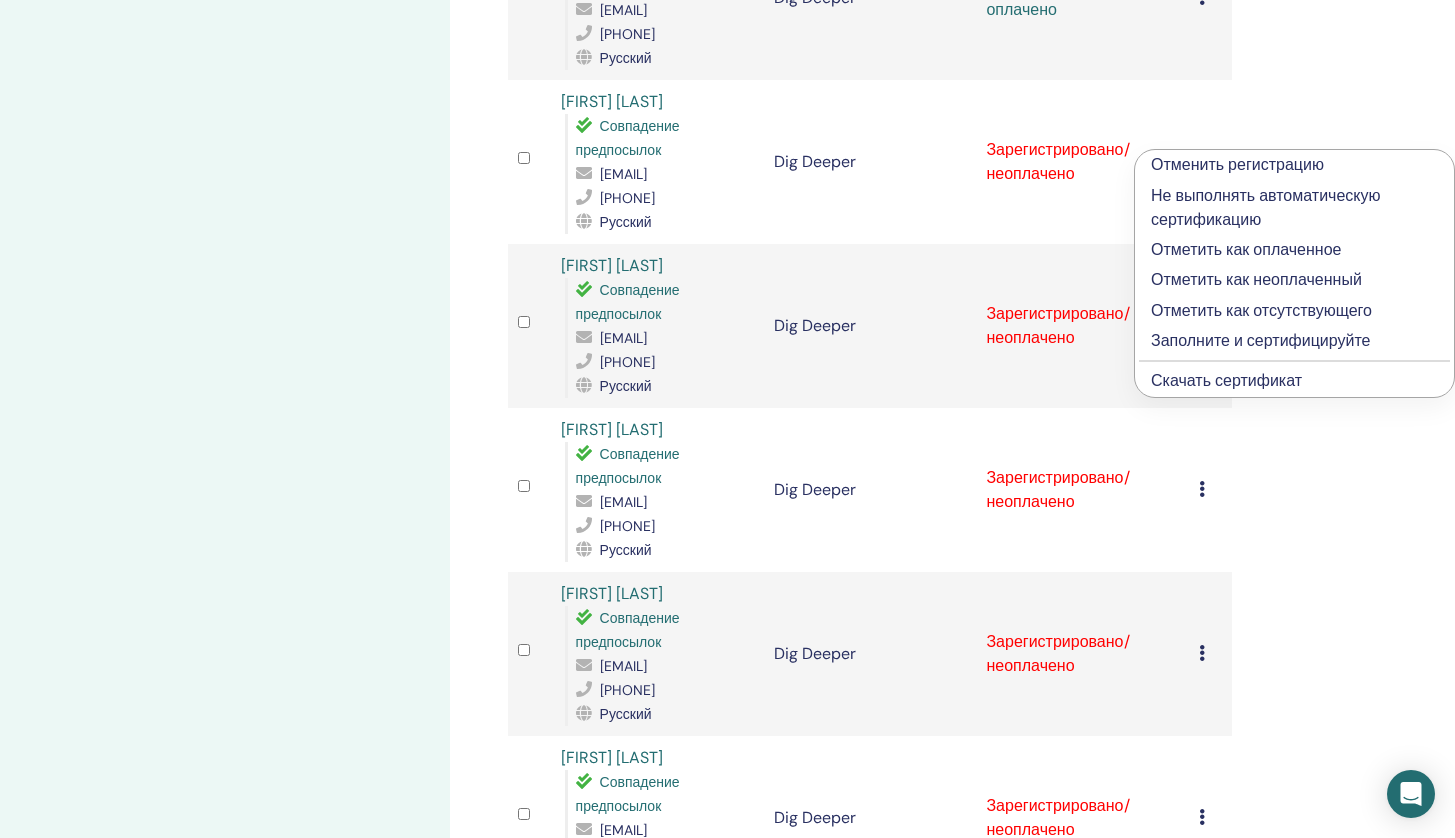 click on "Заполните и сертифицируйте" at bounding box center (1294, 341) 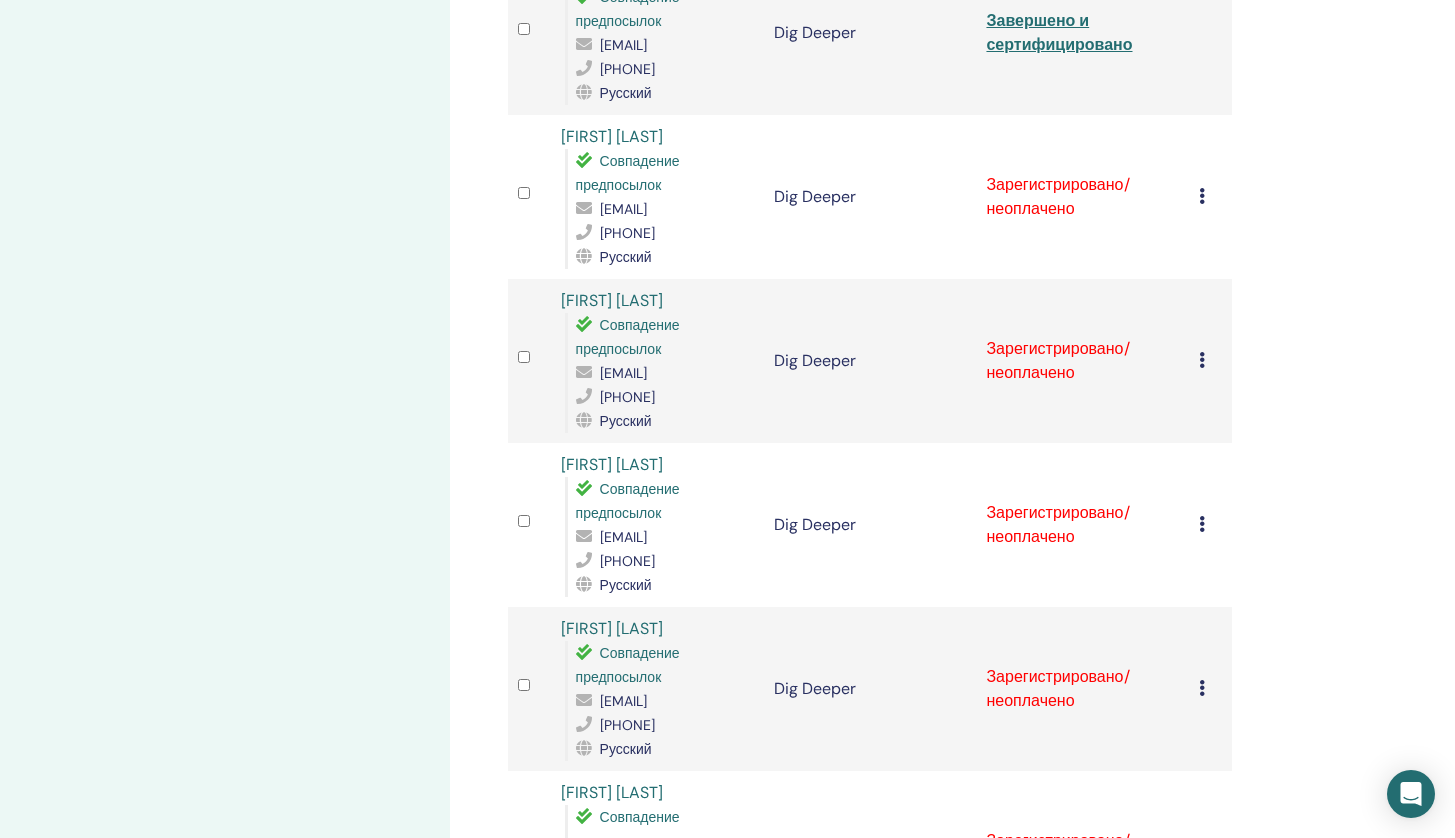 scroll, scrollTop: 1875, scrollLeft: 0, axis: vertical 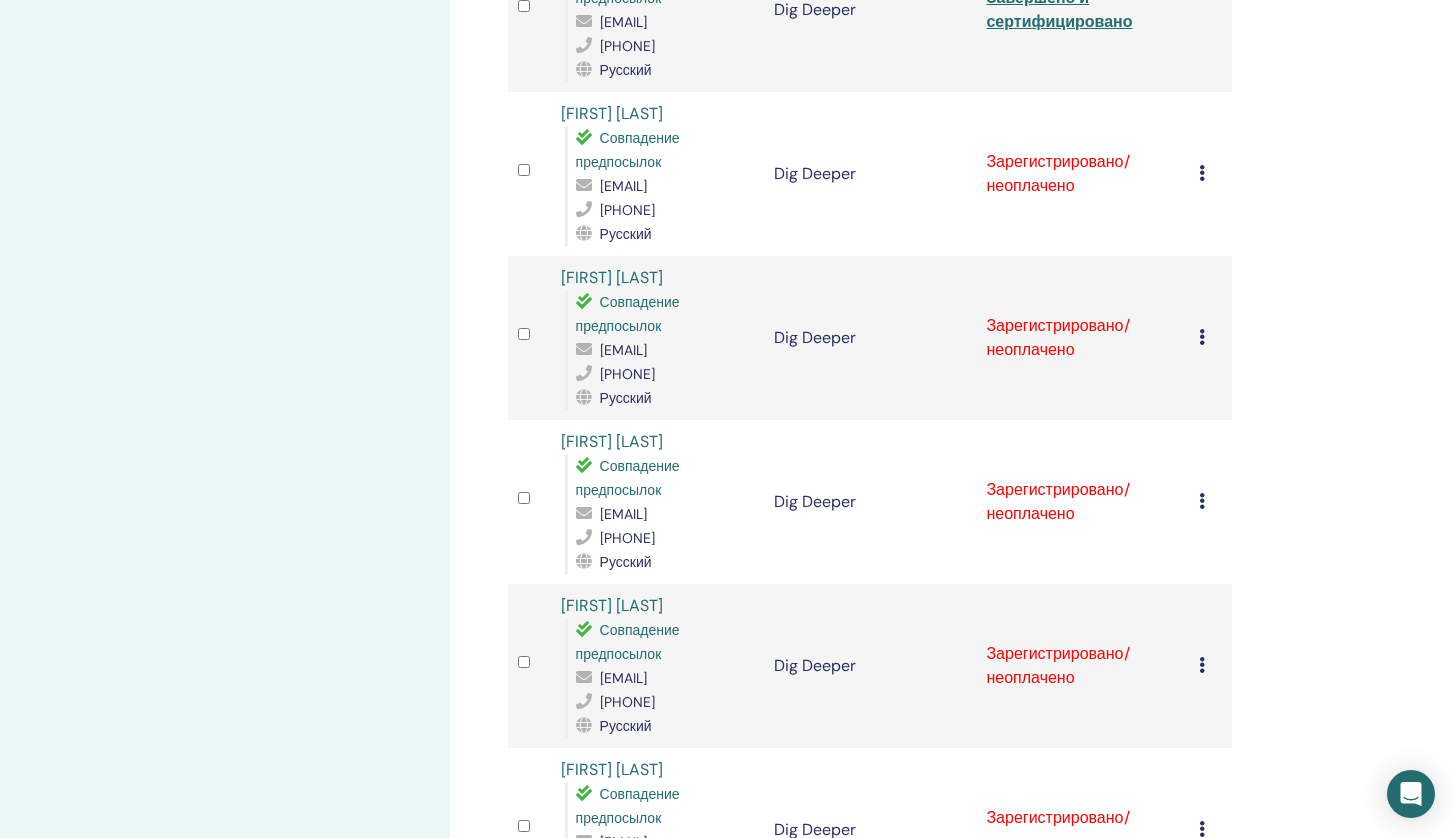 click at bounding box center [1202, 173] 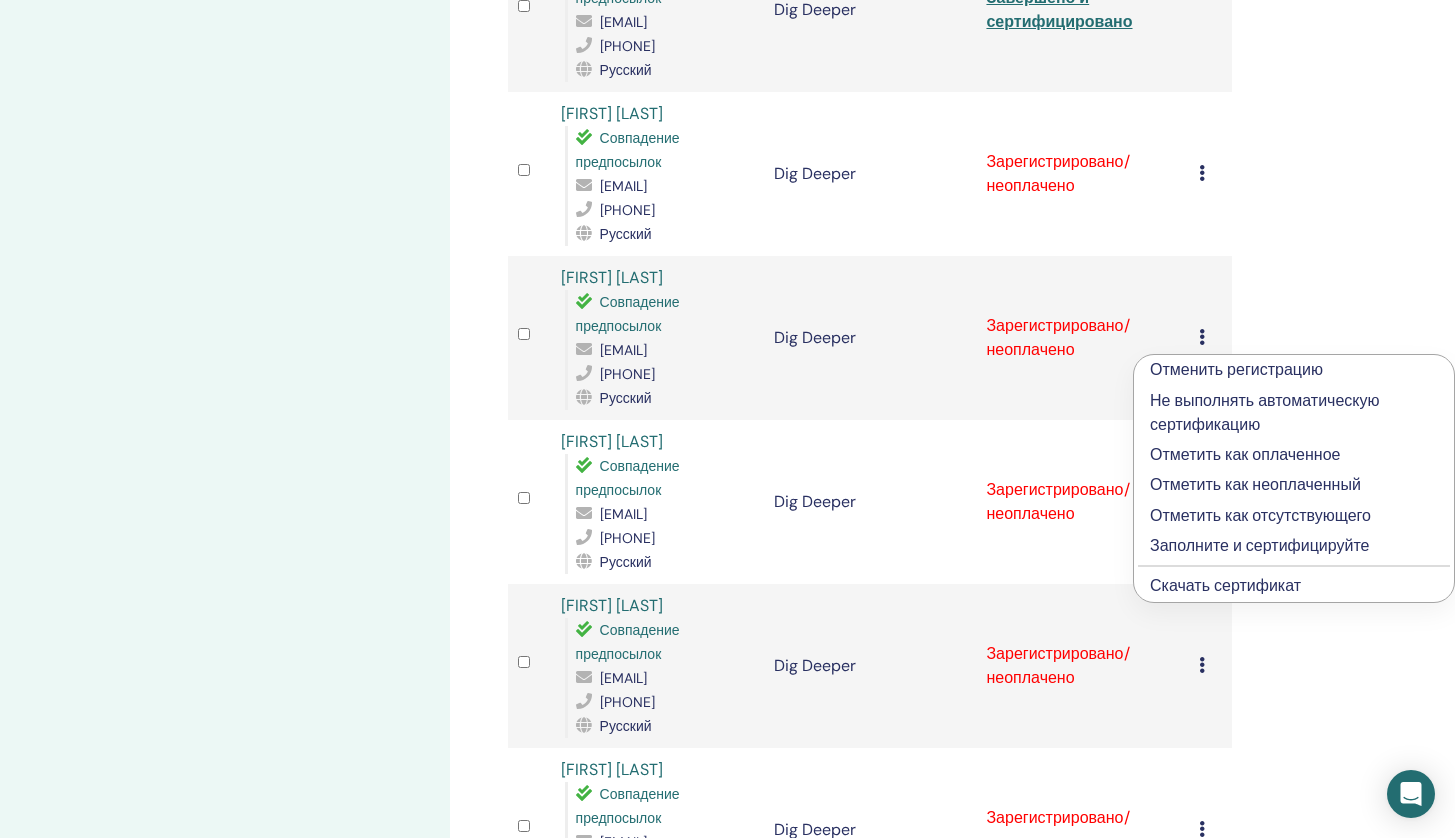 click on "Отметить как оплаченное" at bounding box center [1294, 455] 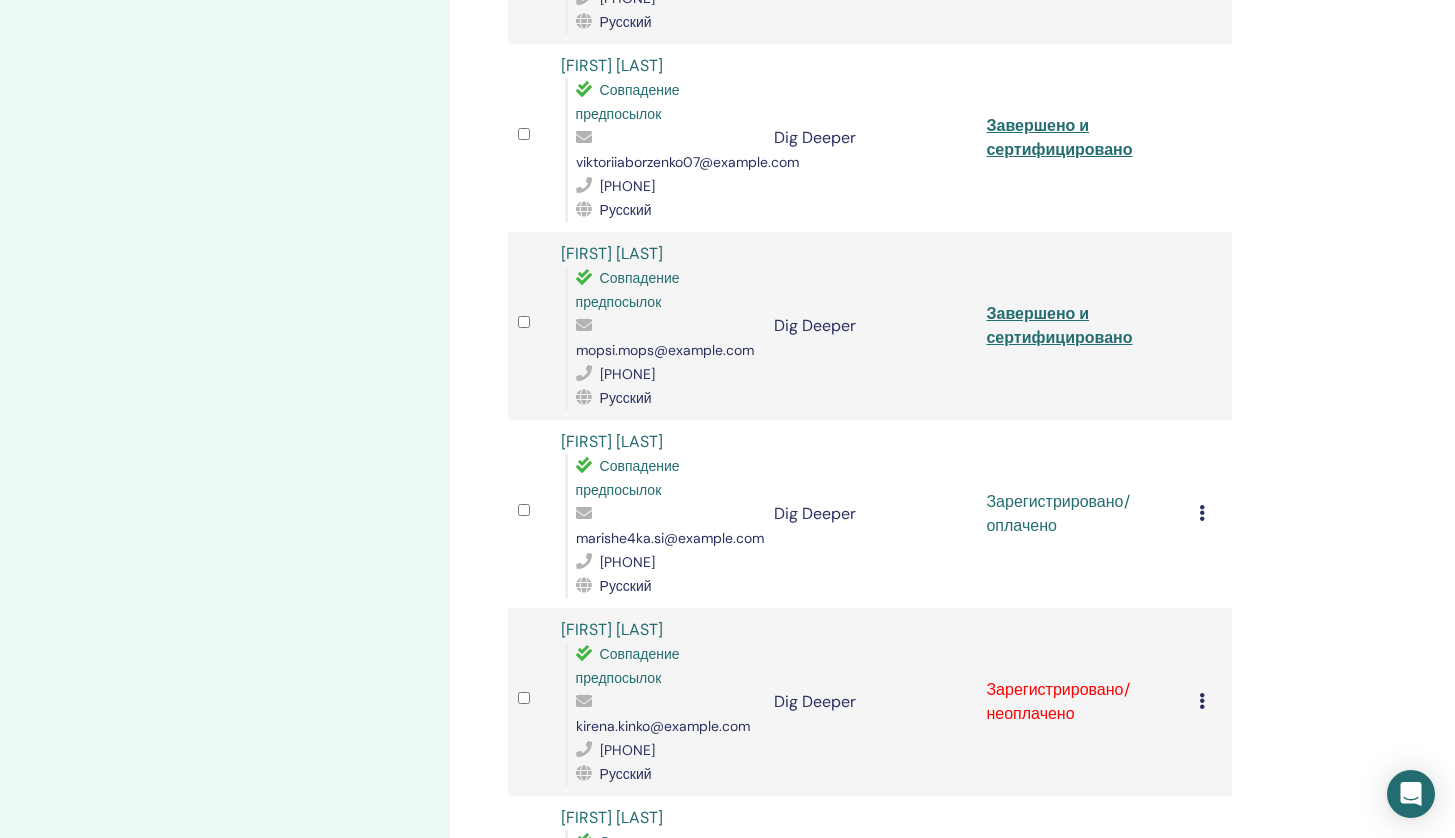 scroll, scrollTop: 1804, scrollLeft: 0, axis: vertical 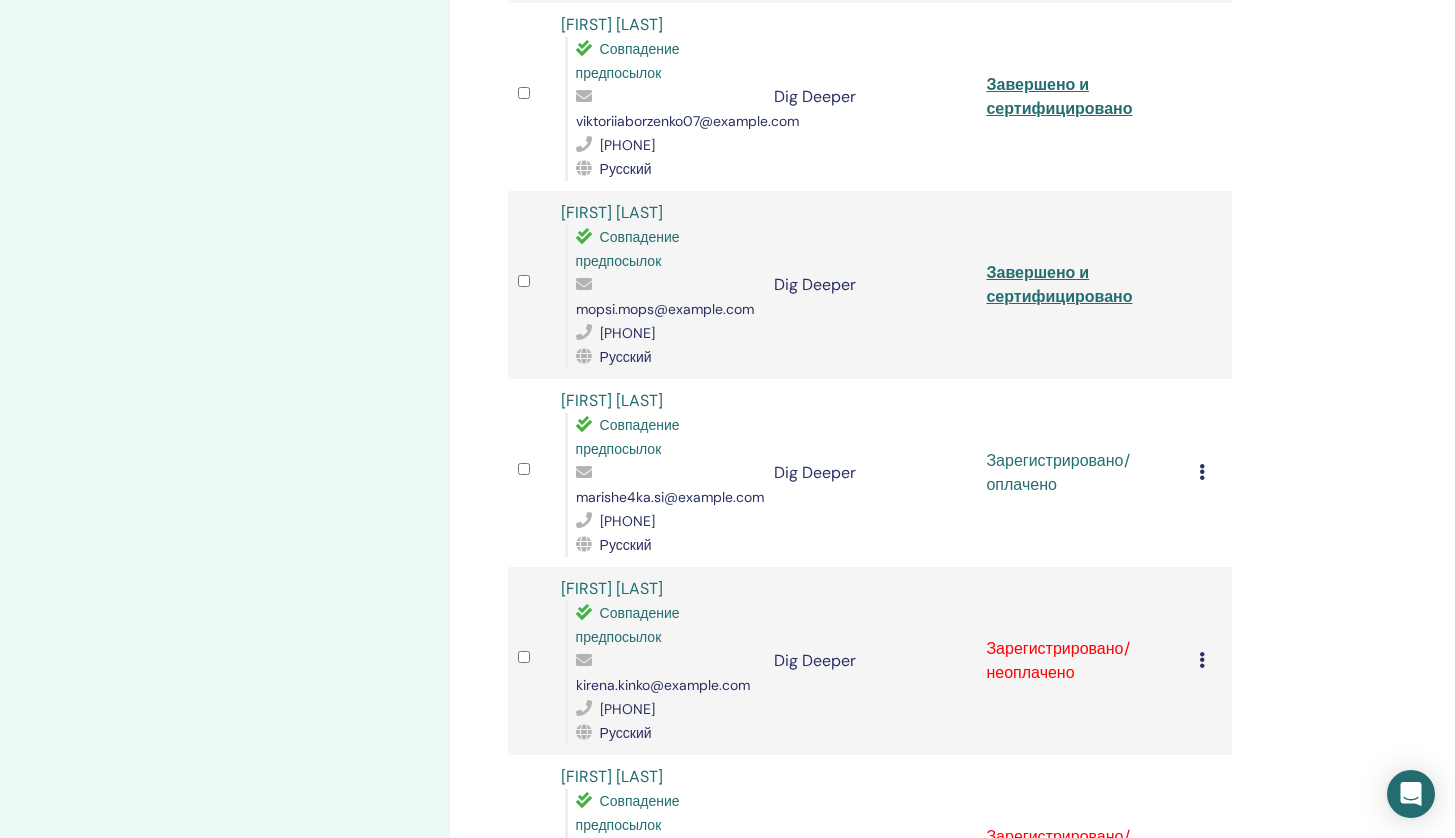 click on "Отменить регистрацию Не выполнять автоматическую сертификацию Отметить как оплаченное Отметить как неоплаченный Отметить как отсутствующего Заполните и сертифицируйте Скачать сертификат" at bounding box center [1210, 473] 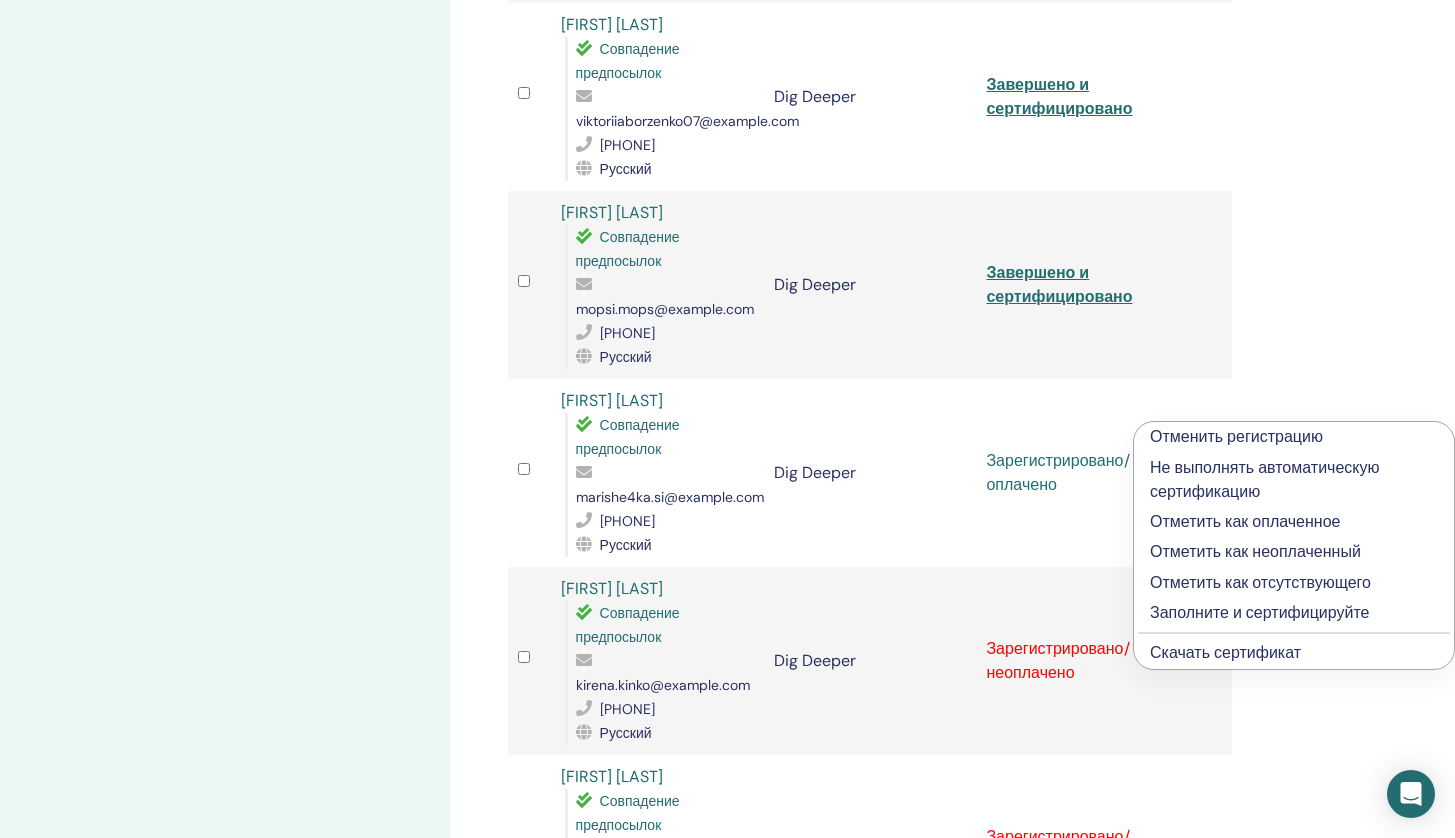 click on "Заполните и сертифицируйте" at bounding box center [1294, 613] 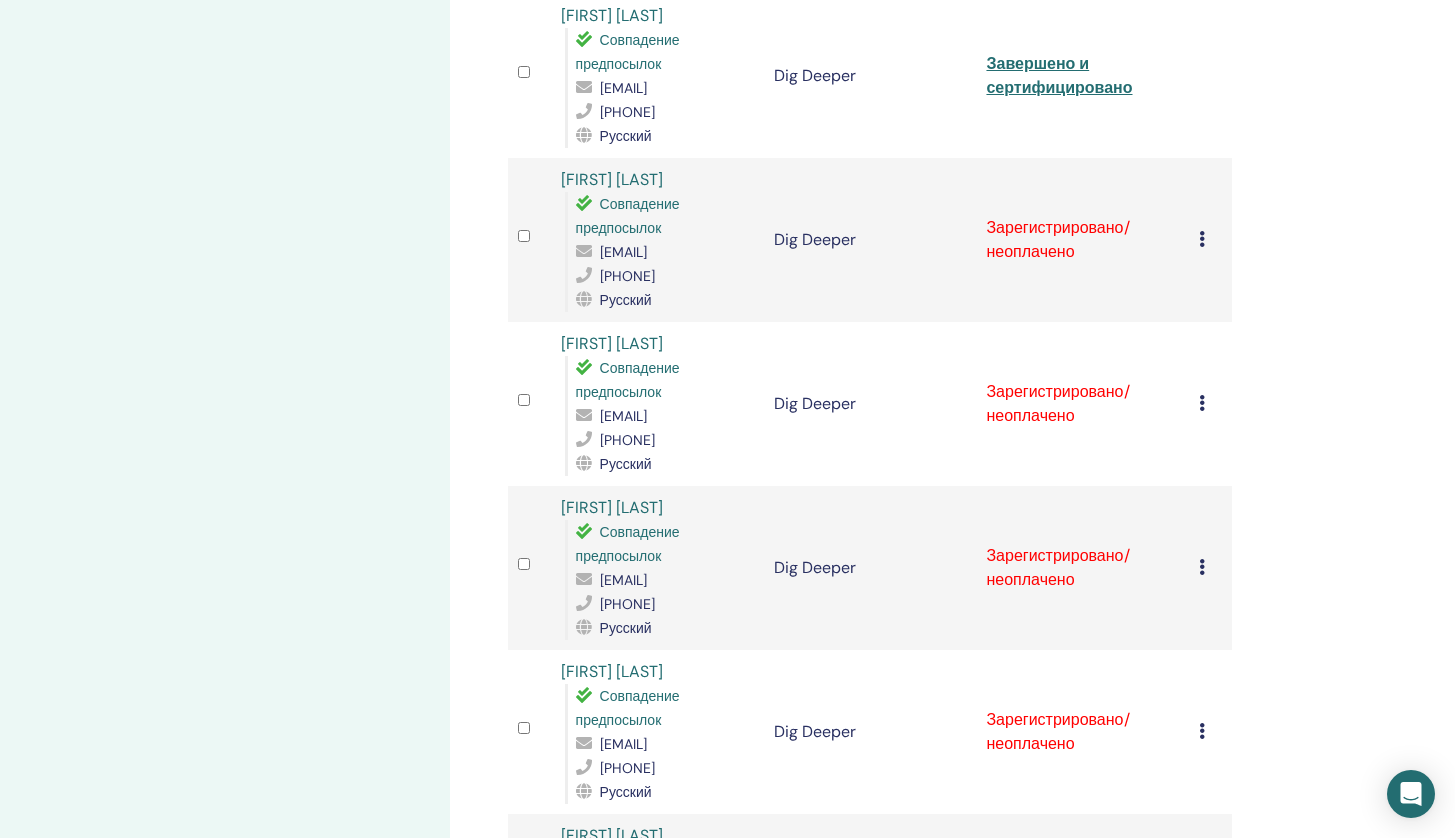scroll, scrollTop: 1994, scrollLeft: 0, axis: vertical 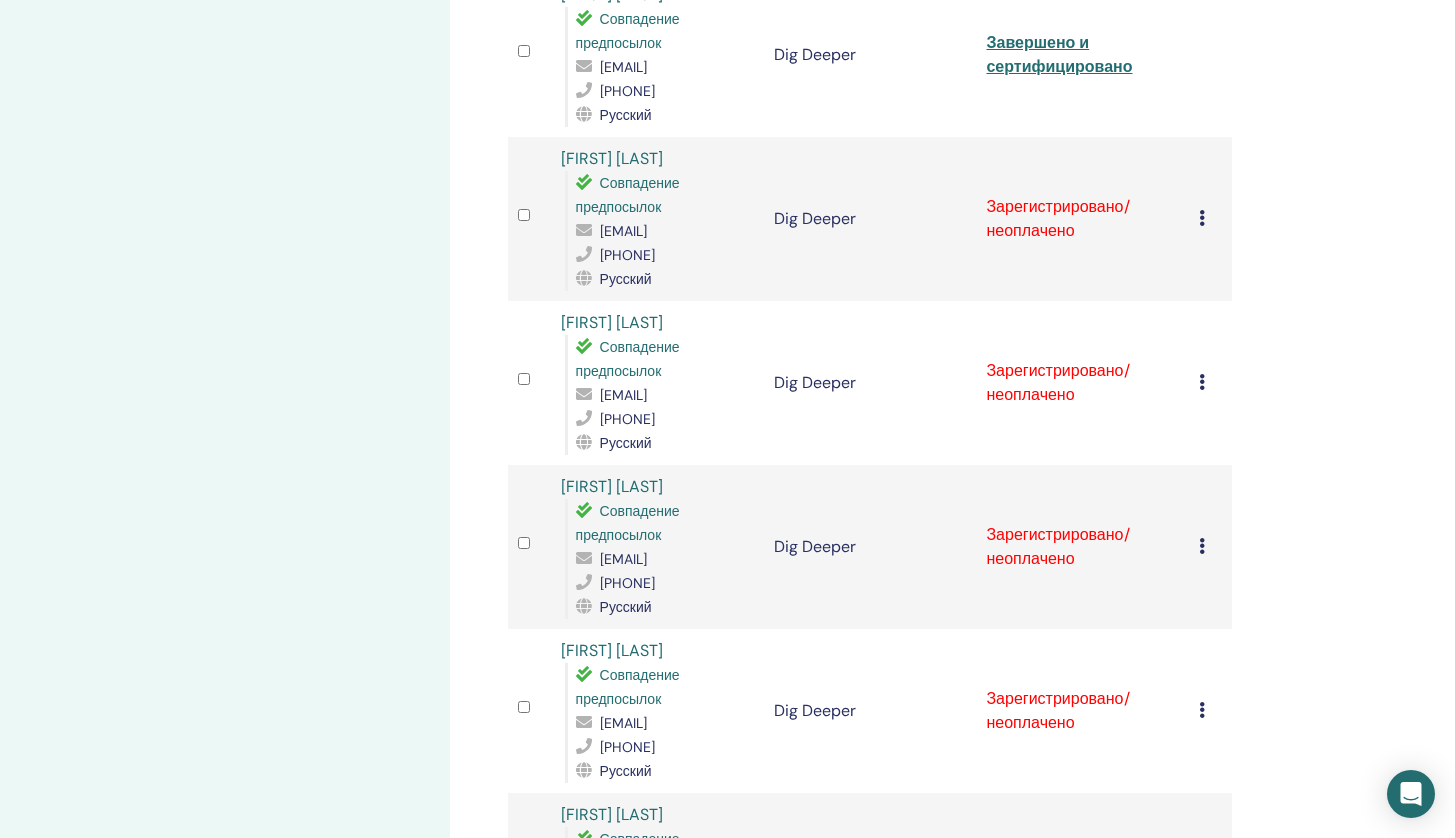 click at bounding box center (1202, 218) 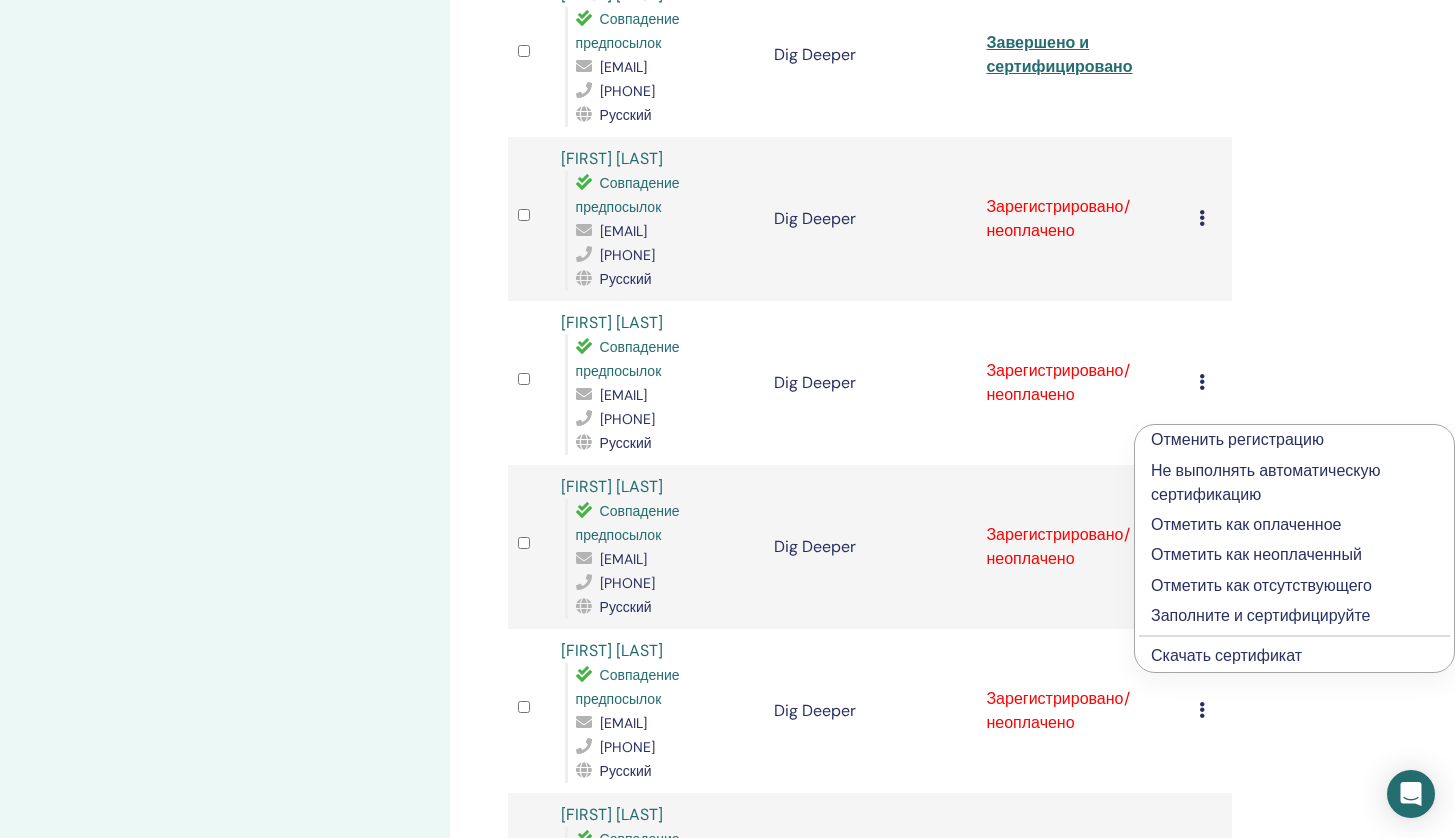 click on "Отметить как оплаченное" at bounding box center [1294, 525] 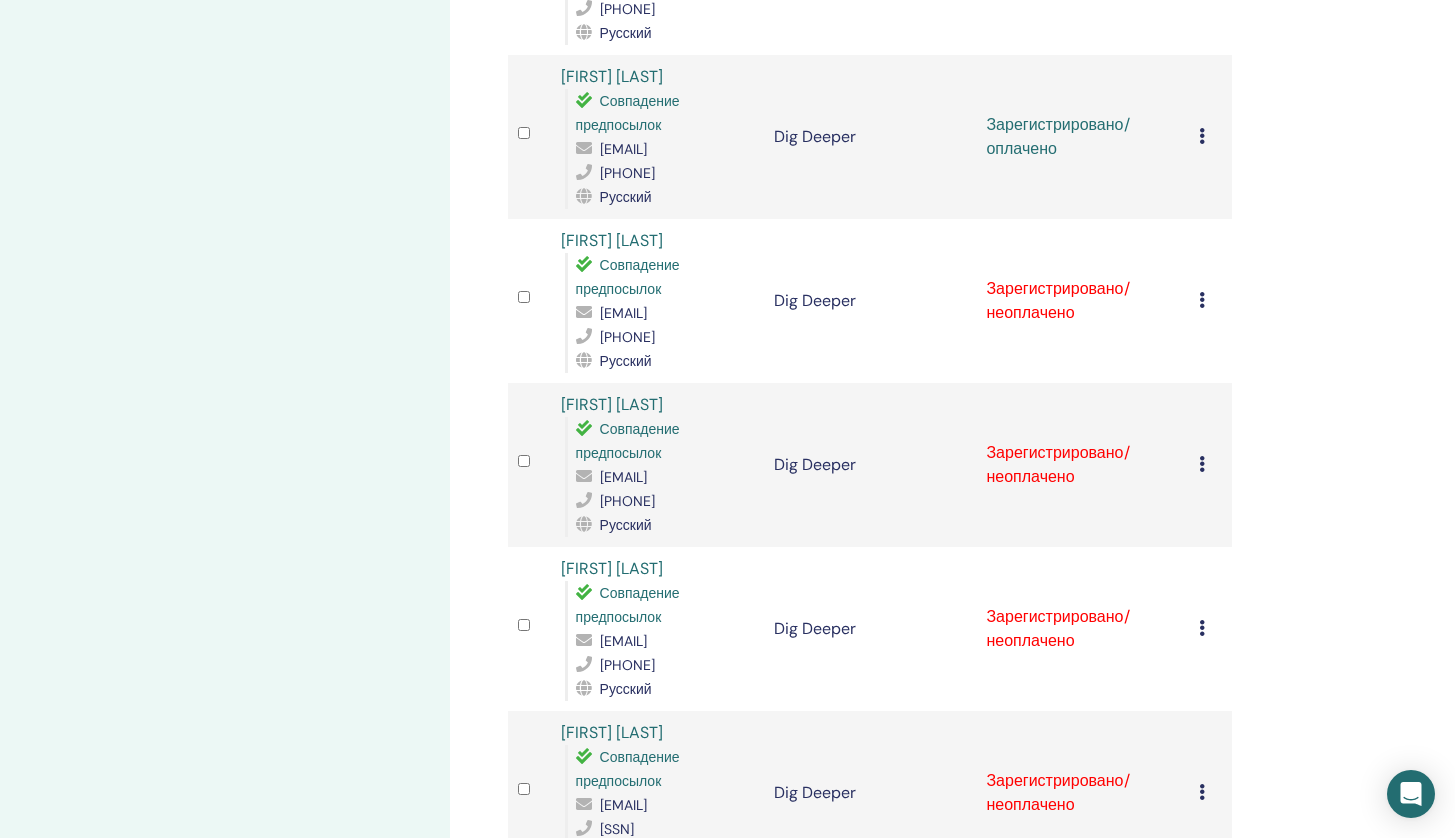 scroll, scrollTop: 2106, scrollLeft: 0, axis: vertical 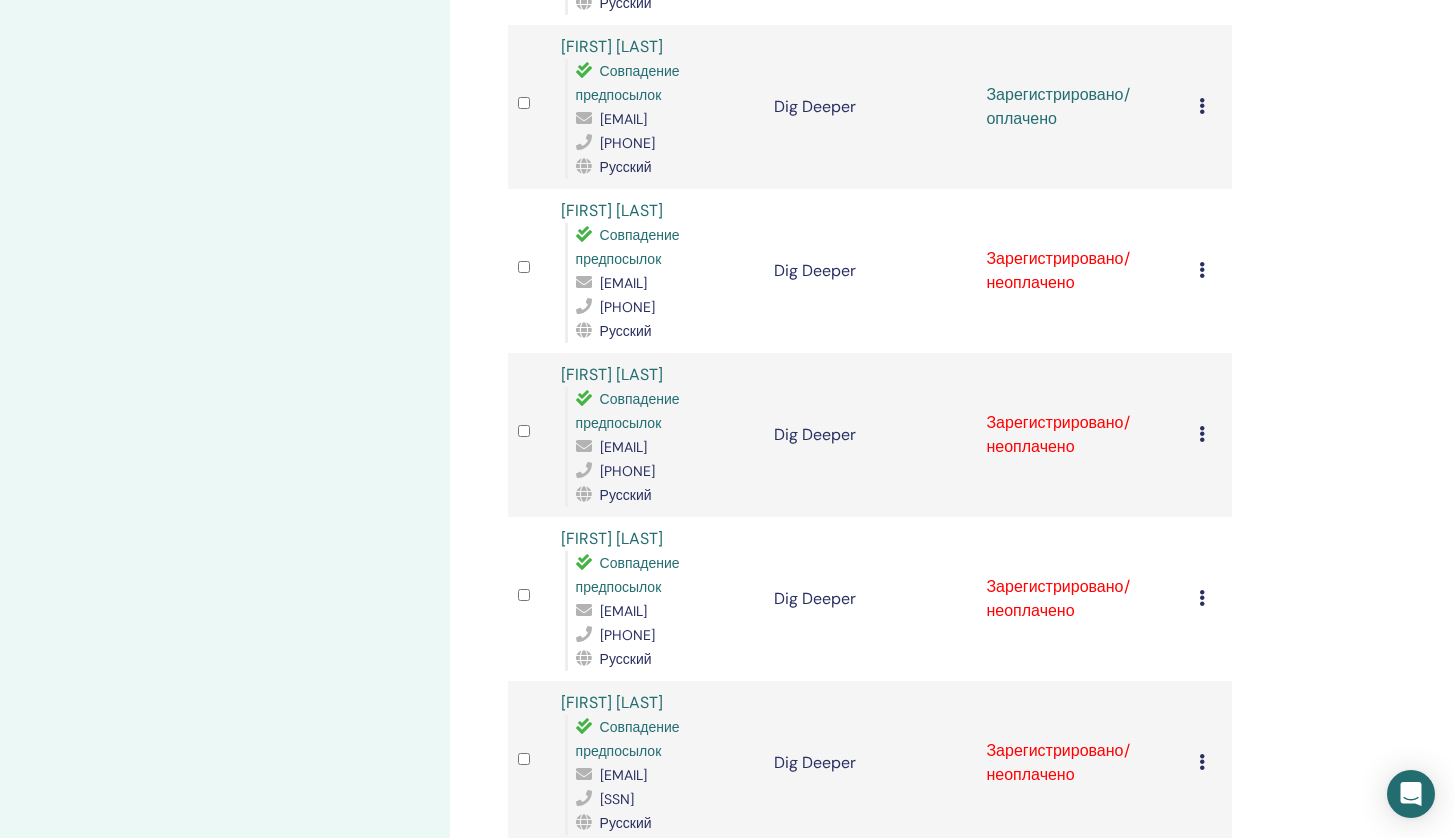 click at bounding box center (1202, 106) 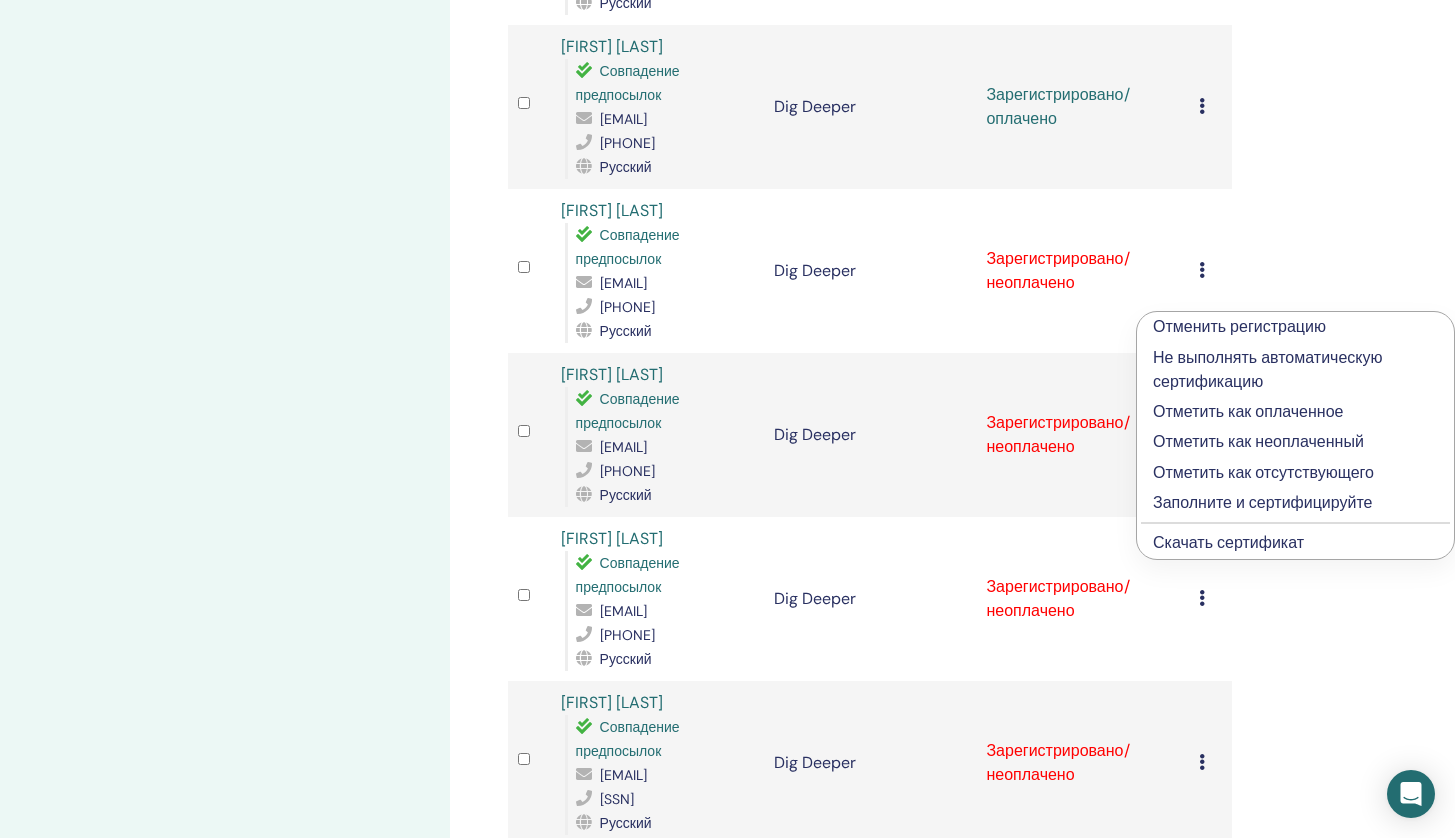 click on "Заполните и сертифицируйте" at bounding box center (1295, 503) 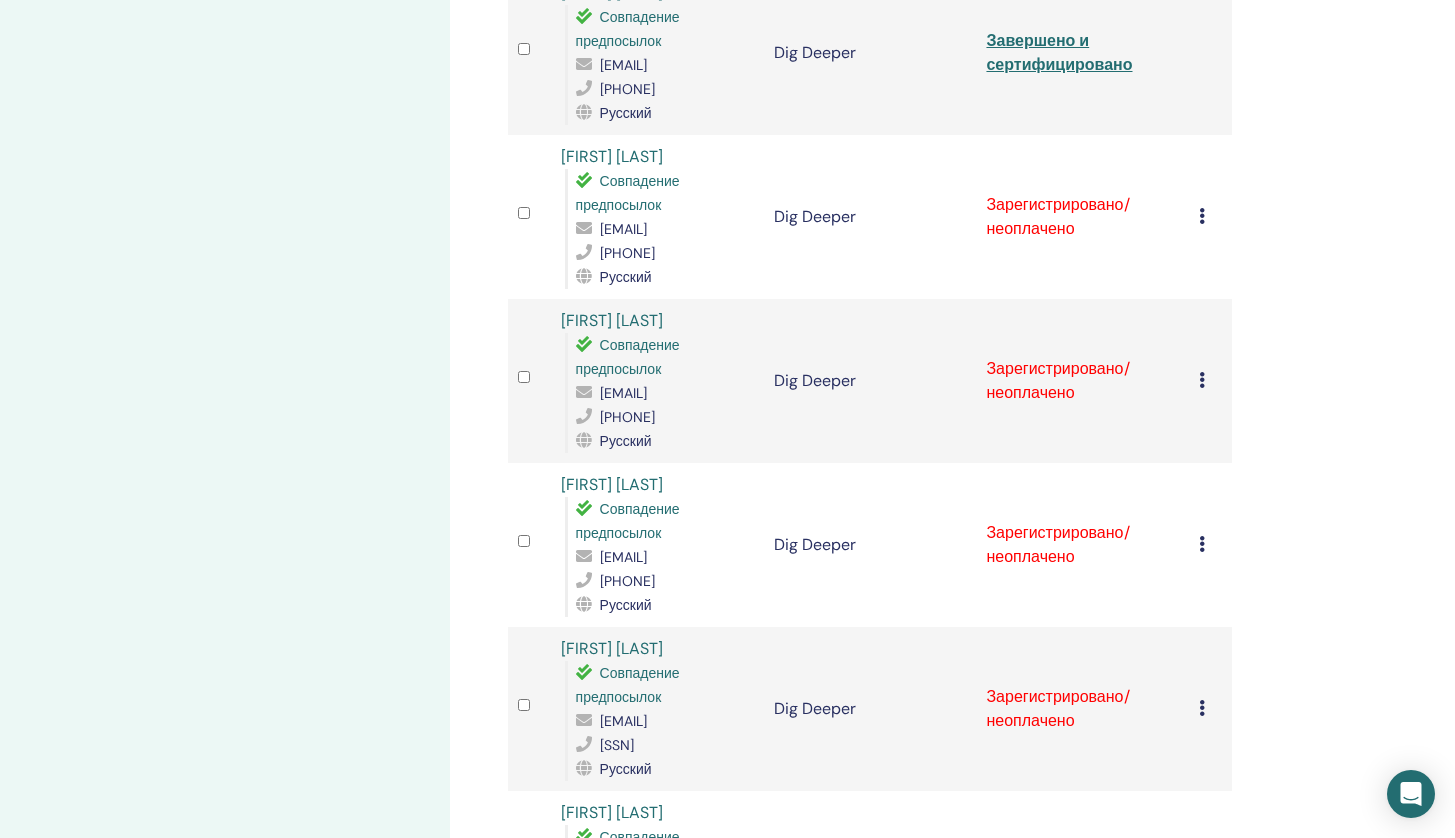 scroll, scrollTop: 2178, scrollLeft: 0, axis: vertical 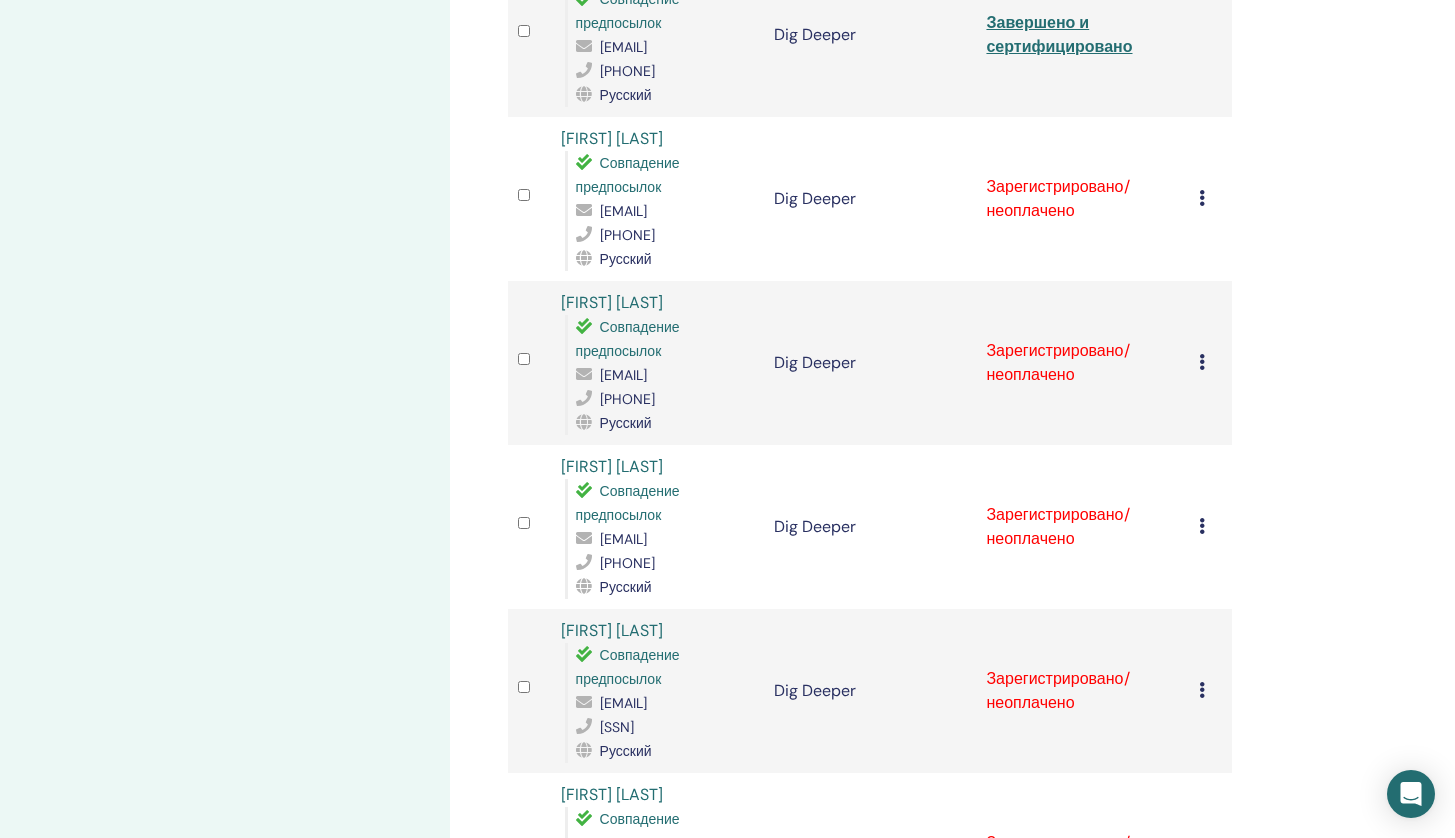 click on "Отменить регистрацию Не выполнять автоматическую сертификацию Отметить как оплаченное Отметить как неоплаченный Отметить как отсутствующего Заполните и сертифицируйте Скачать сертификат" at bounding box center (1210, 199) 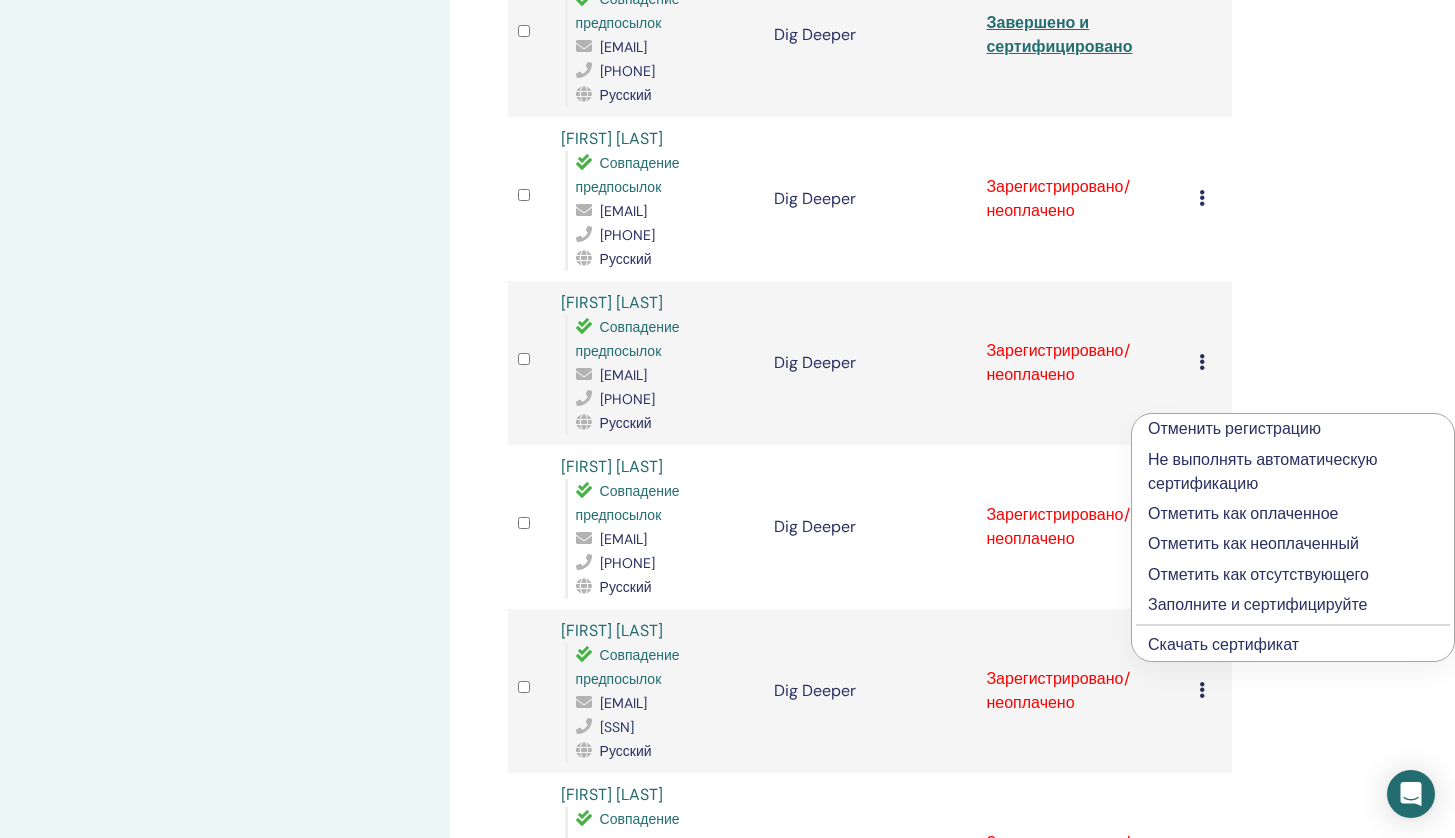 click on "Отметить как оплаченное" at bounding box center (1293, 514) 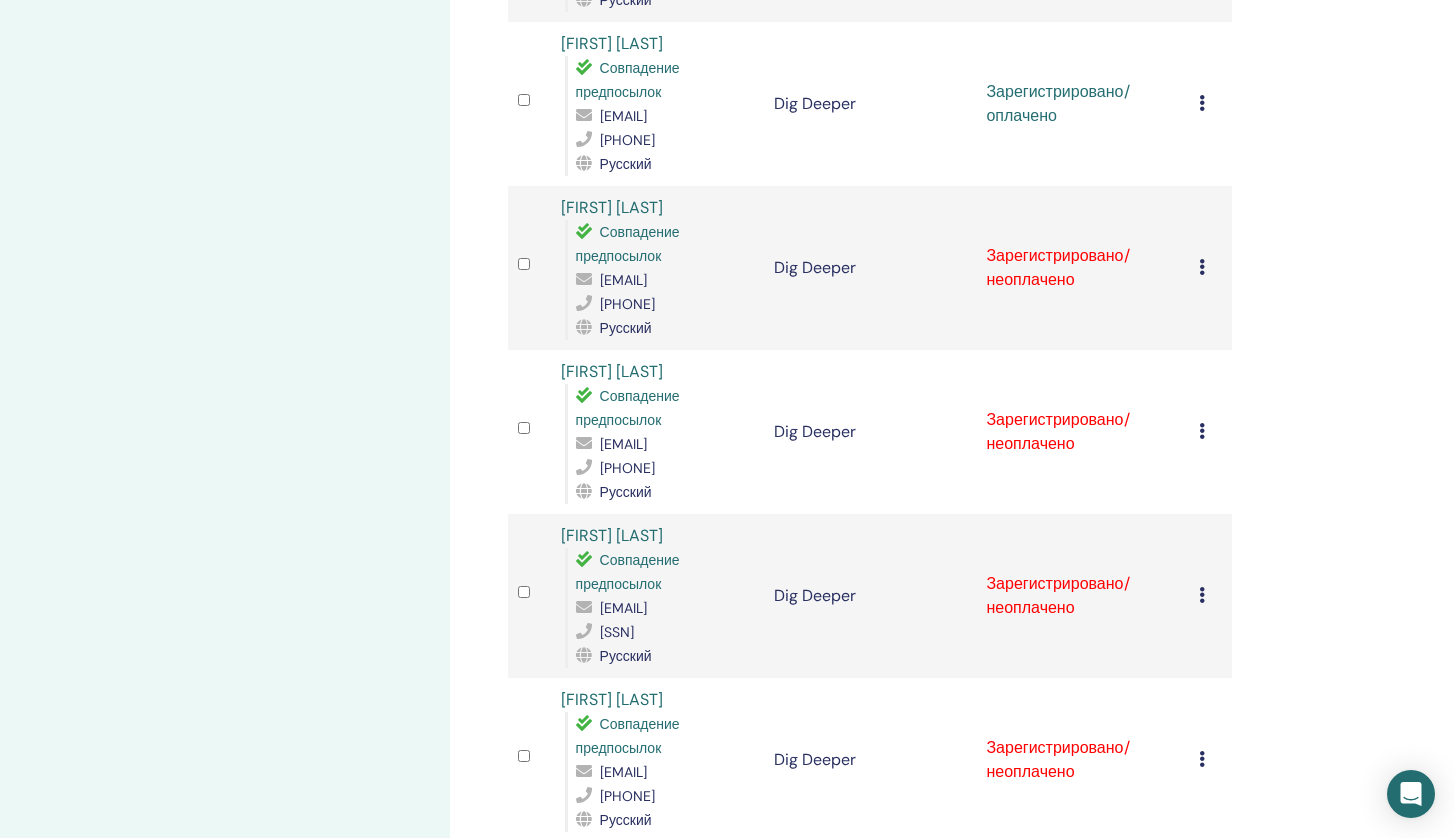 scroll, scrollTop: 2385, scrollLeft: 0, axis: vertical 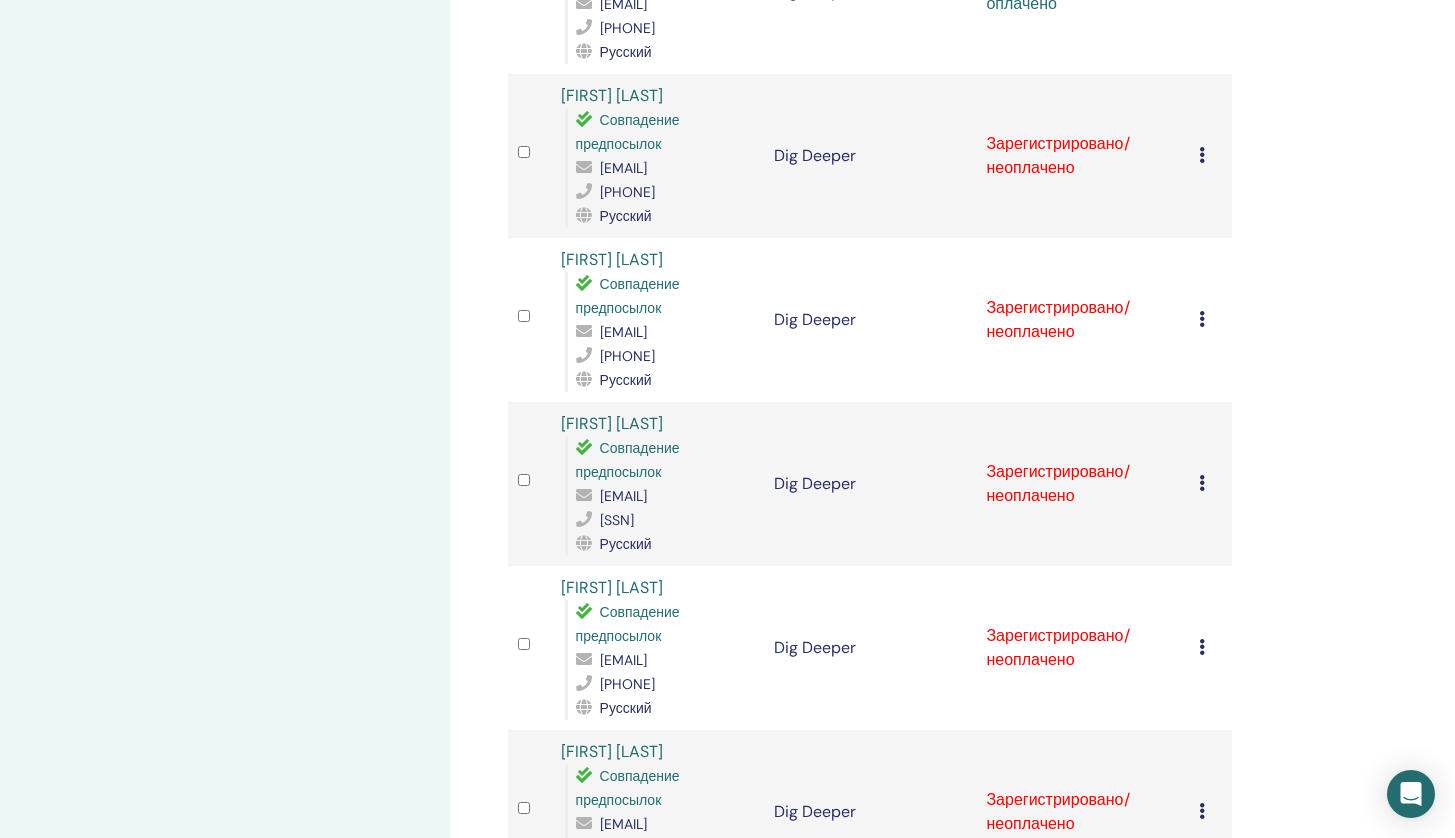 click at bounding box center (1202, -9) 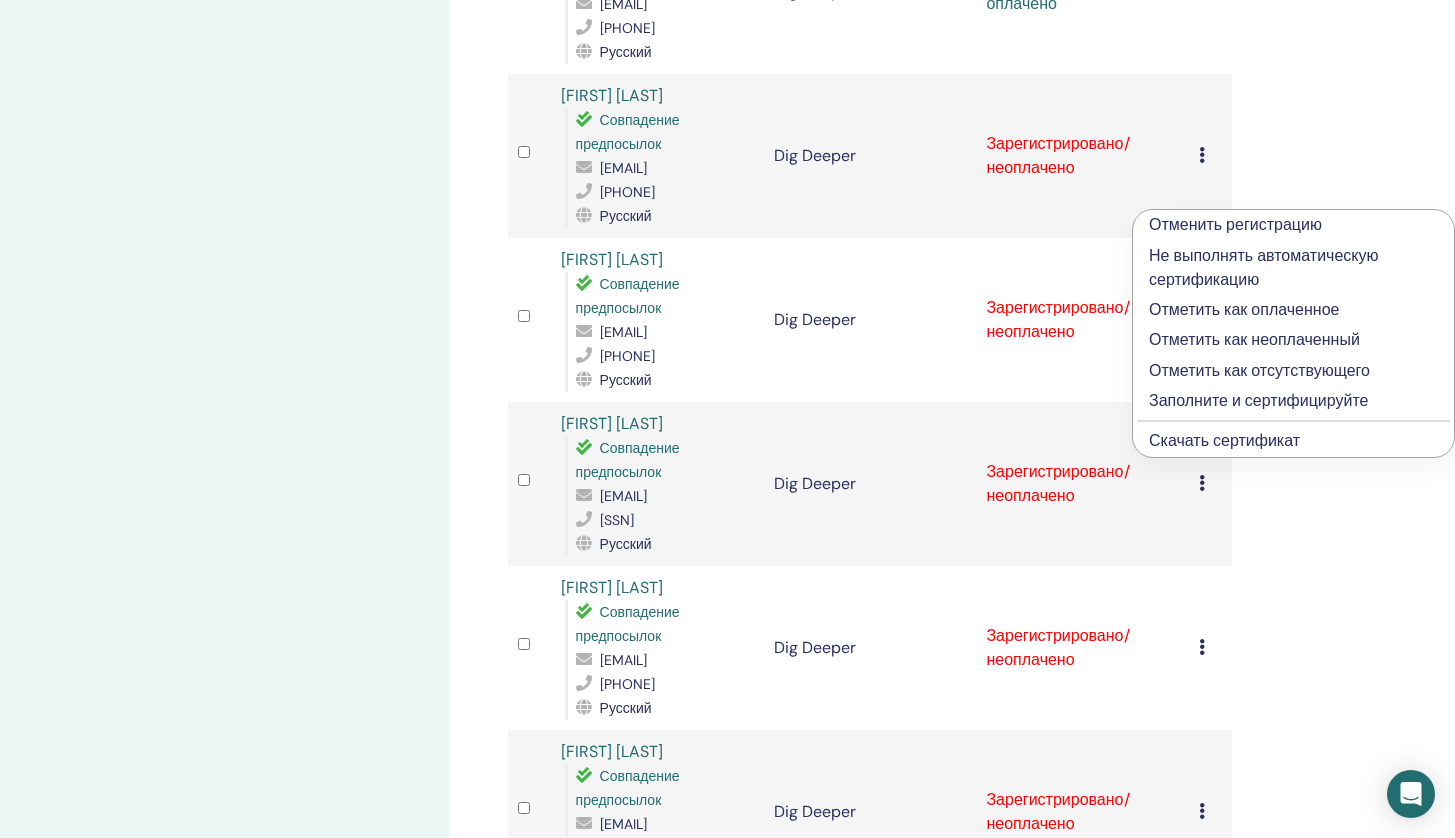 click on "Заполните и сертифицируйте" at bounding box center [1293, 401] 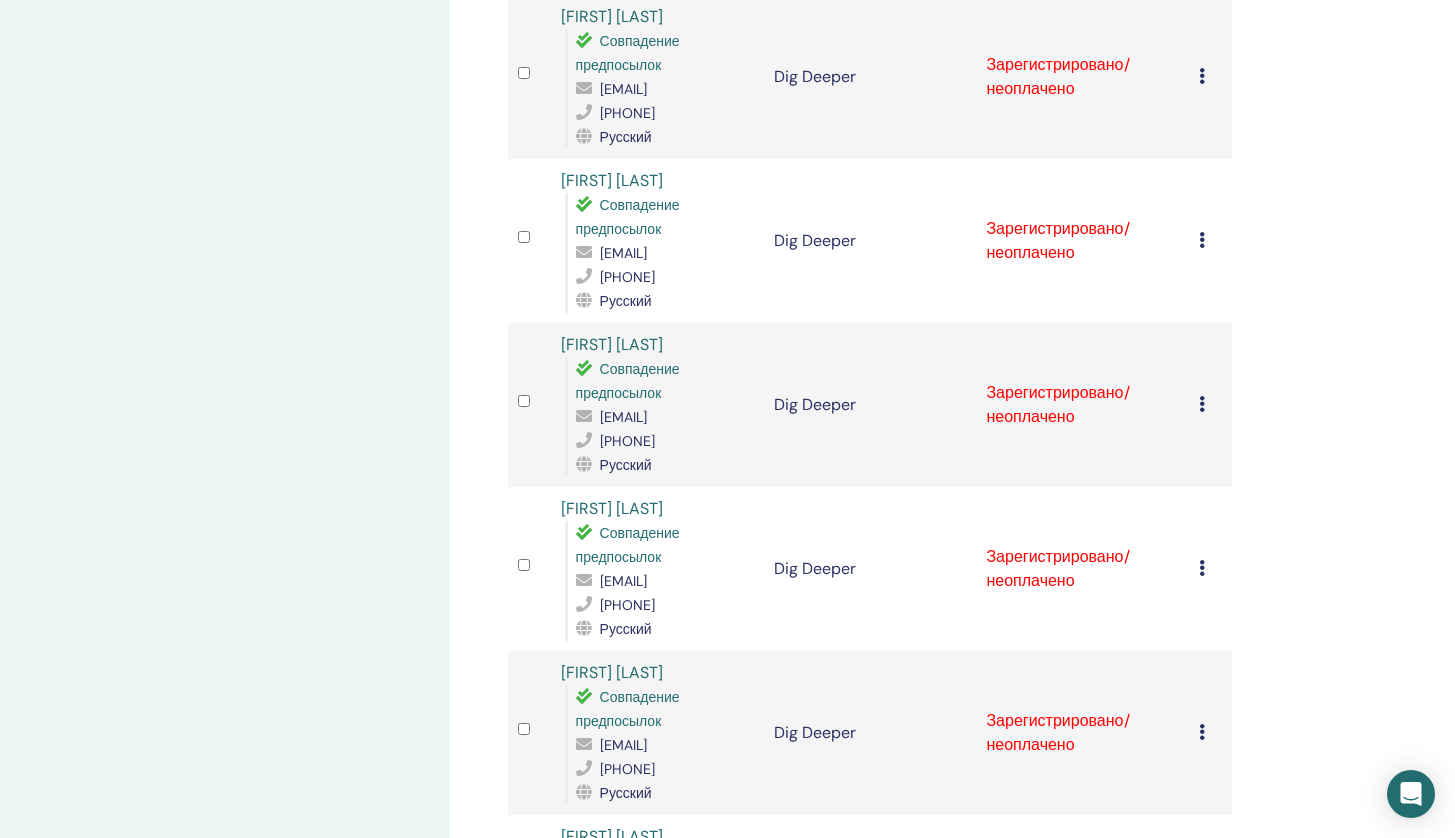 scroll, scrollTop: 2481, scrollLeft: 0, axis: vertical 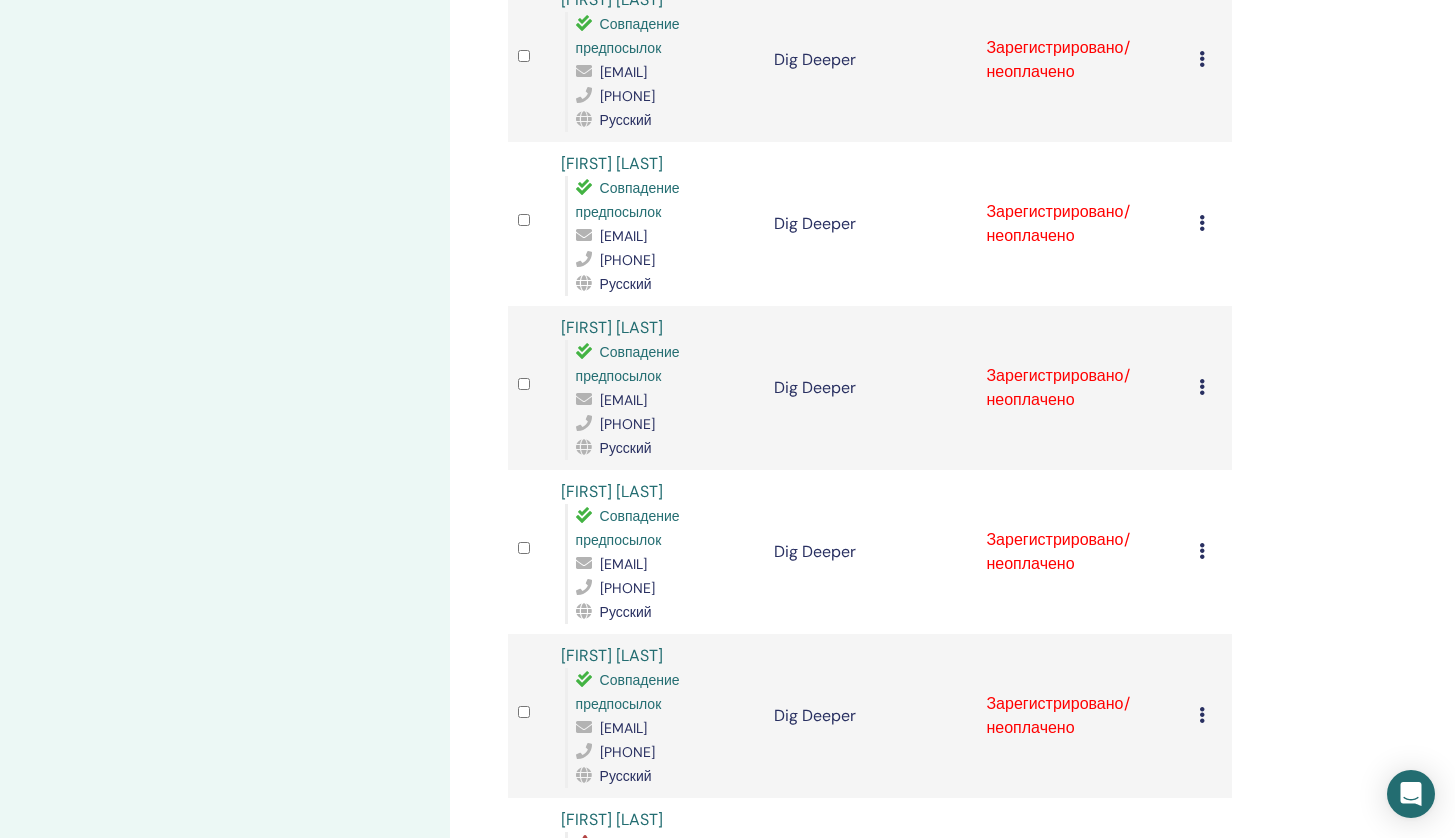 click at bounding box center [1202, 59] 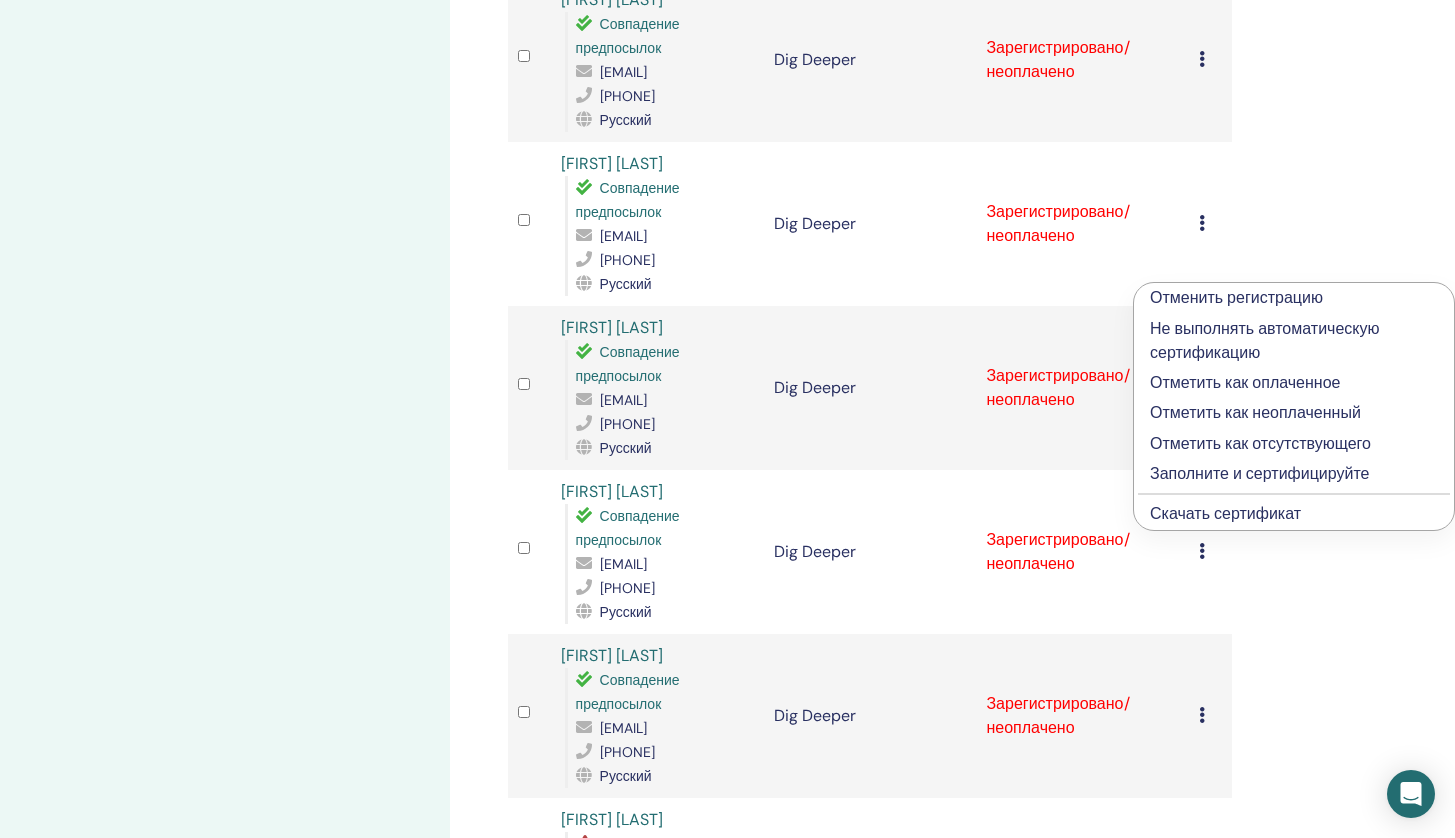 click on "Отметить как оплаченное" at bounding box center (1294, 383) 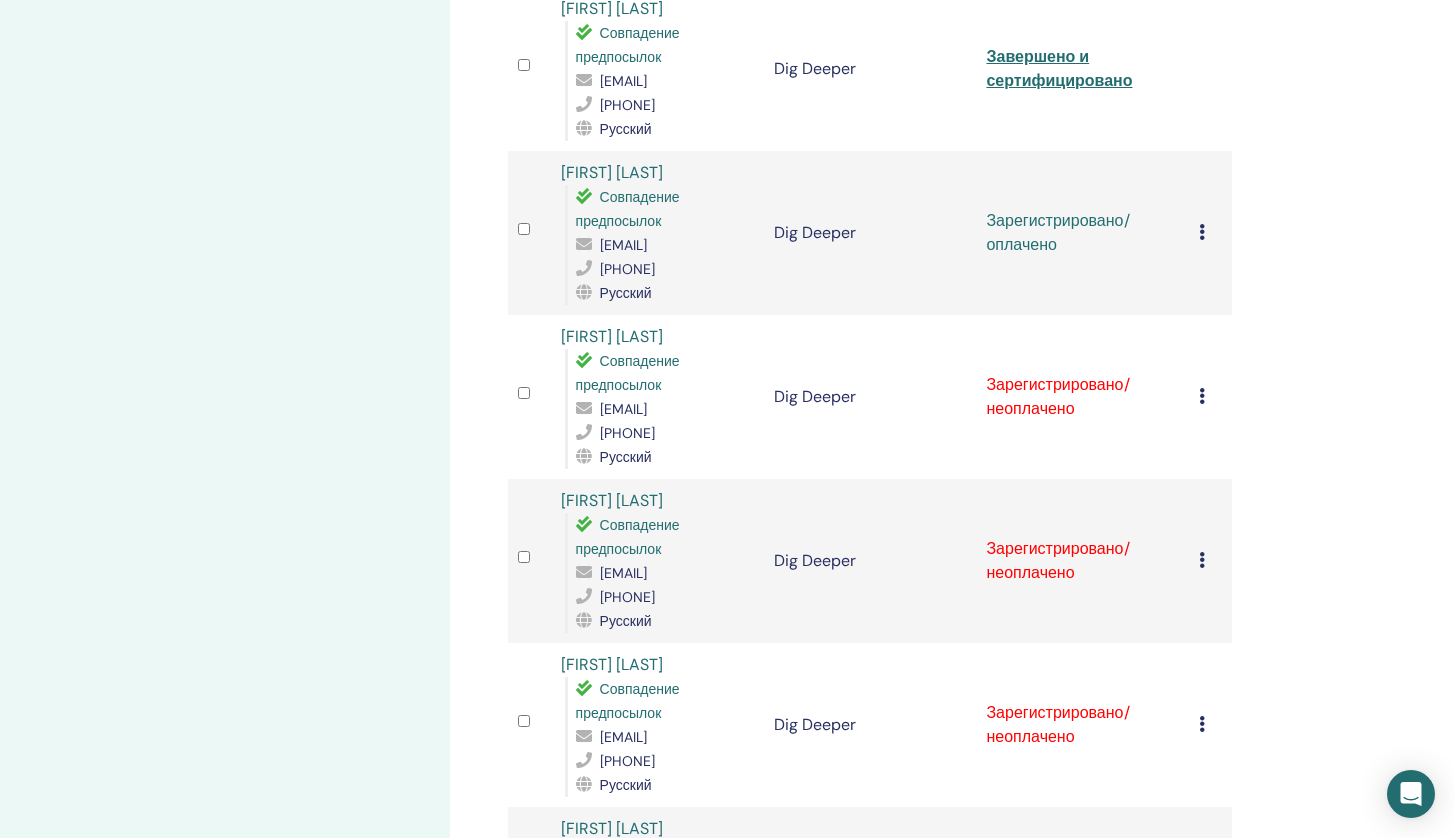 scroll, scrollTop: 2355, scrollLeft: 0, axis: vertical 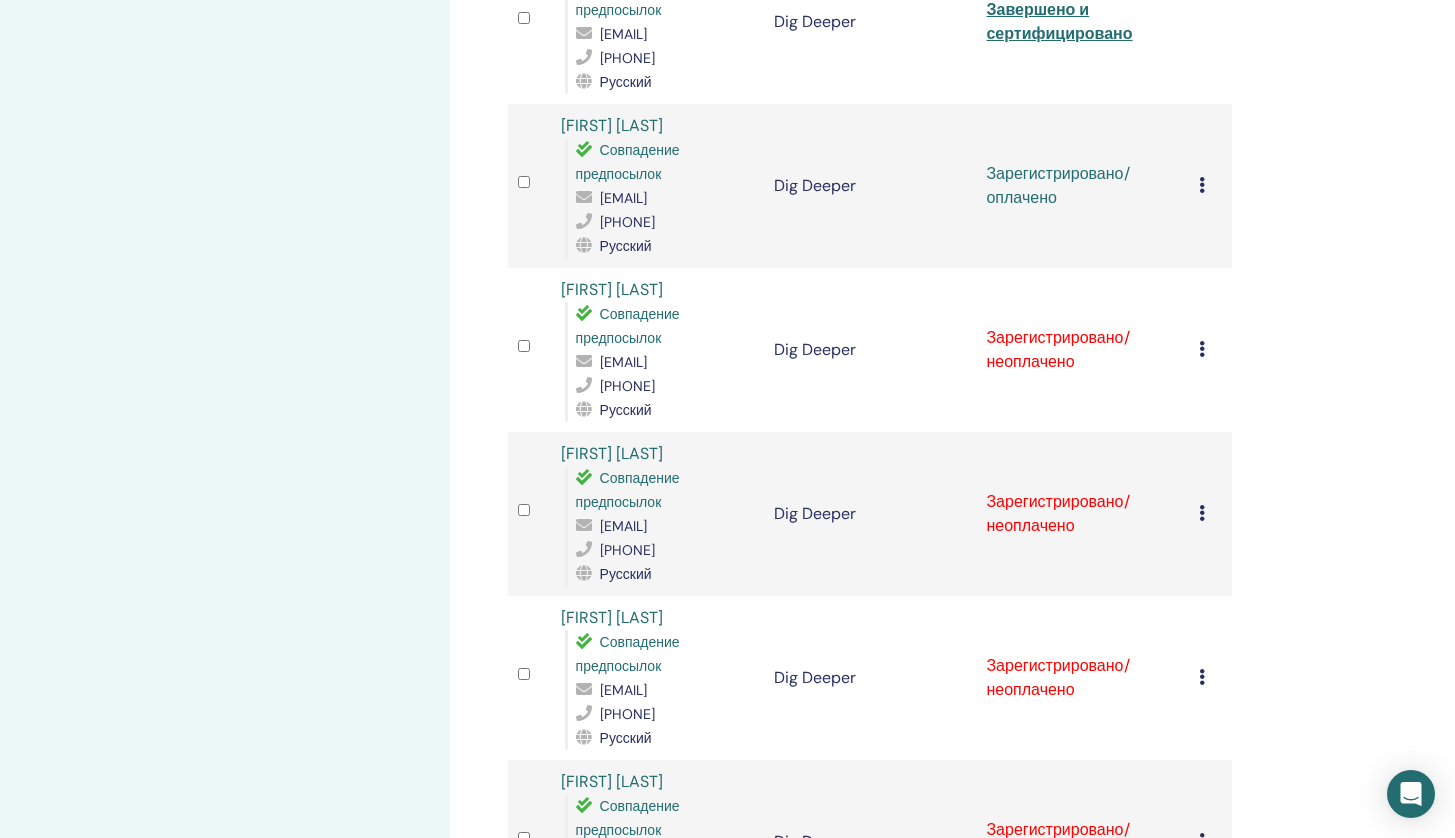 click at bounding box center [1202, 185] 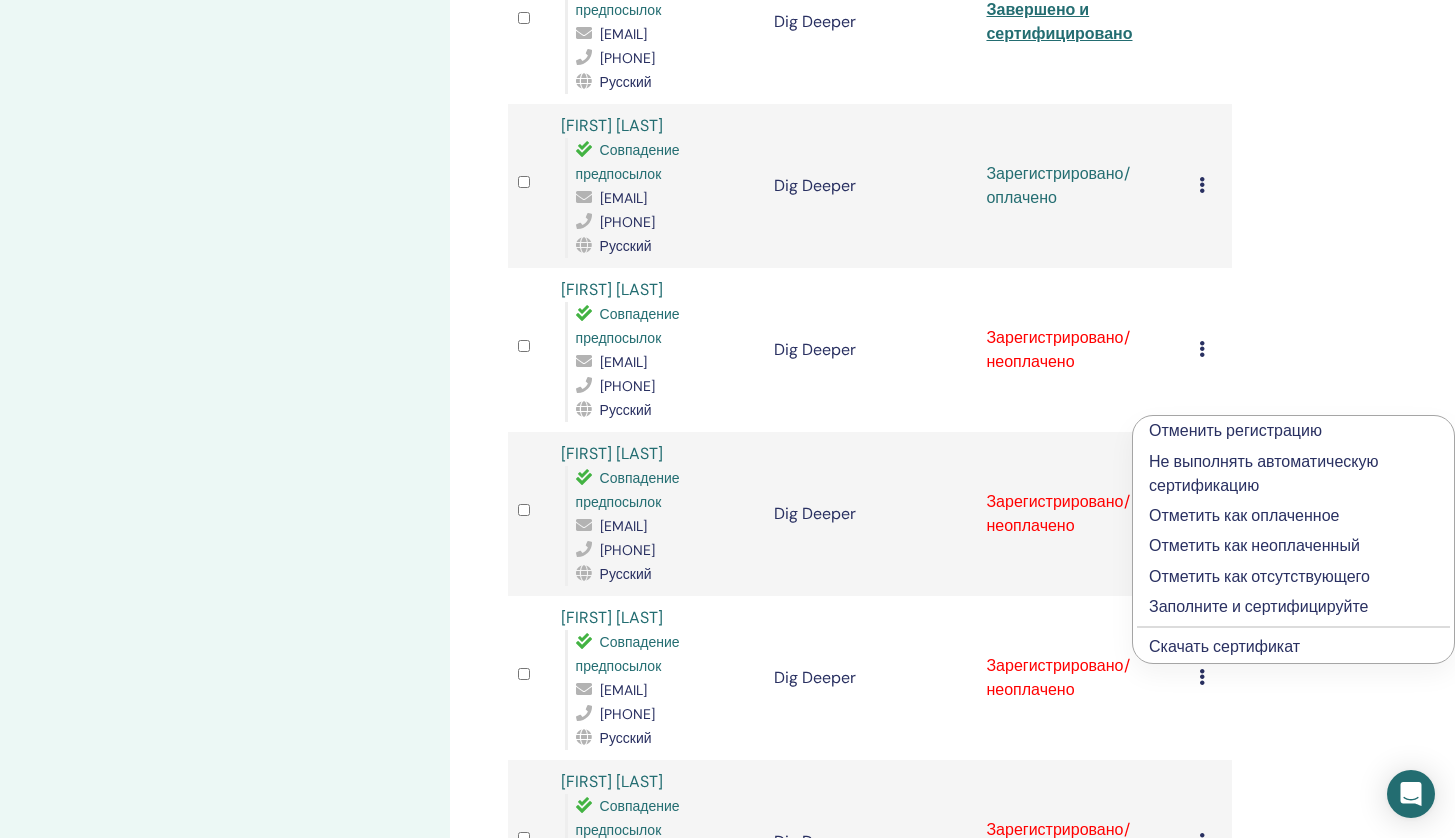 click on "Заполните и сертифицируйте" at bounding box center (1293, 607) 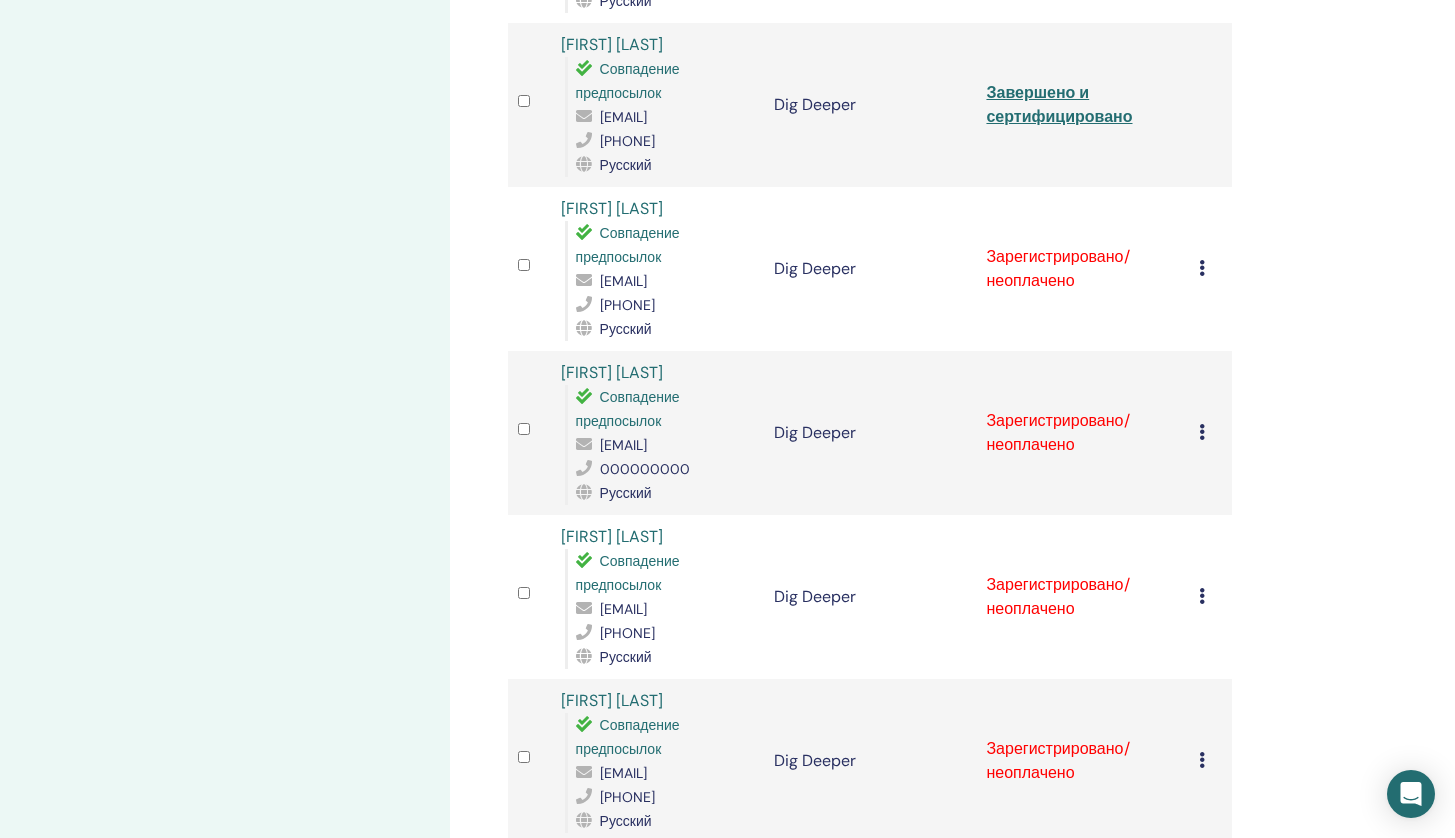 scroll, scrollTop: 2451, scrollLeft: 0, axis: vertical 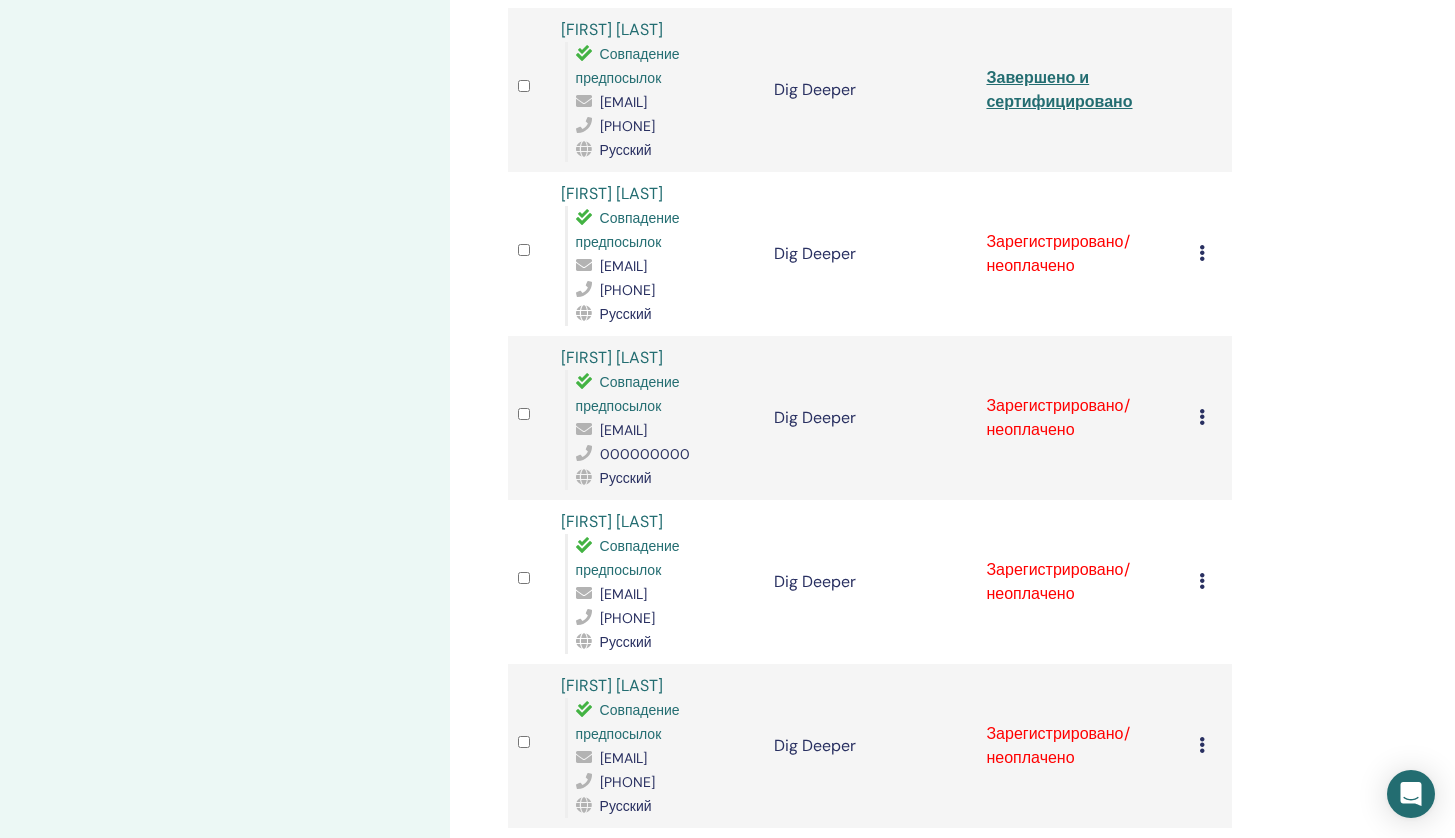 click at bounding box center (1202, 253) 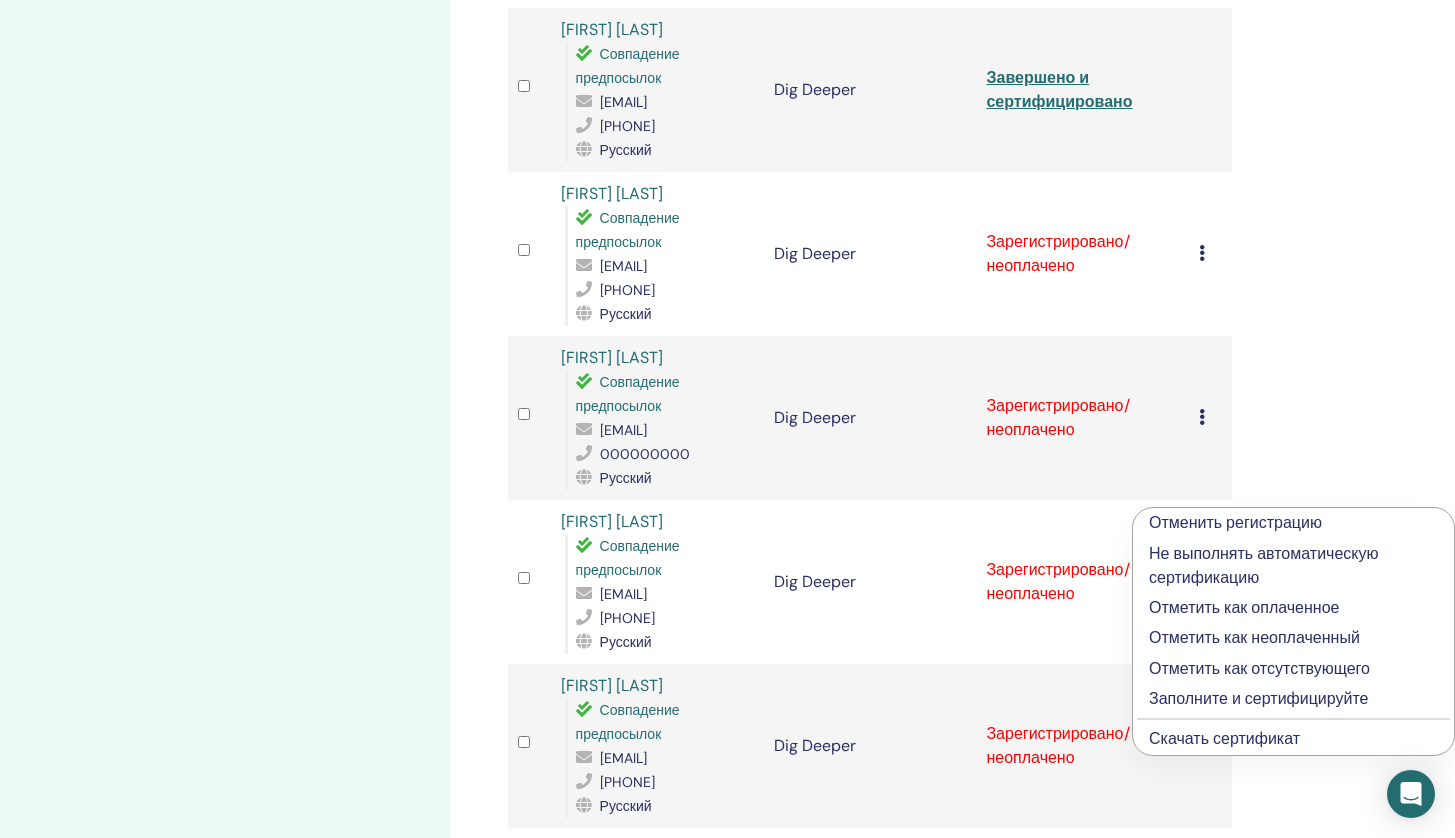 click on "Отметить как оплаченное" at bounding box center [1293, 608] 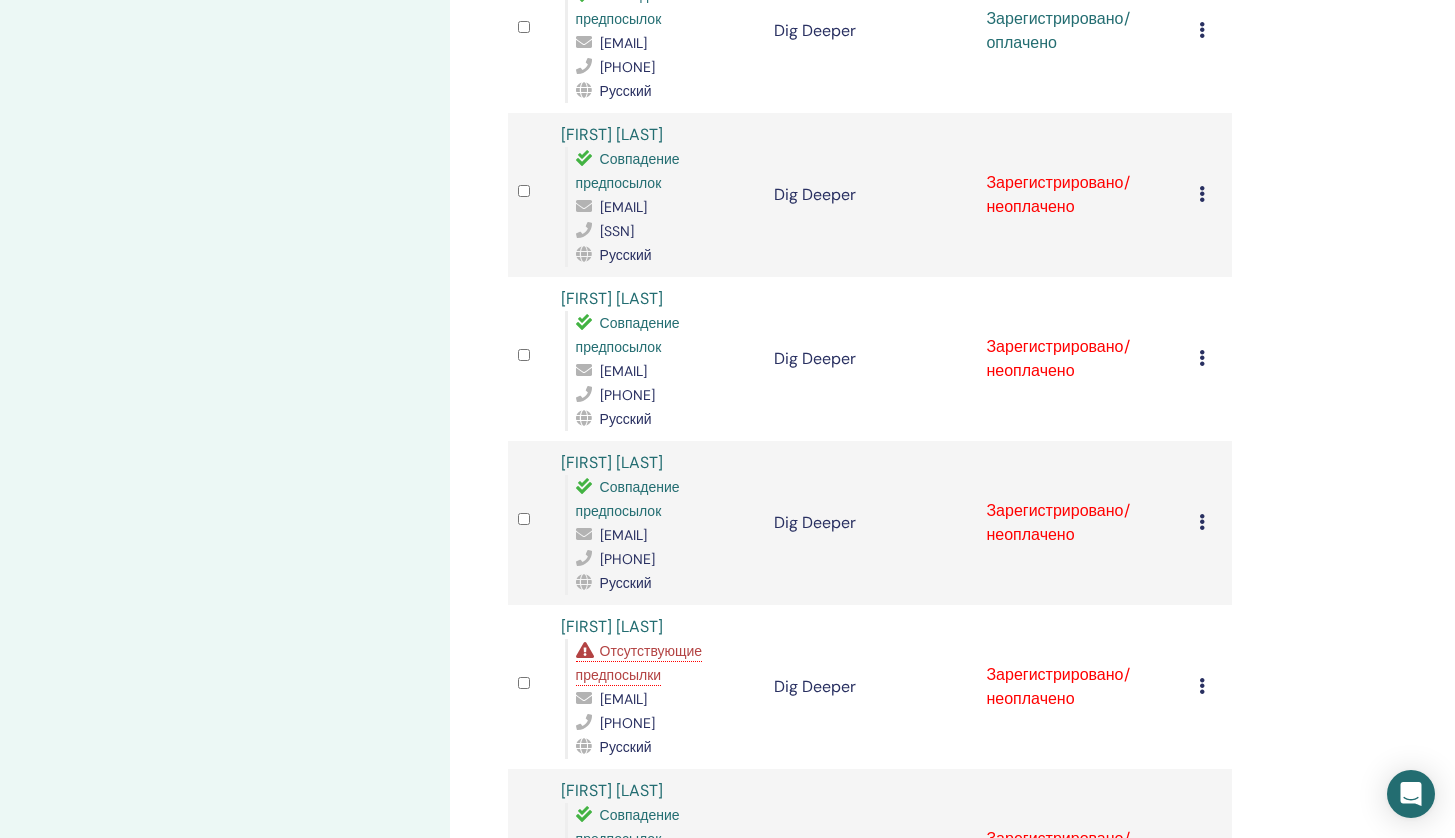 scroll, scrollTop: 2681, scrollLeft: 0, axis: vertical 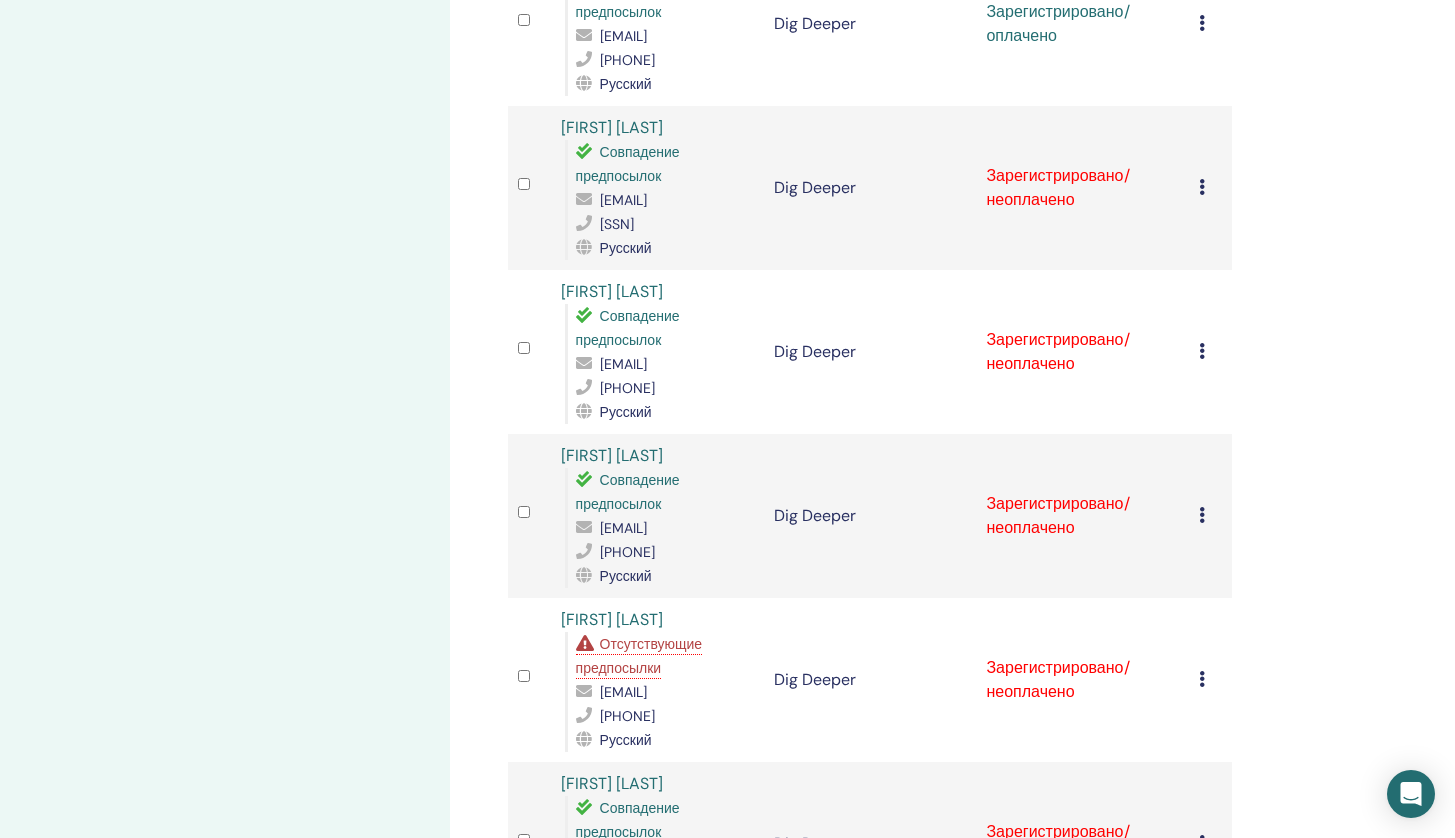 click at bounding box center [1202, 23] 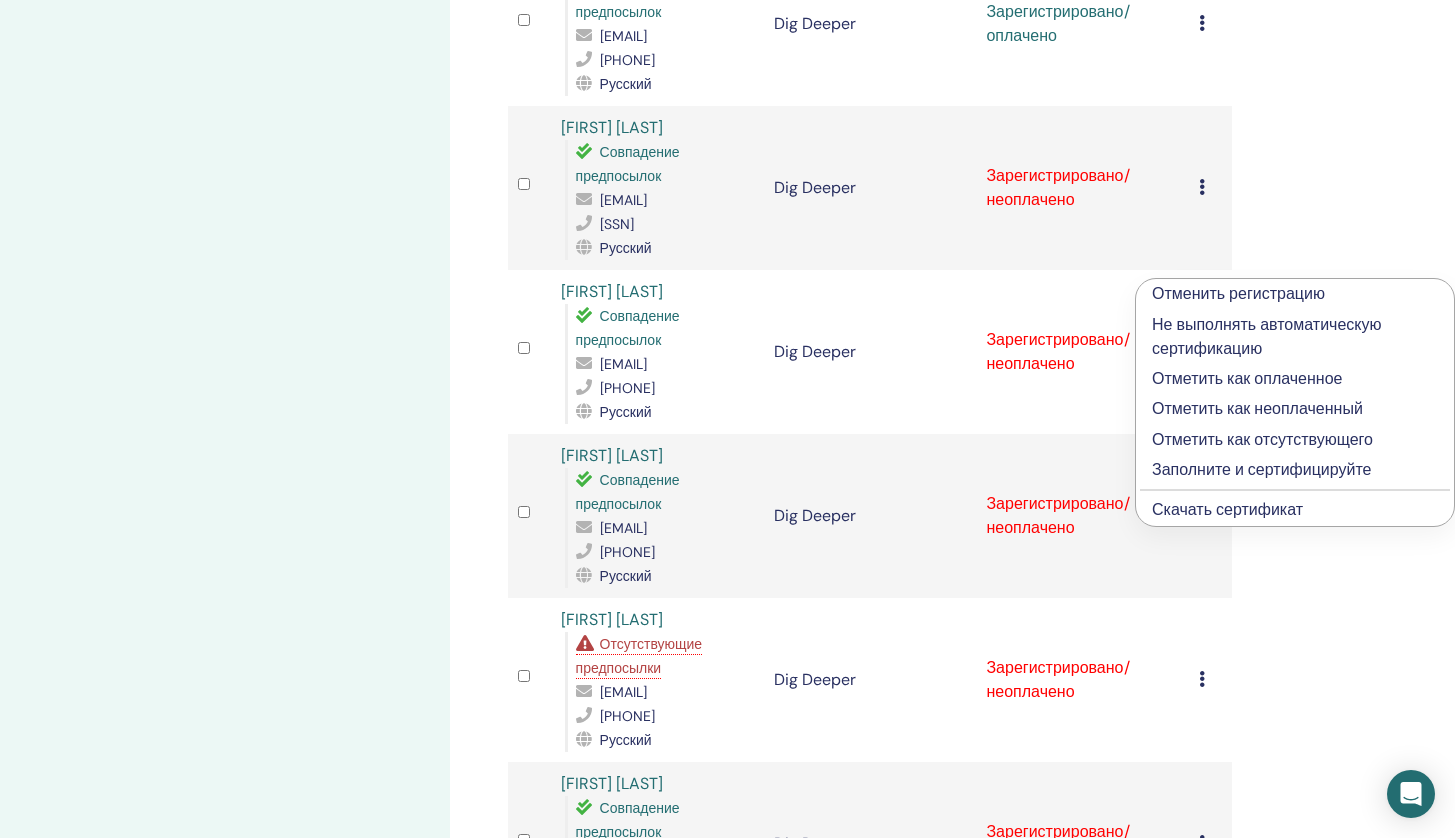 click on "Заполните и сертифицируйте" at bounding box center (1295, 470) 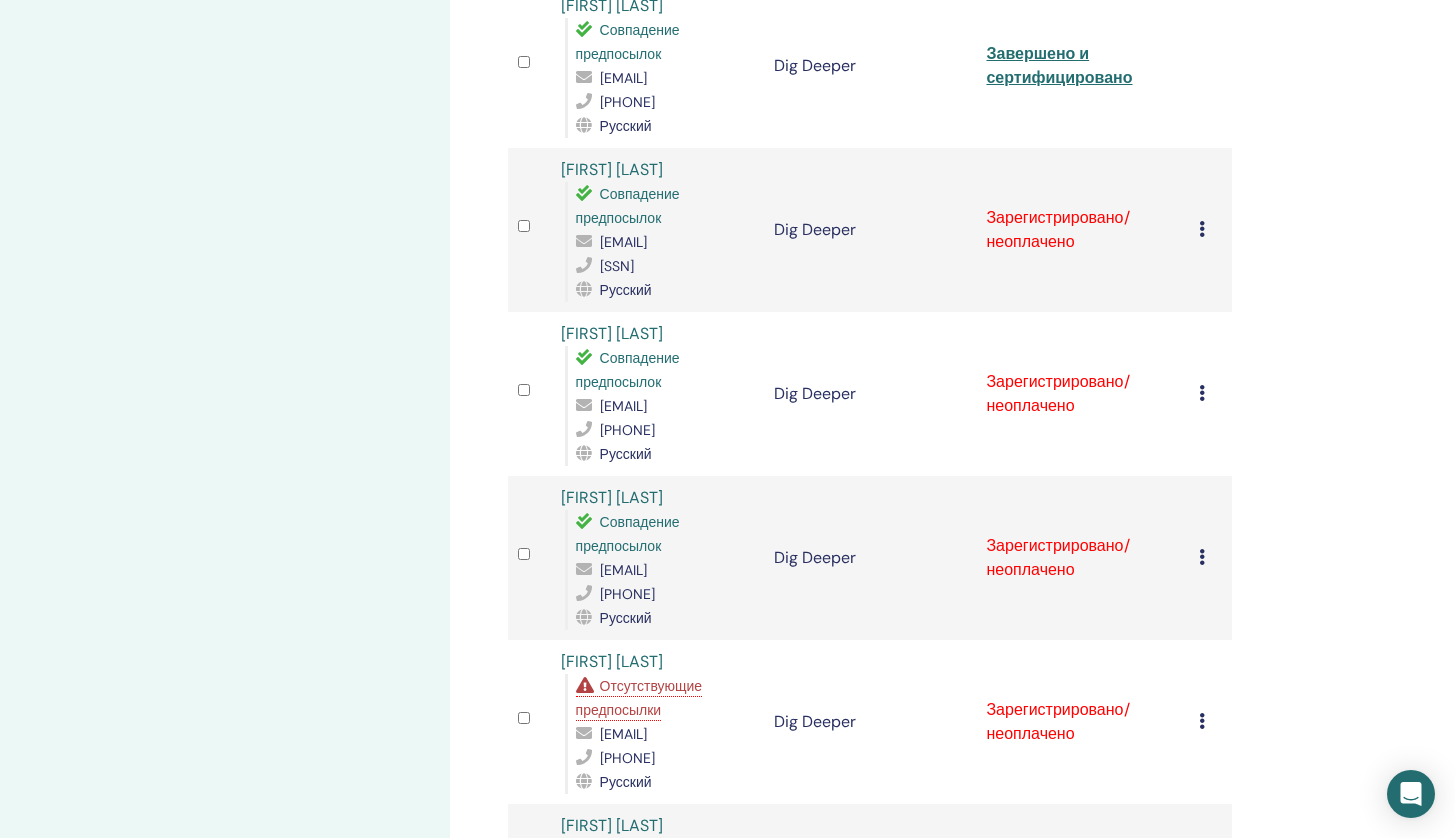 scroll, scrollTop: 2642, scrollLeft: 0, axis: vertical 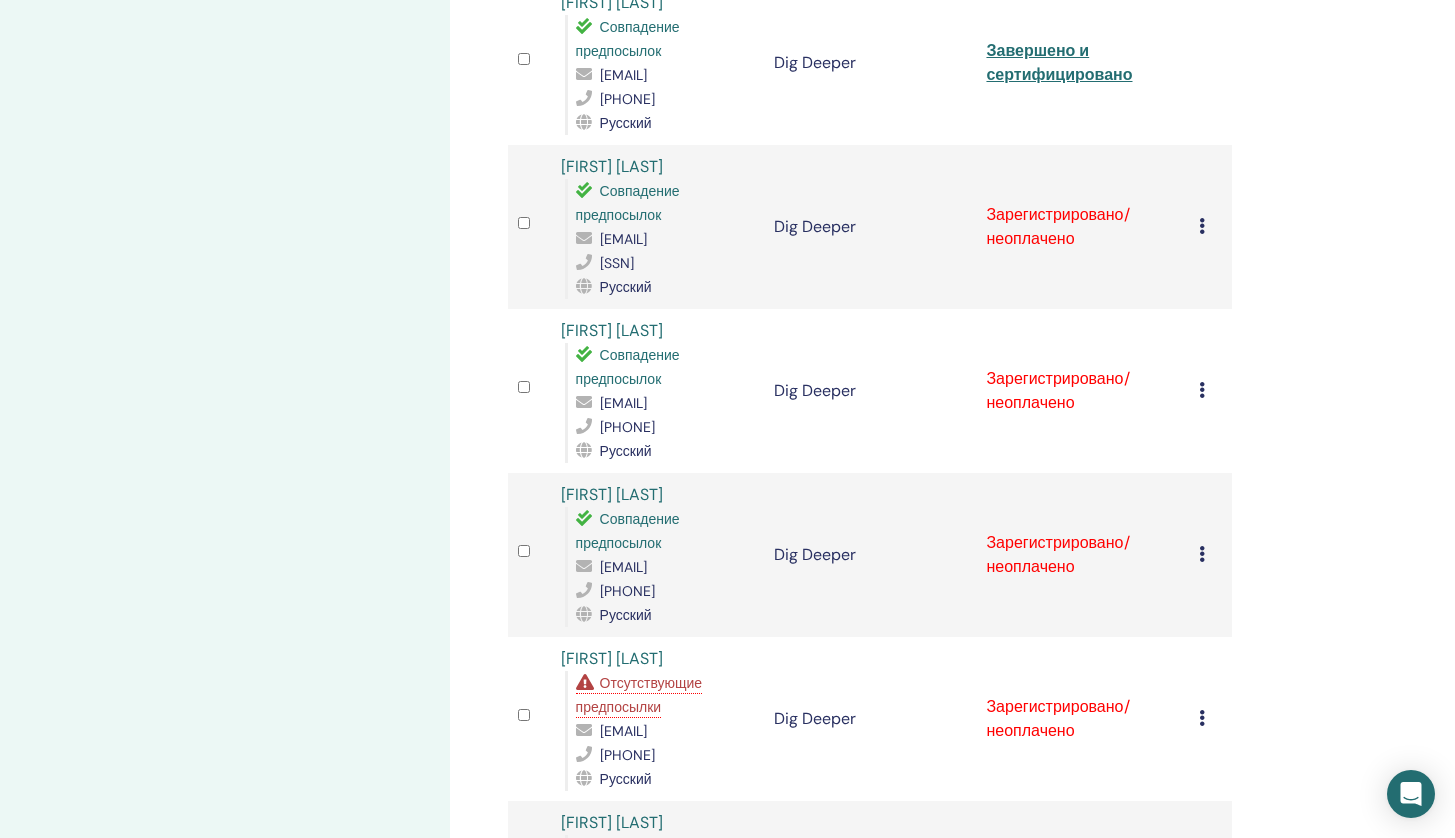 click on "Отменить регистрацию Не выполнять автоматическую сертификацию Отметить как оплаченное Отметить как неоплаченный Отметить как отсутствующего Заполните и сертифицируйте Скачать сертификат" at bounding box center [1210, 227] 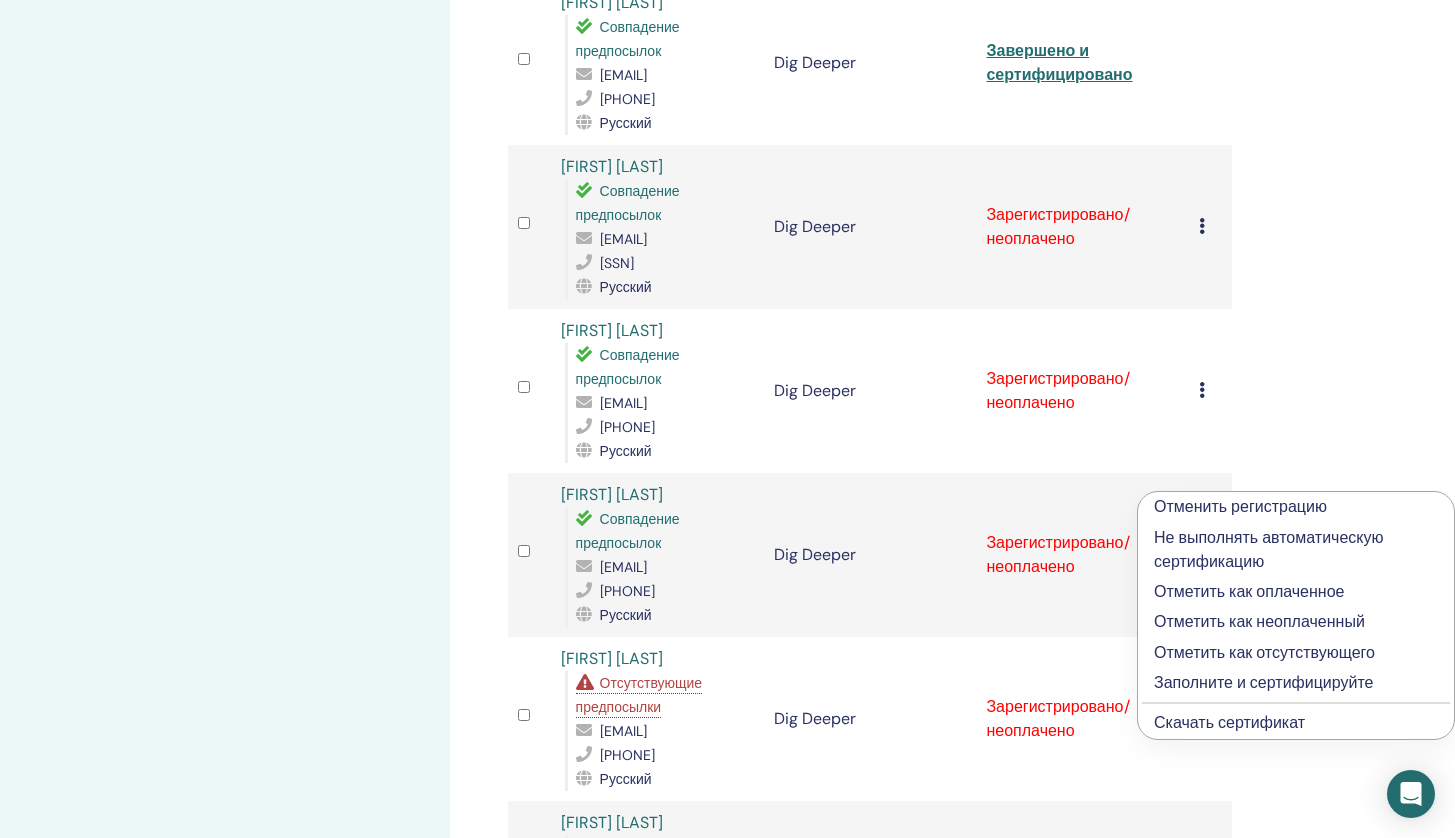 click on "Отметить как оплаченное" at bounding box center (1296, 592) 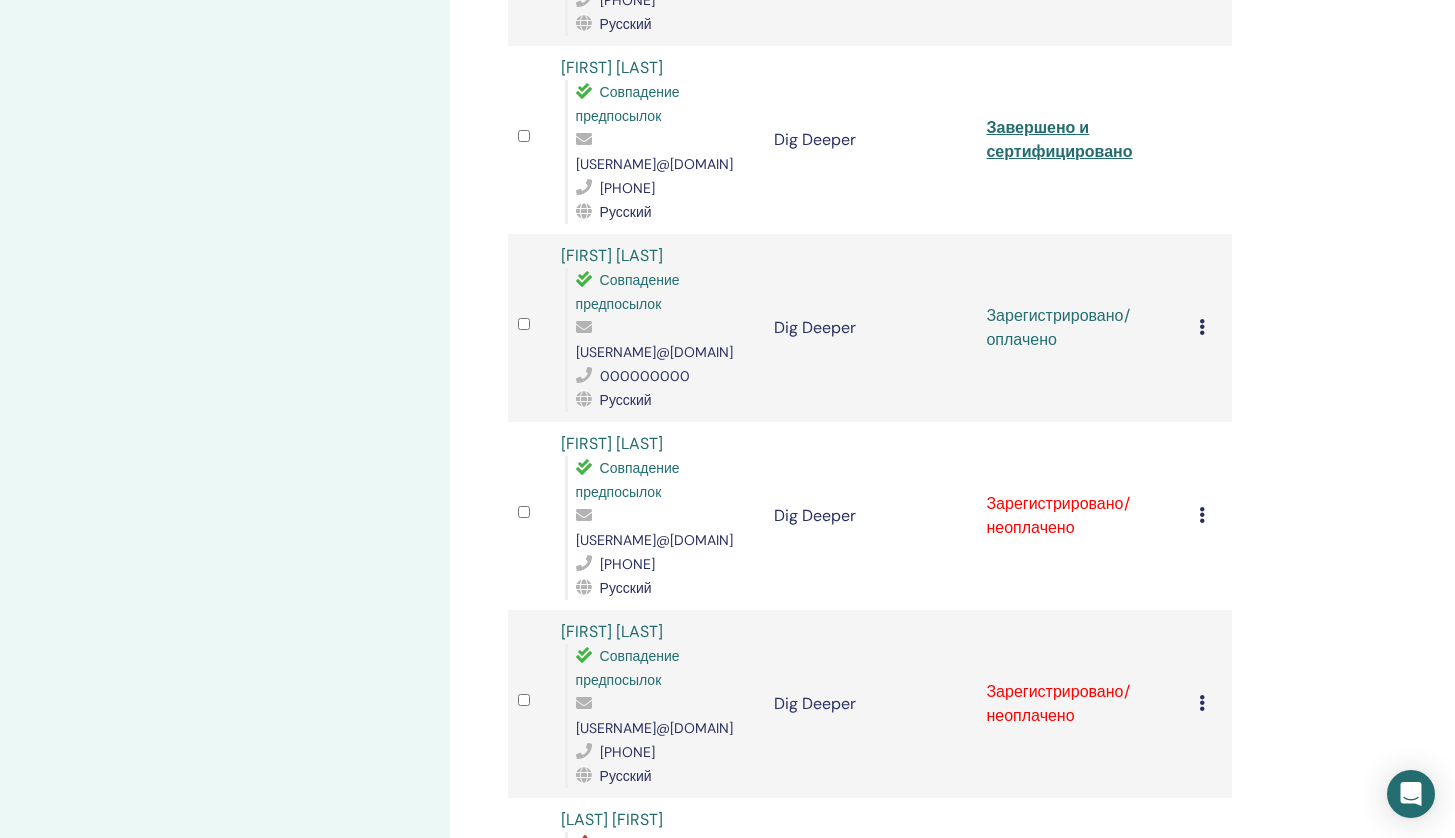 scroll, scrollTop: 2917, scrollLeft: 0, axis: vertical 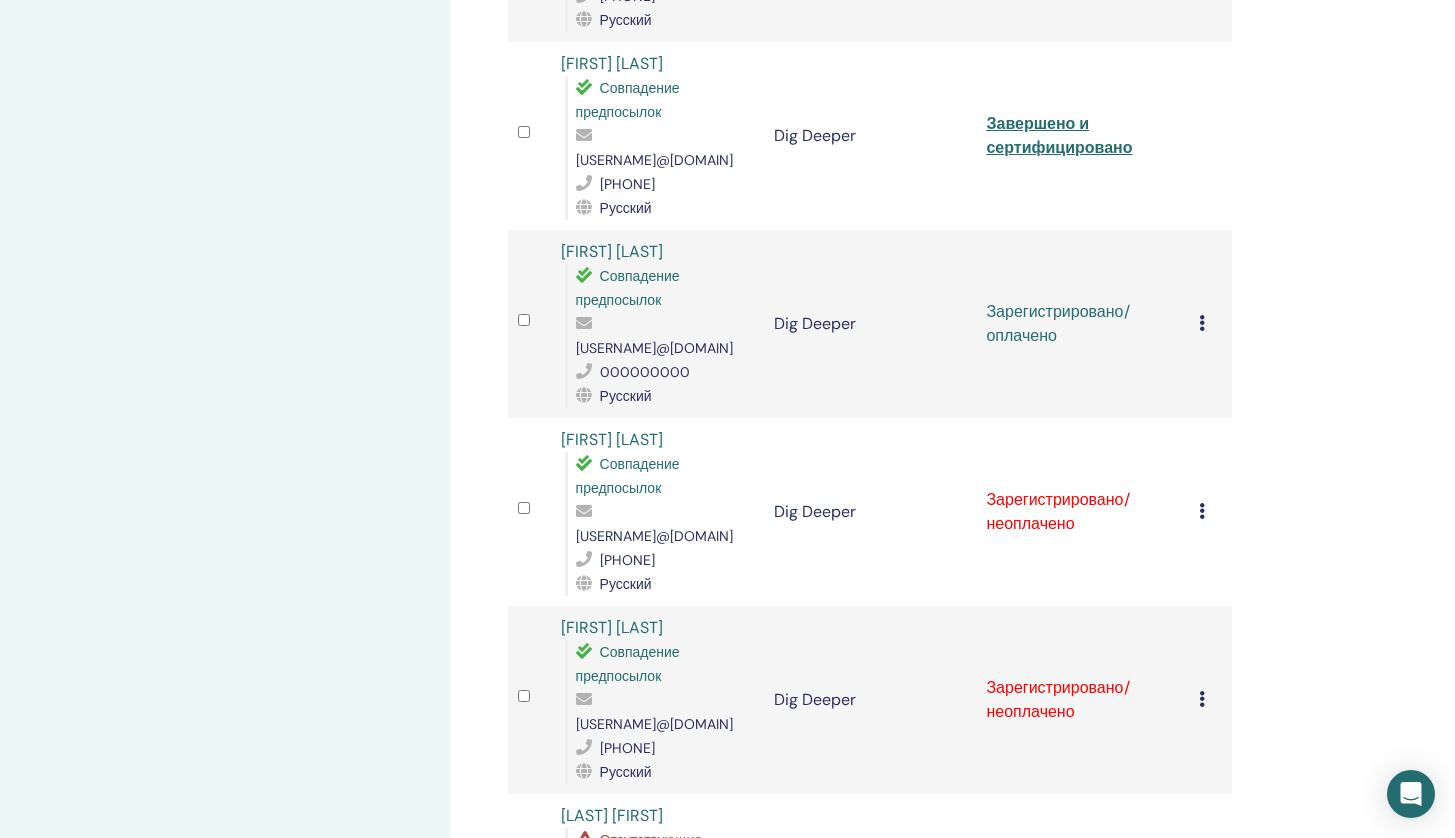 click on "Отменить регистрацию Не выполнять автоматическую сертификацию Отметить как оплаченное Отметить как неоплаченный Отметить как отсутствующего Заполните и сертифицируйте Скачать сертификат" at bounding box center (1210, 324) 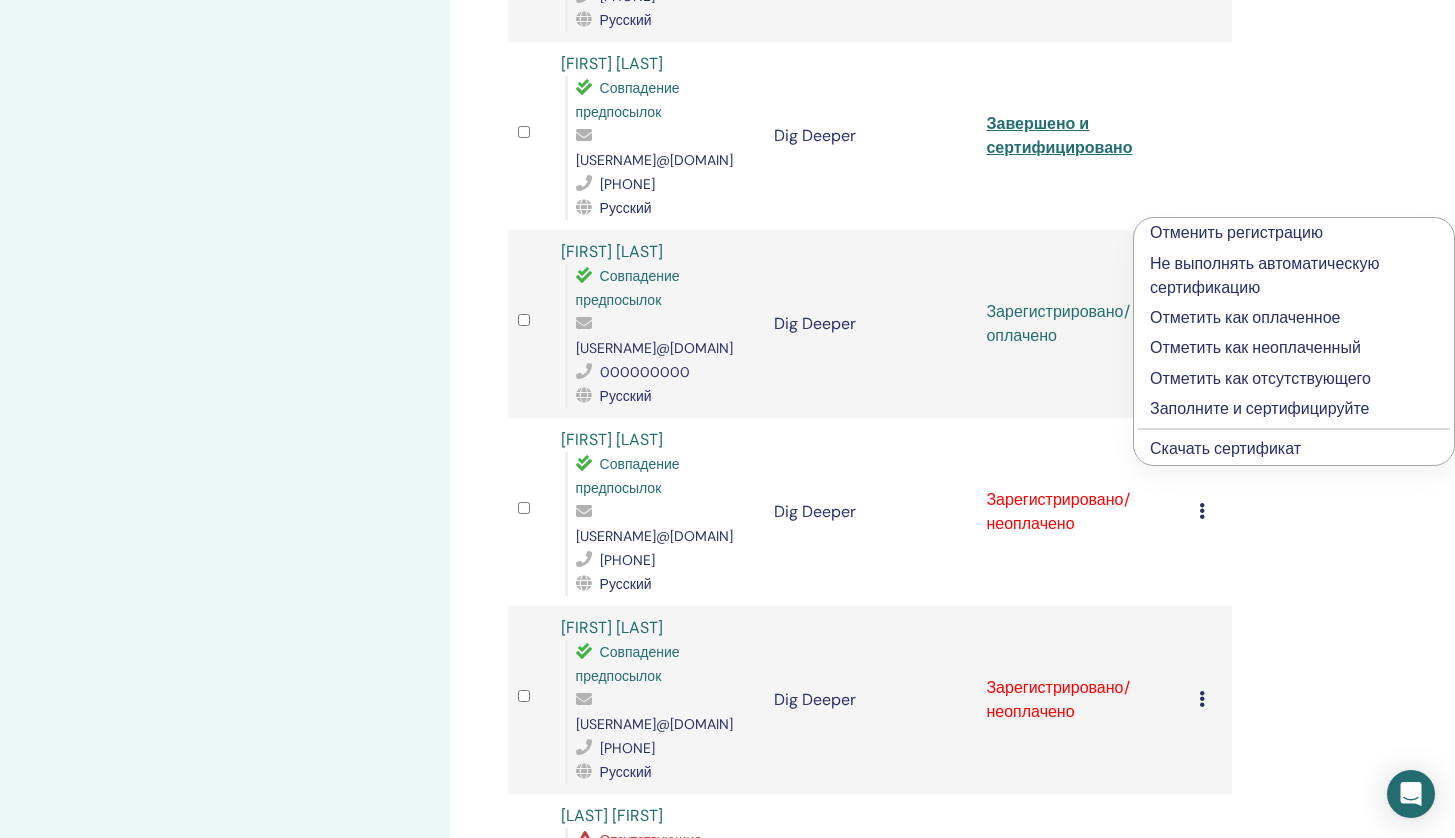 click on "Заполните и сертифицируйте" at bounding box center [1294, 409] 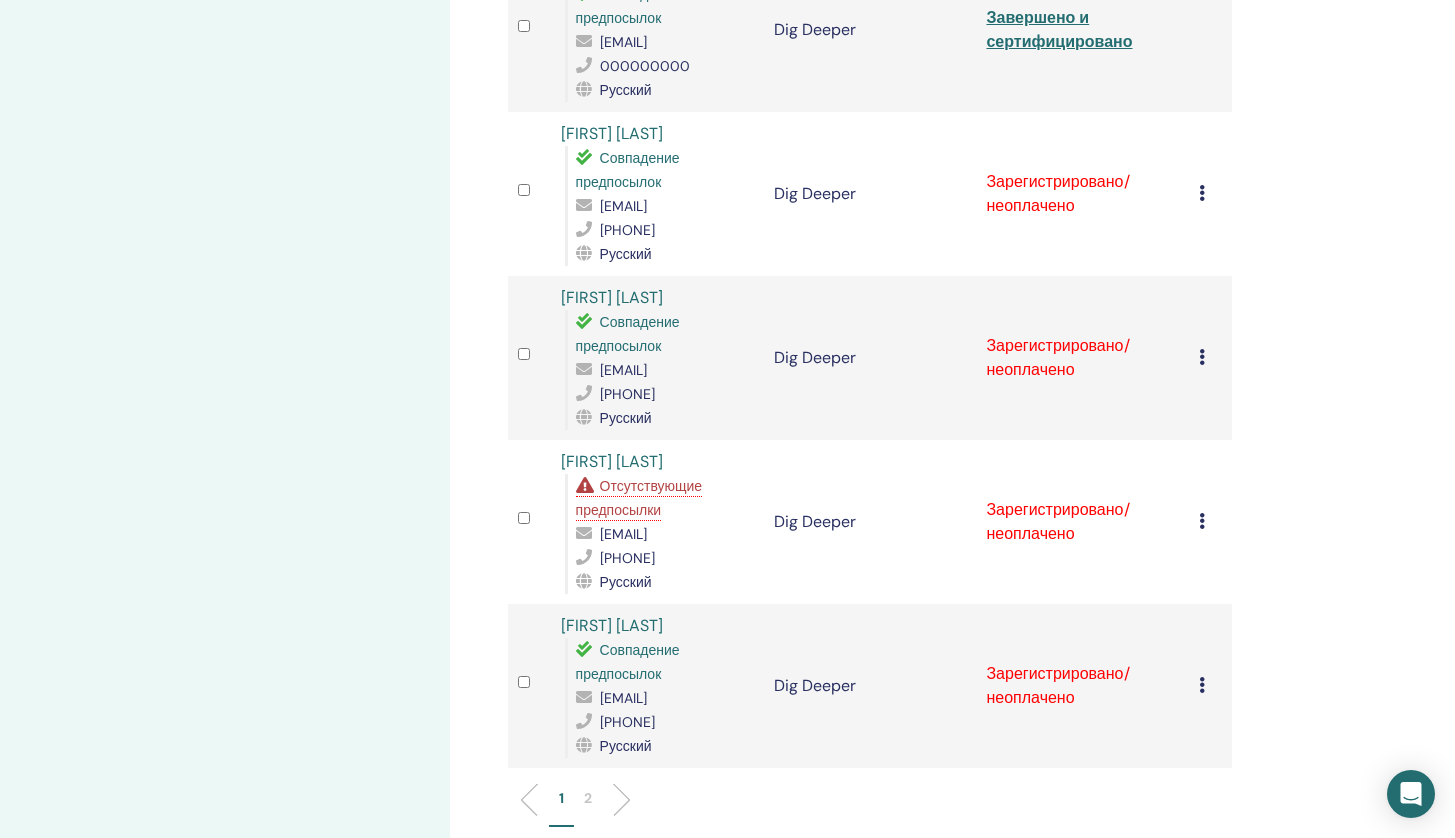 scroll, scrollTop: 2846, scrollLeft: 0, axis: vertical 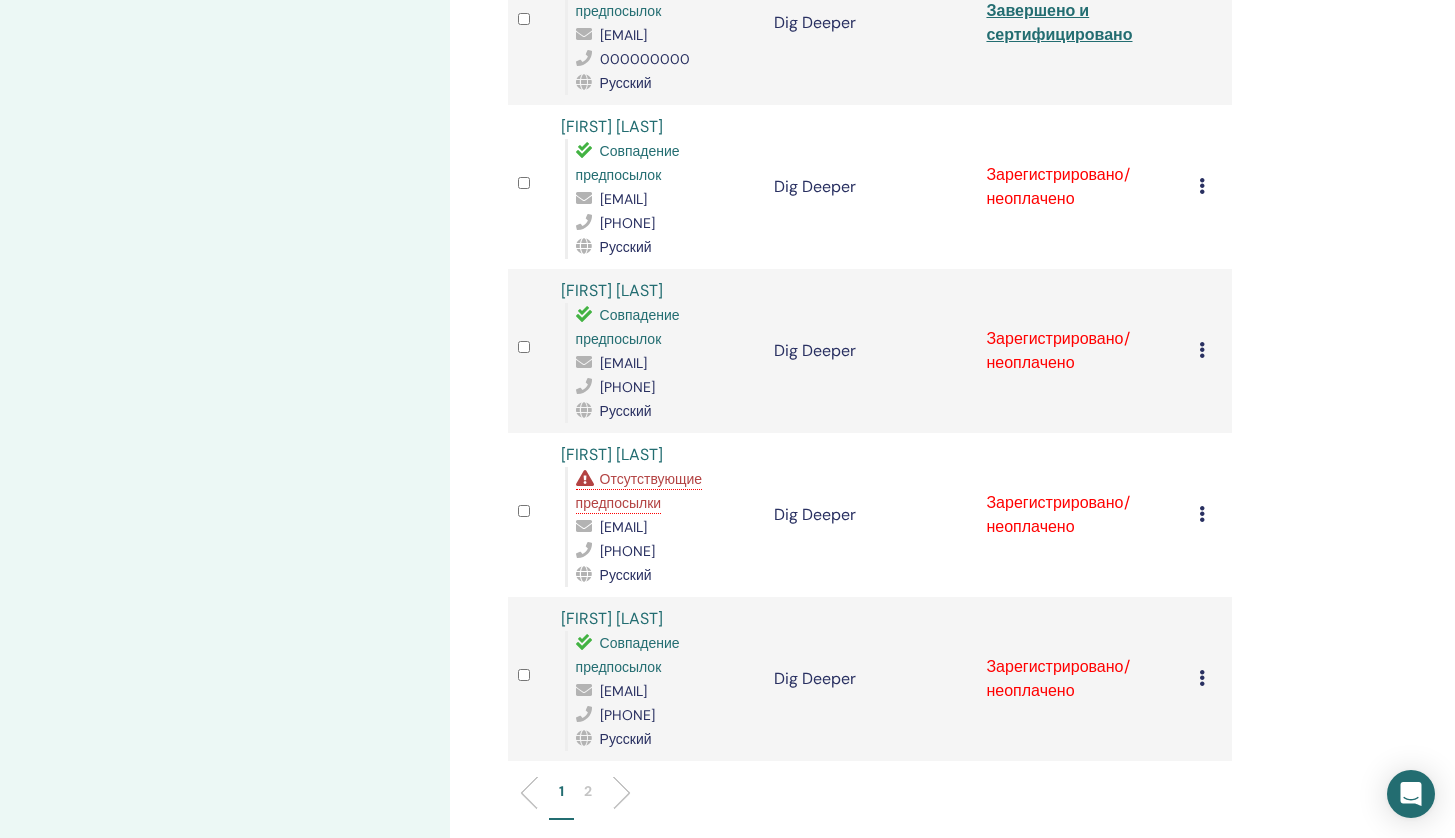 click at bounding box center [1202, 186] 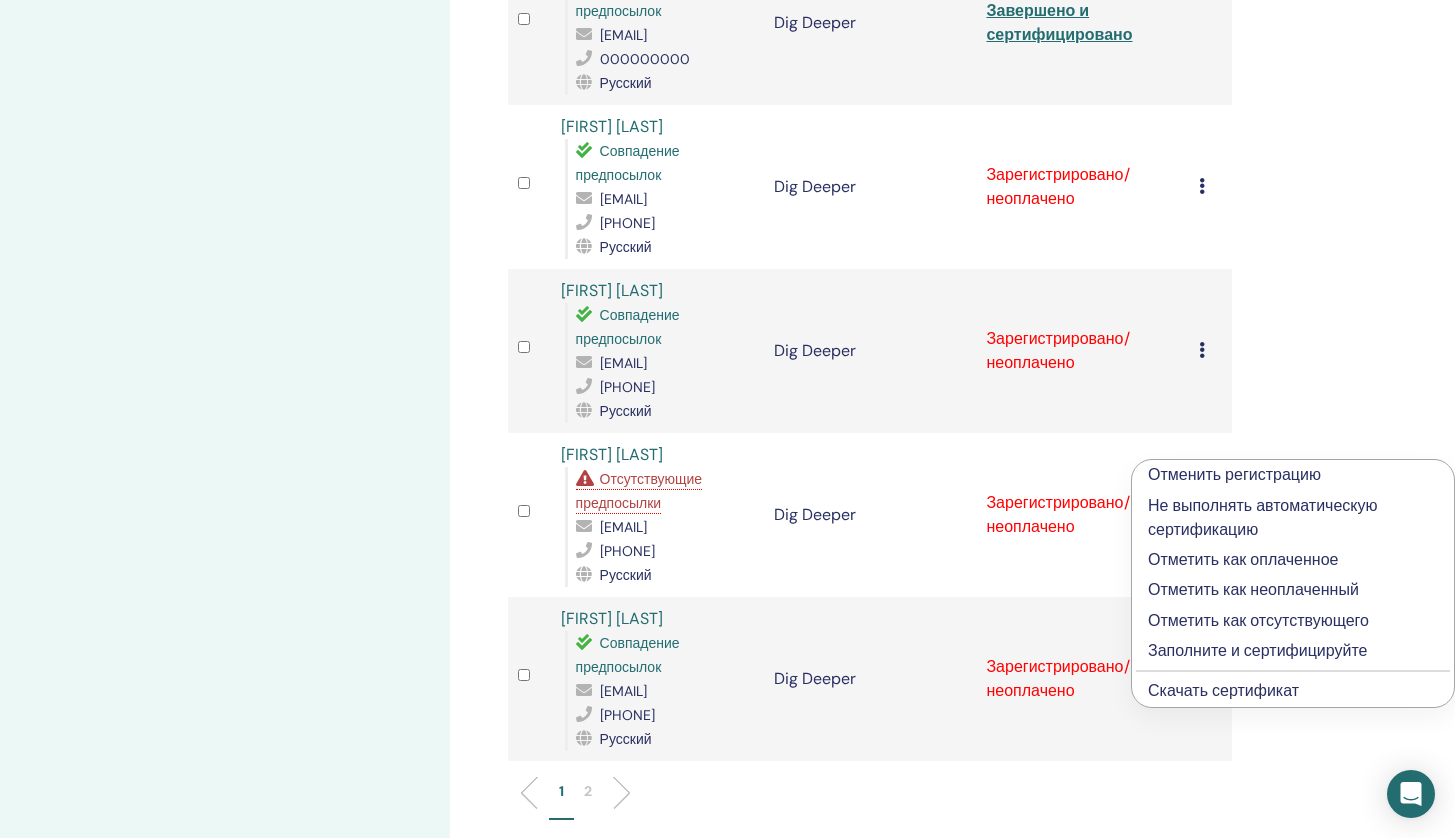 click on "Отметить как оплаченное" at bounding box center (1293, 560) 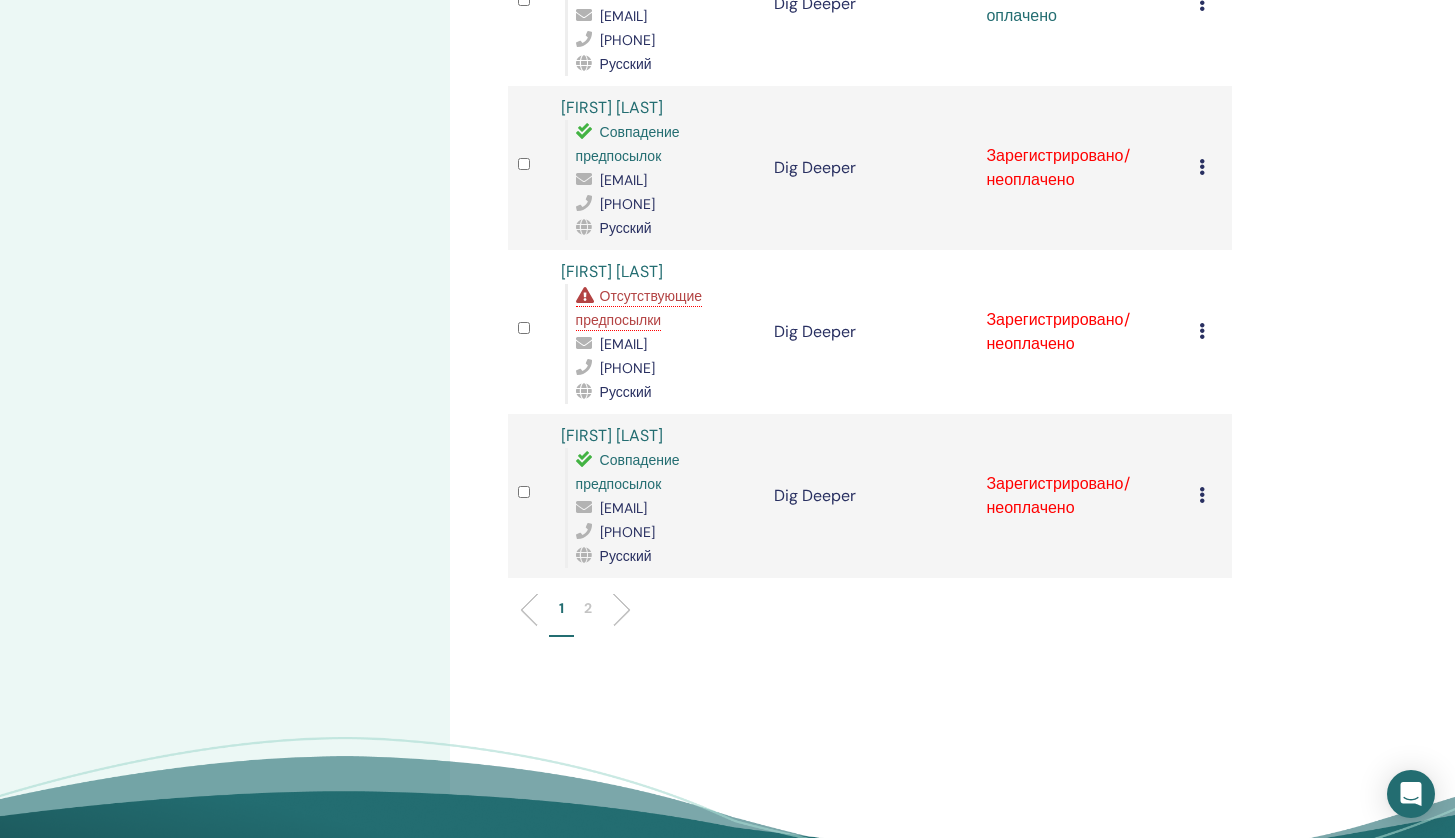 scroll, scrollTop: 3113, scrollLeft: 0, axis: vertical 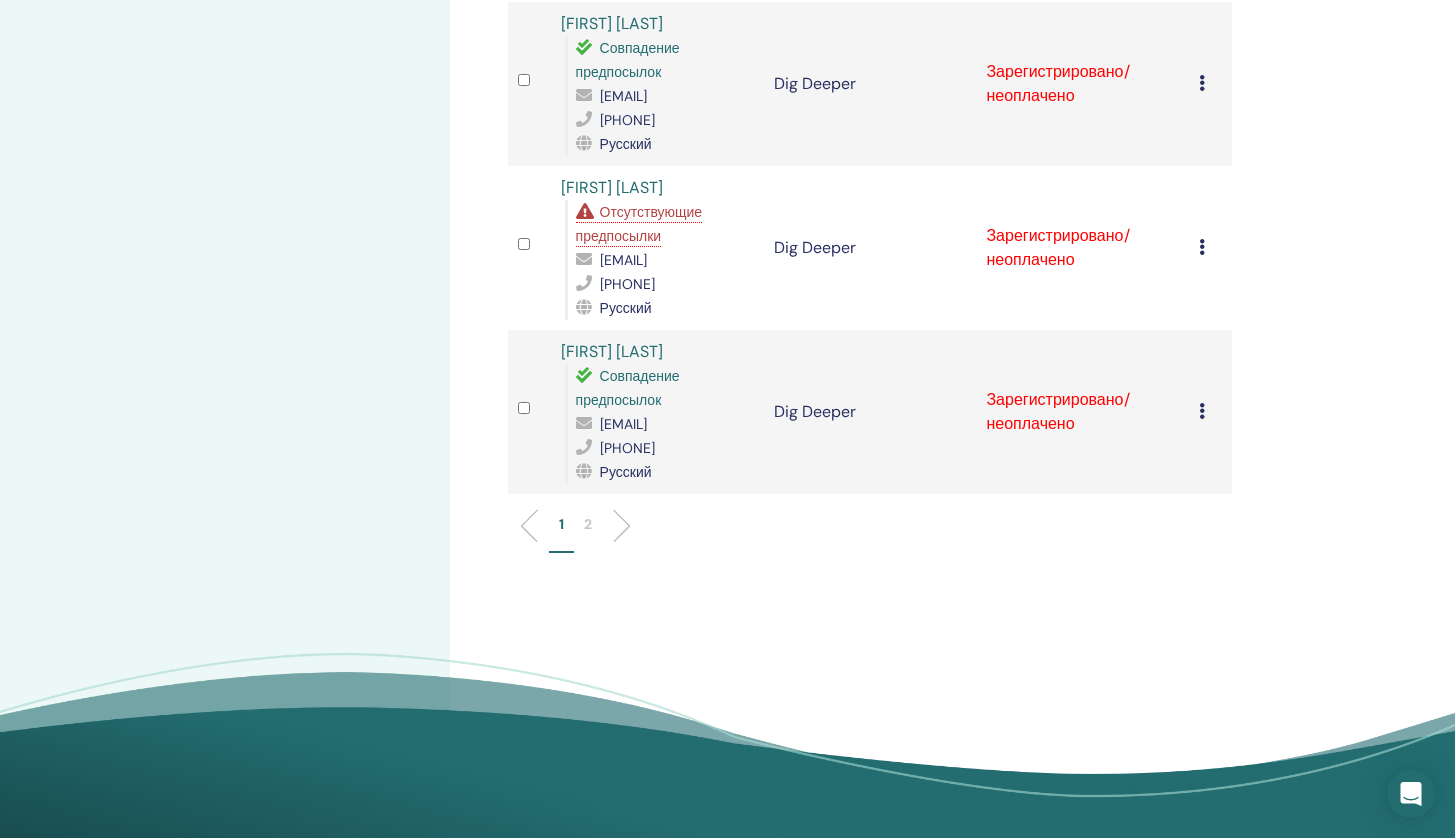 click at bounding box center [1202, -81] 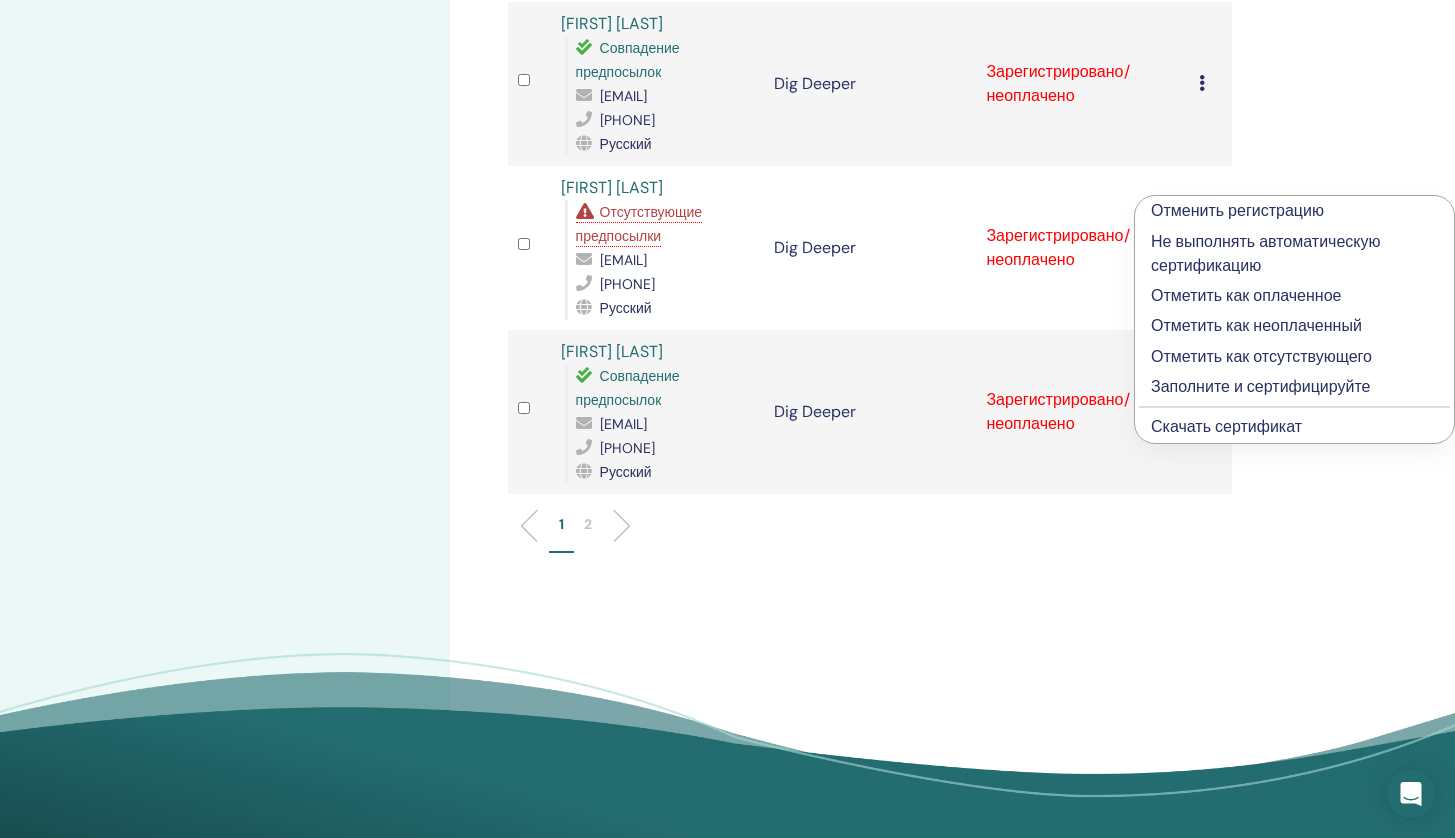click on "Заполните и сертифицируйте" at bounding box center (1294, 387) 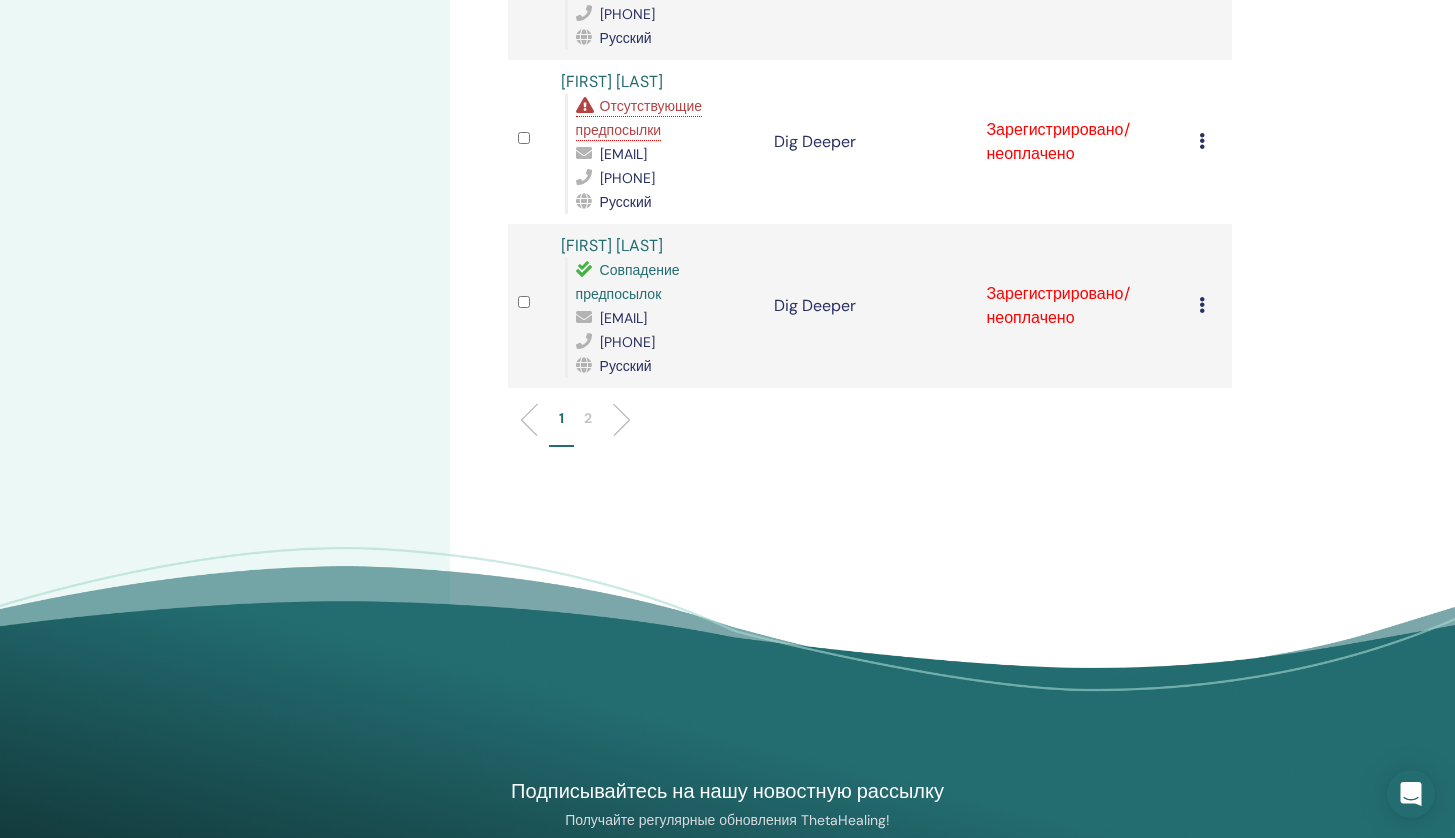 scroll, scrollTop: 3304, scrollLeft: 0, axis: vertical 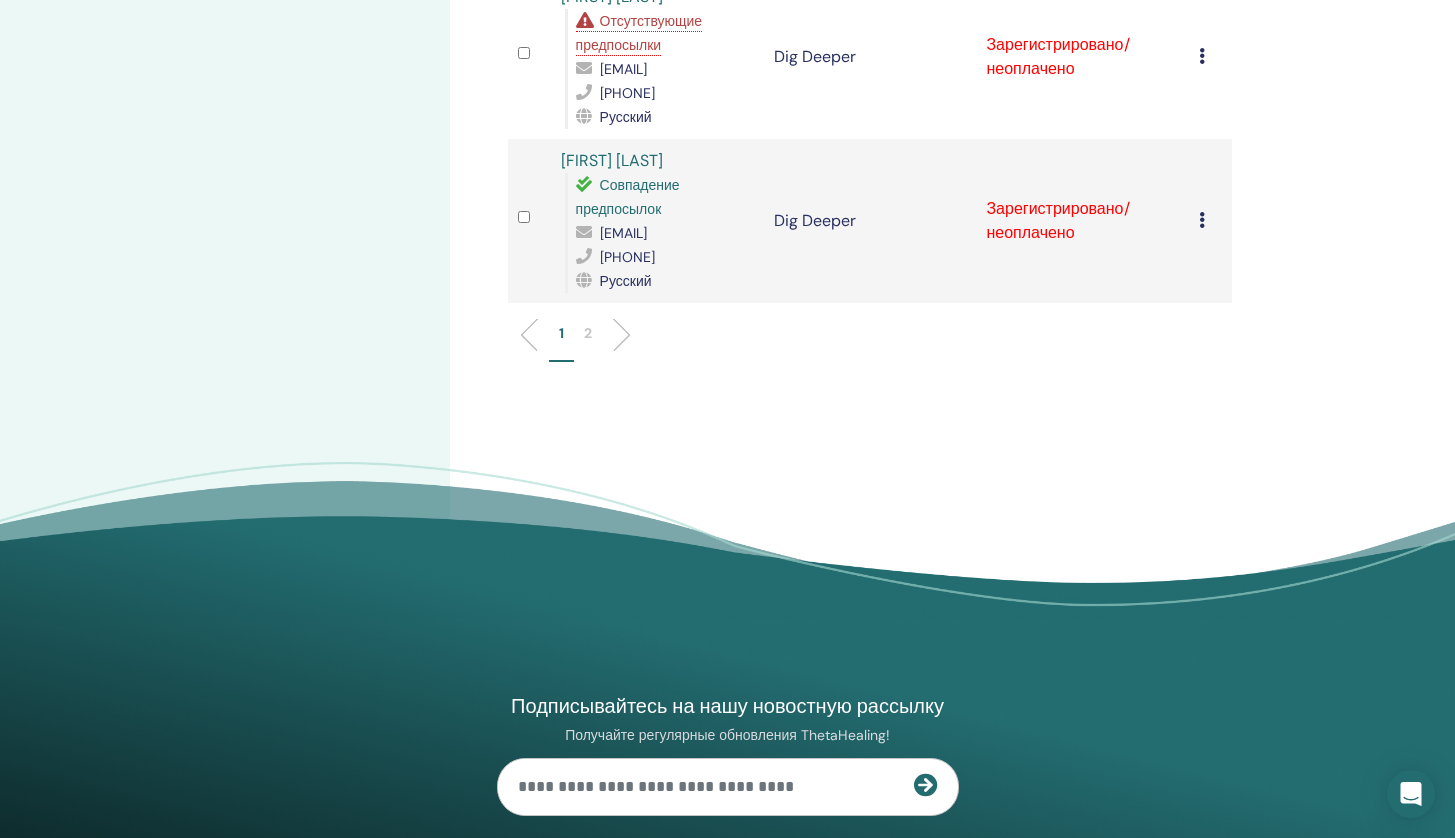 click at bounding box center [1202, -108] 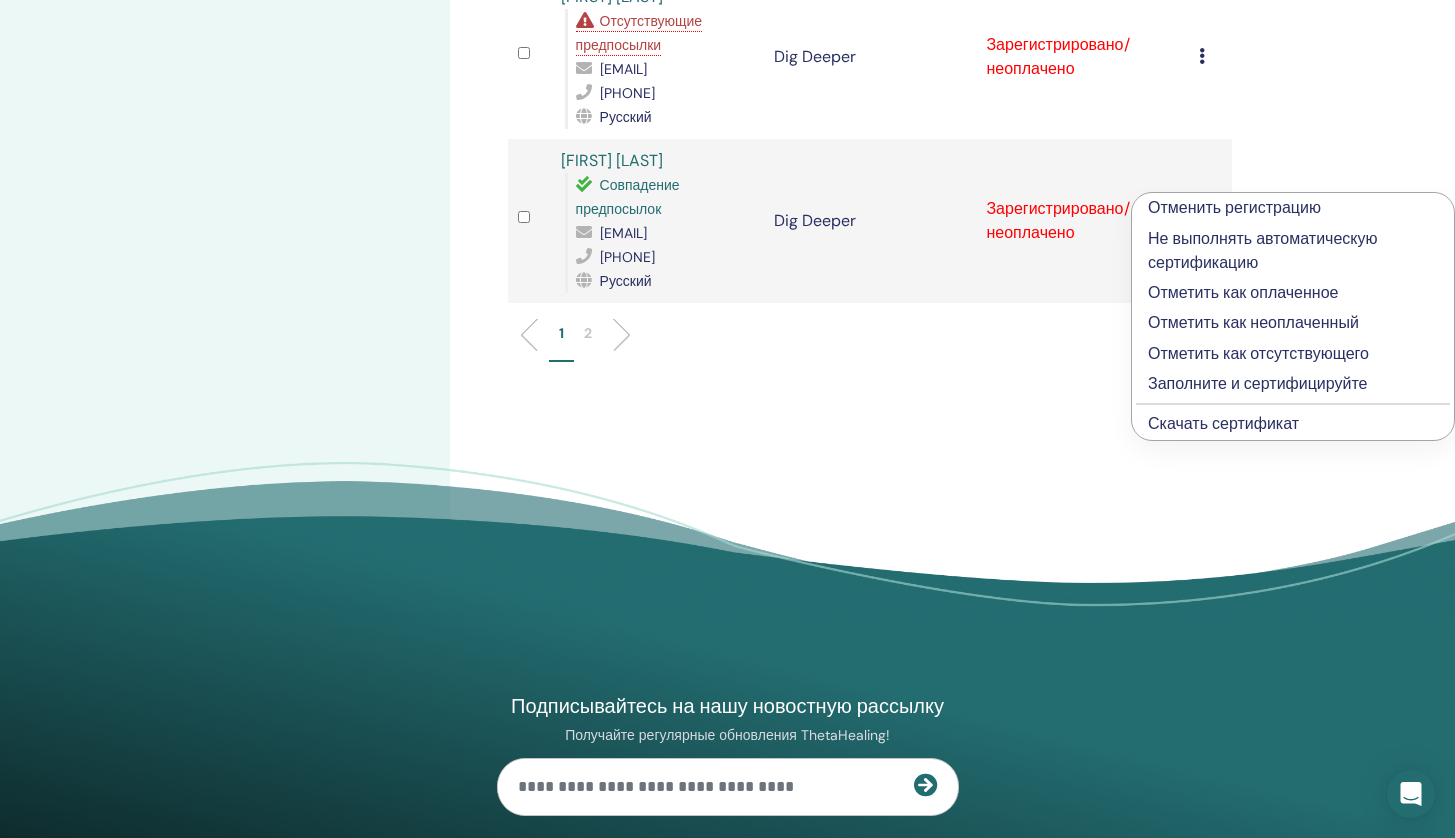 click on "Отметить как оплаченное" at bounding box center (1293, 293) 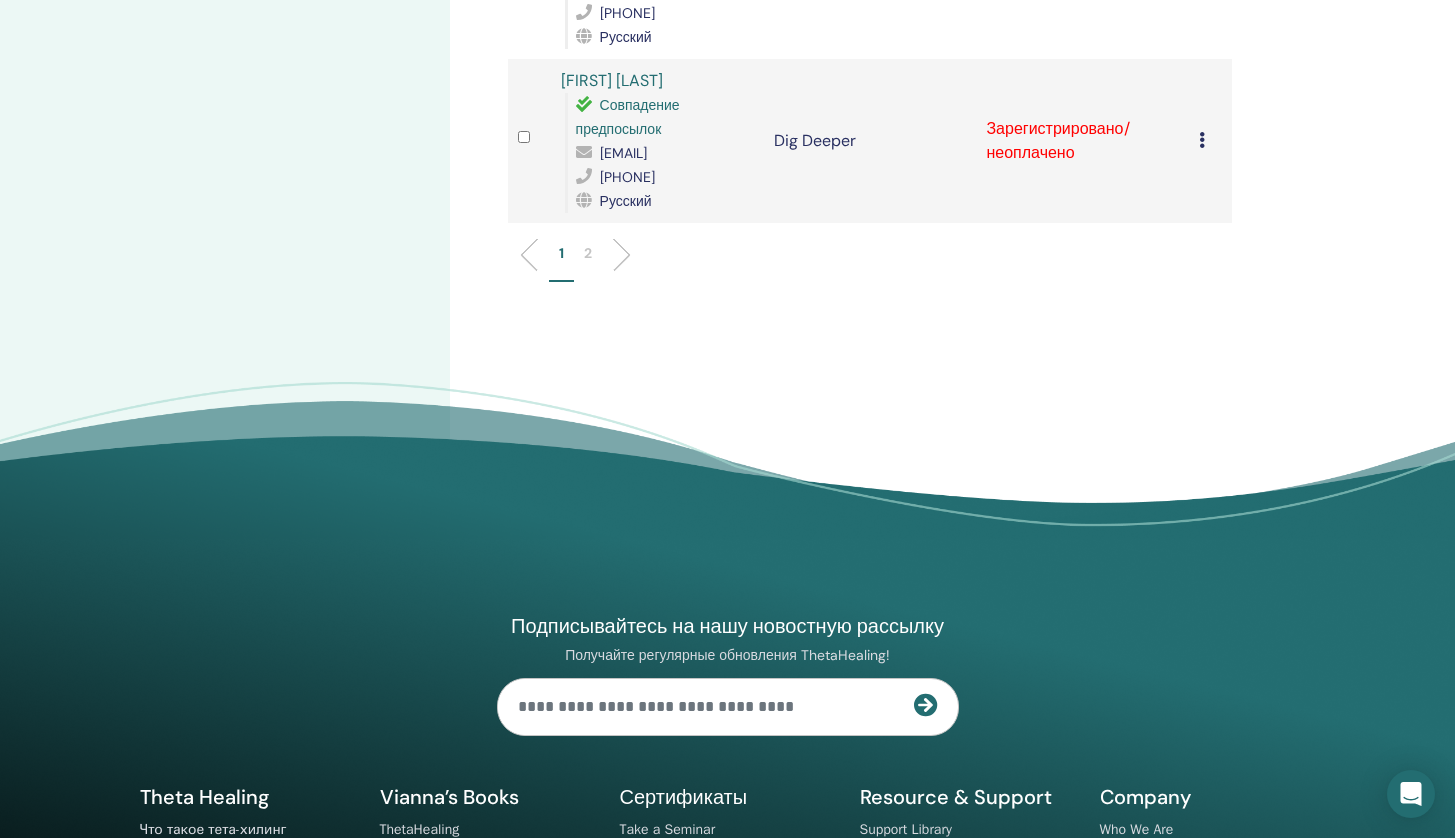scroll, scrollTop: 3361, scrollLeft: 0, axis: vertical 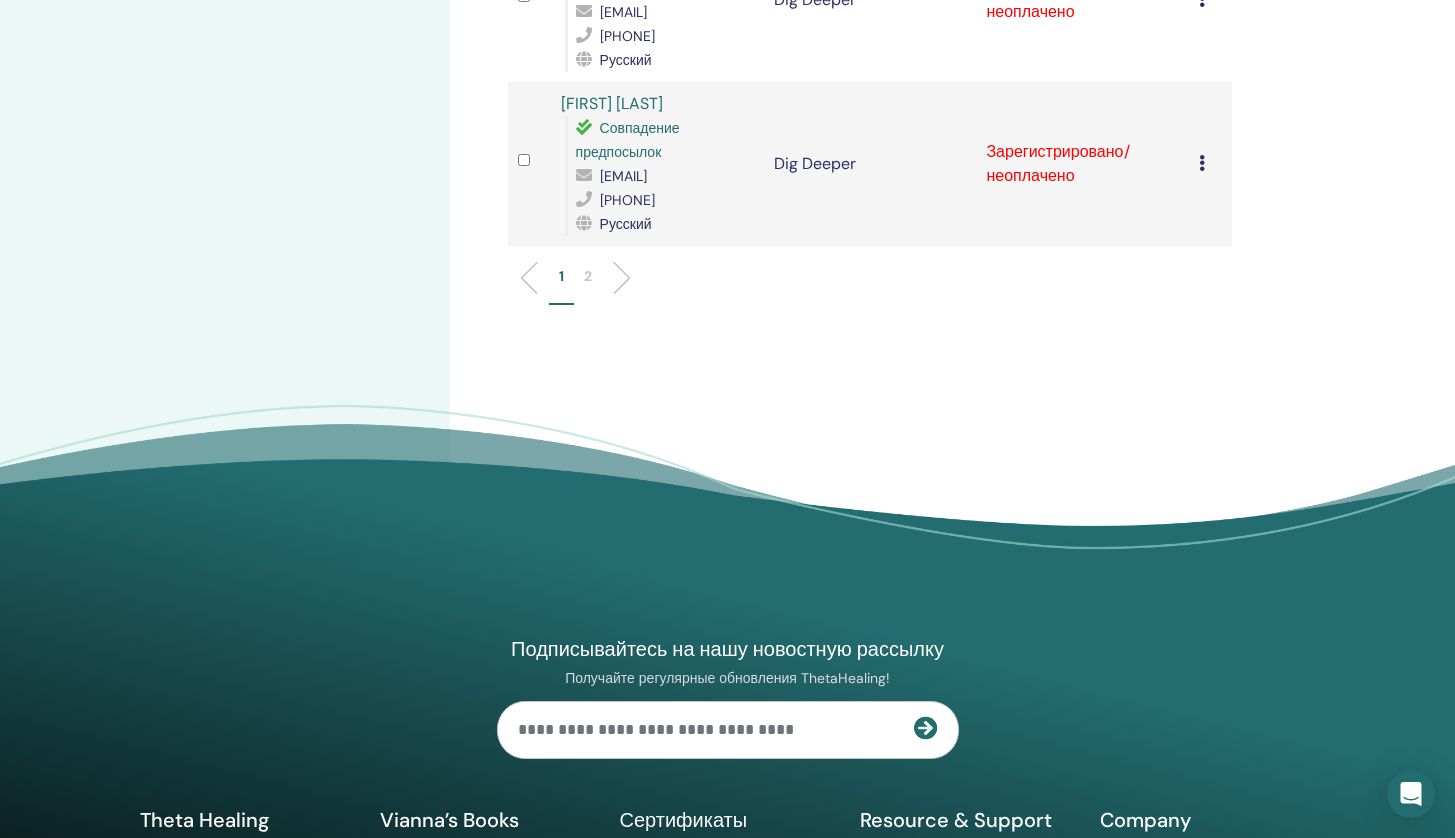 click at bounding box center [1202, -165] 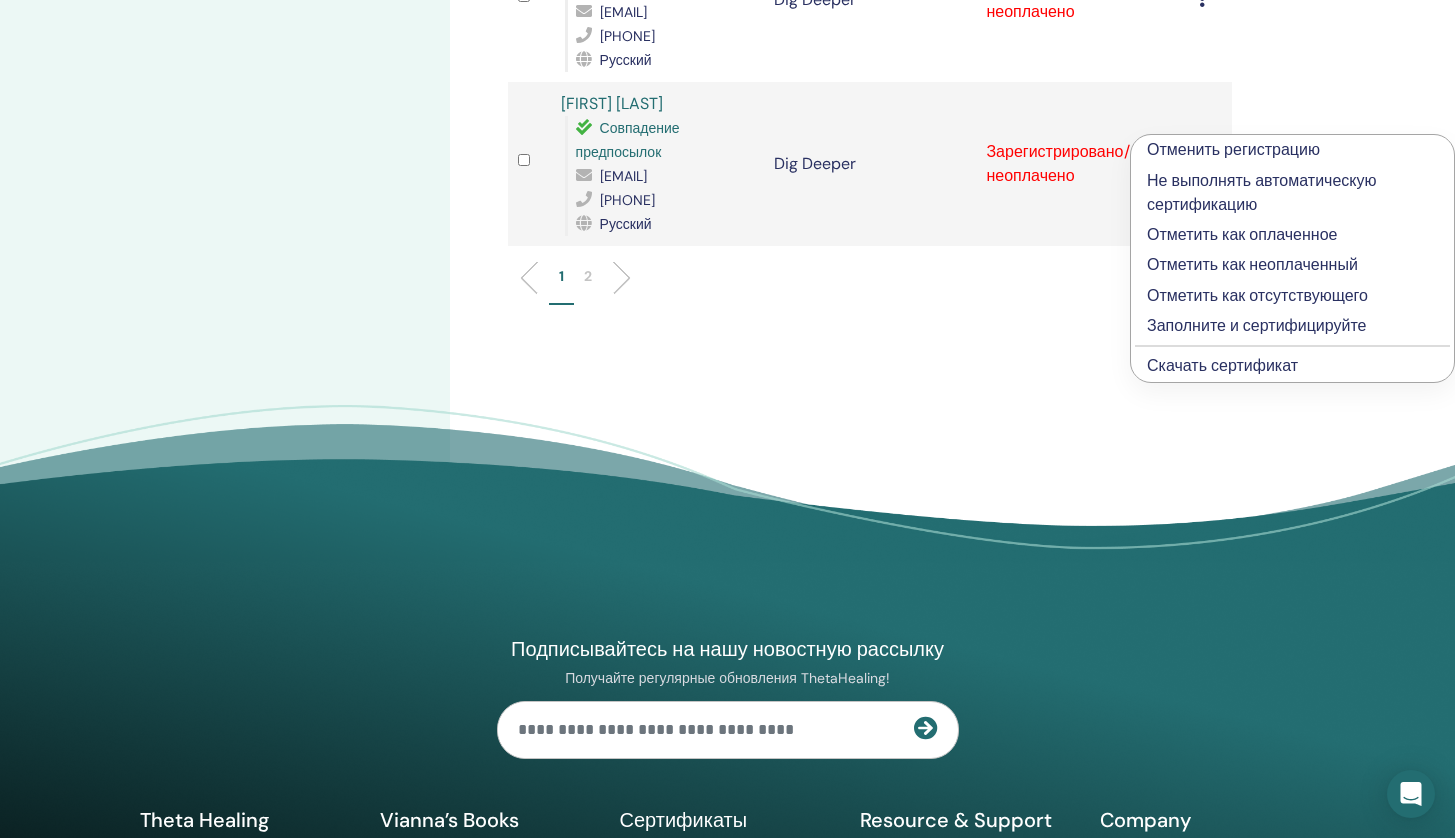 click on "Заполните и сертифицируйте" at bounding box center (1292, 326) 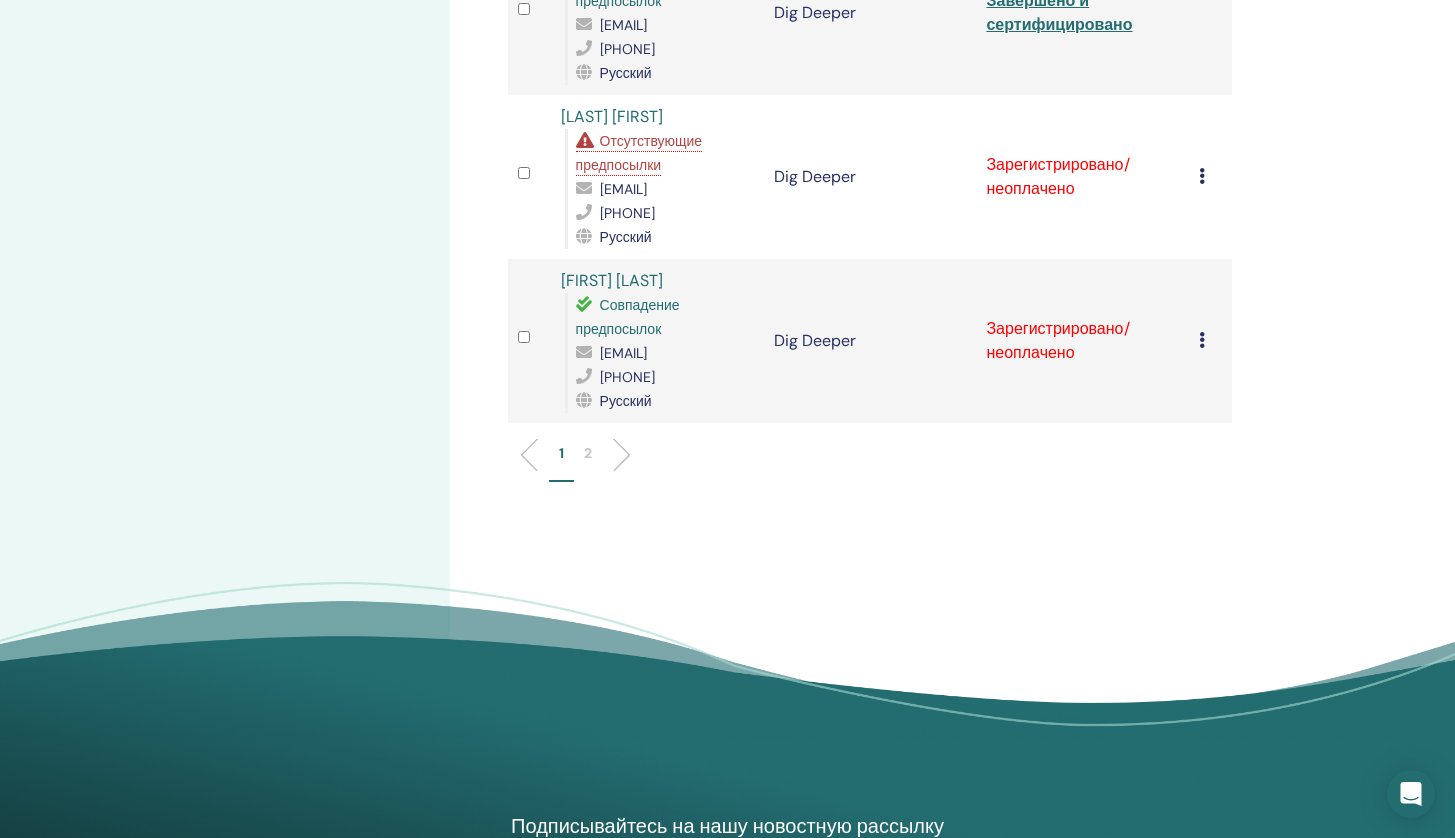 scroll, scrollTop: 3519, scrollLeft: 0, axis: vertical 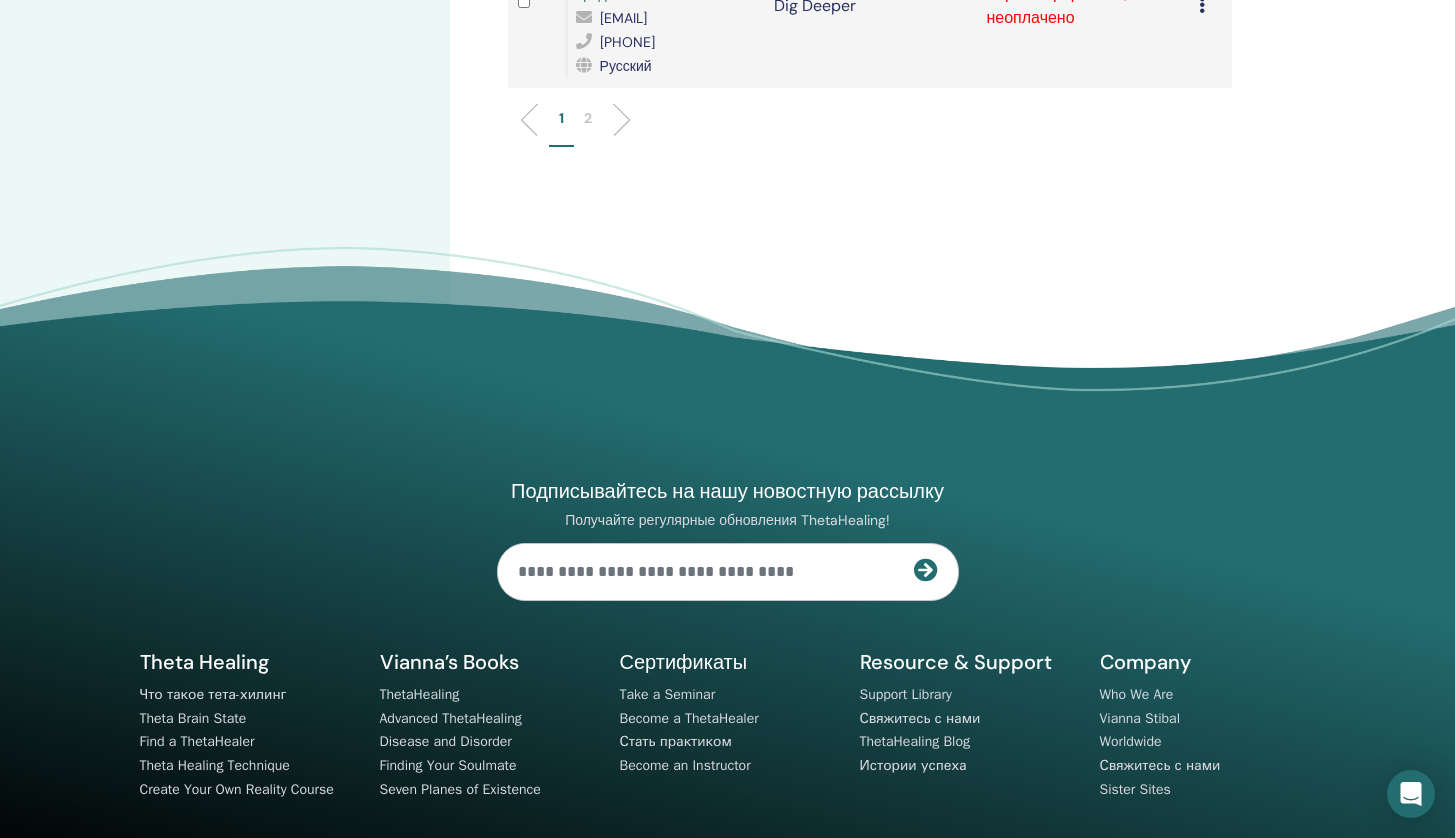 click at bounding box center (1202, -159) 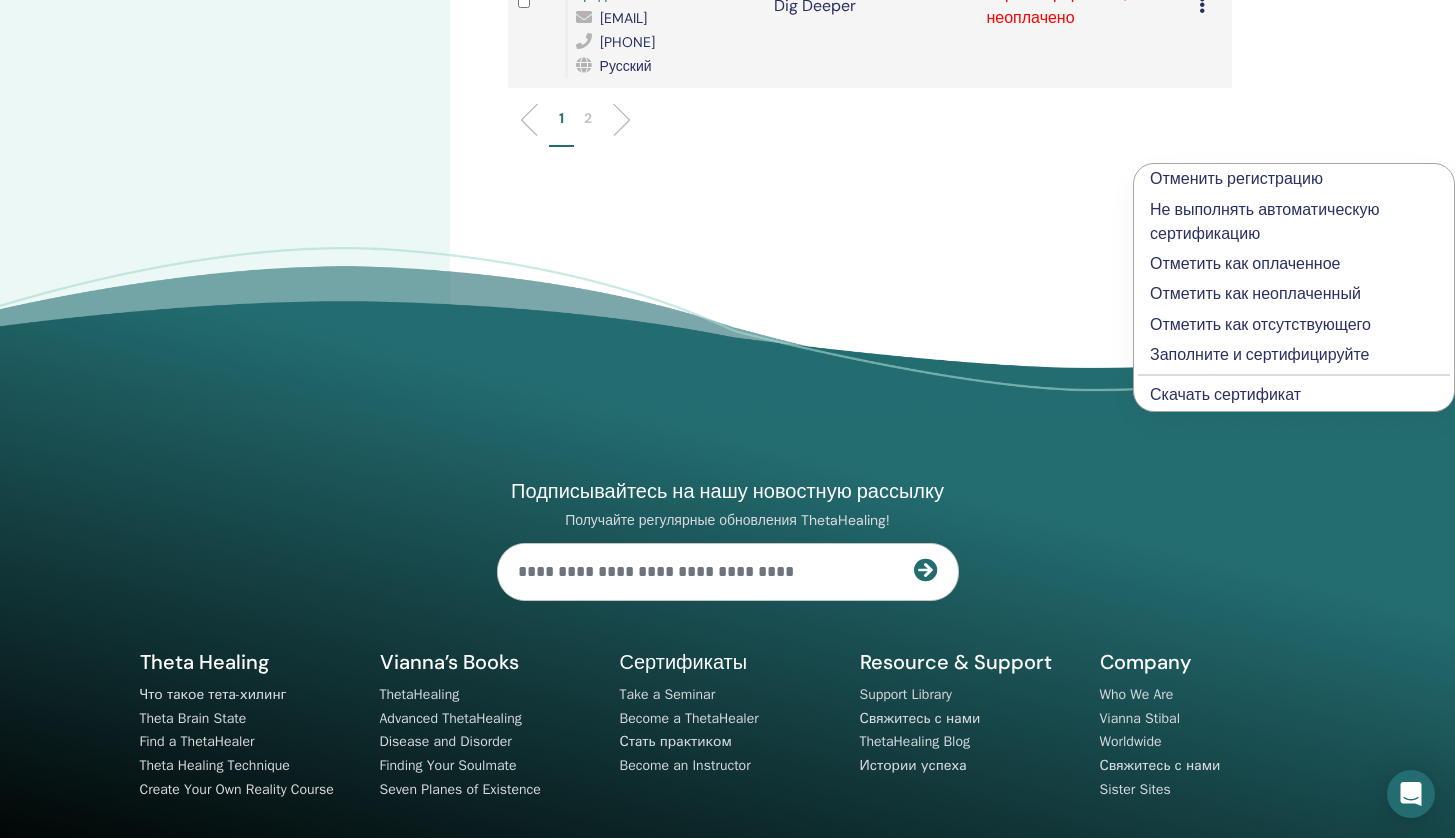 click on "Отметить как оплаченное" at bounding box center (1294, 264) 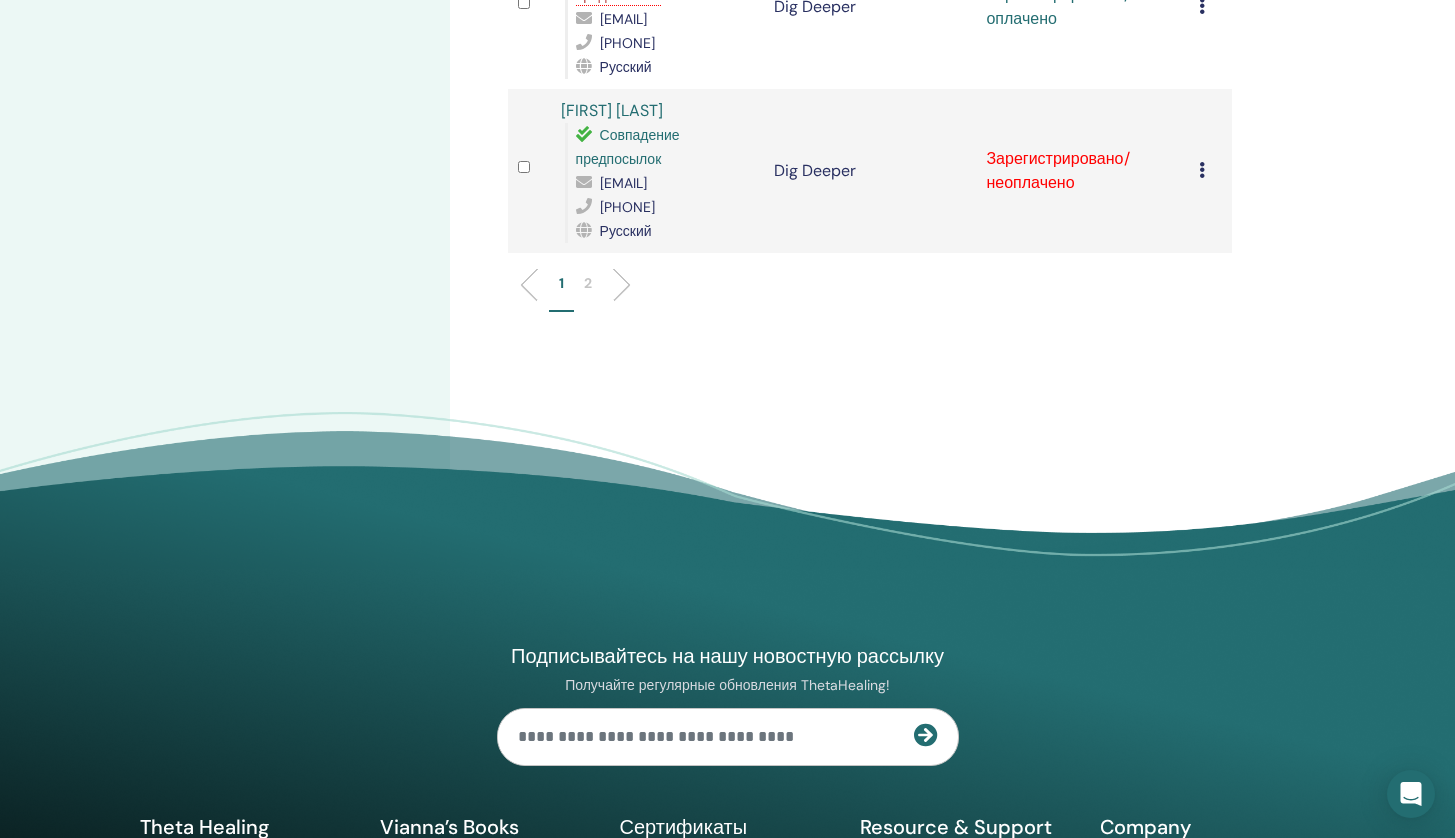 scroll, scrollTop: 3410, scrollLeft: 0, axis: vertical 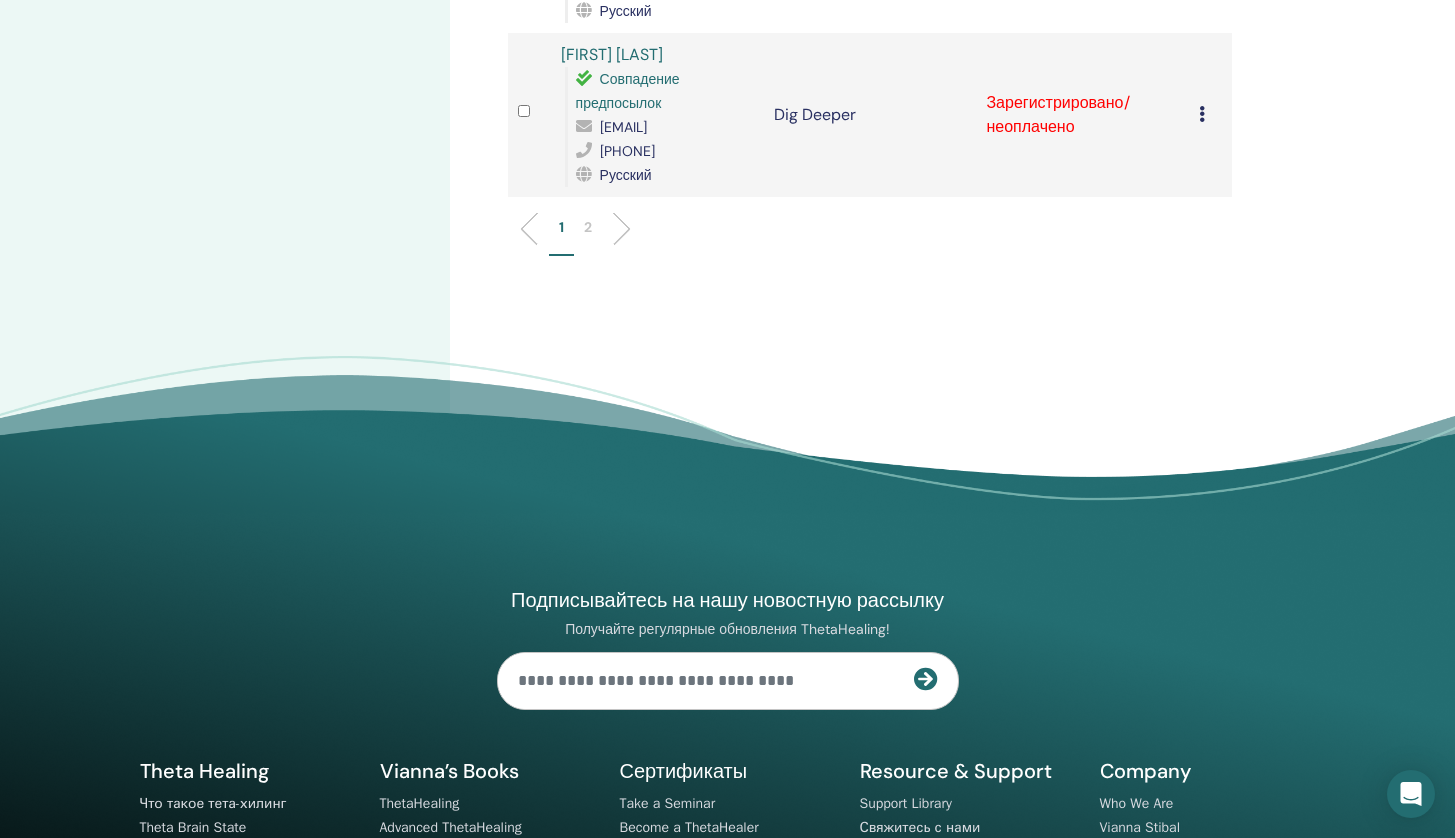 click at bounding box center [1202, -50] 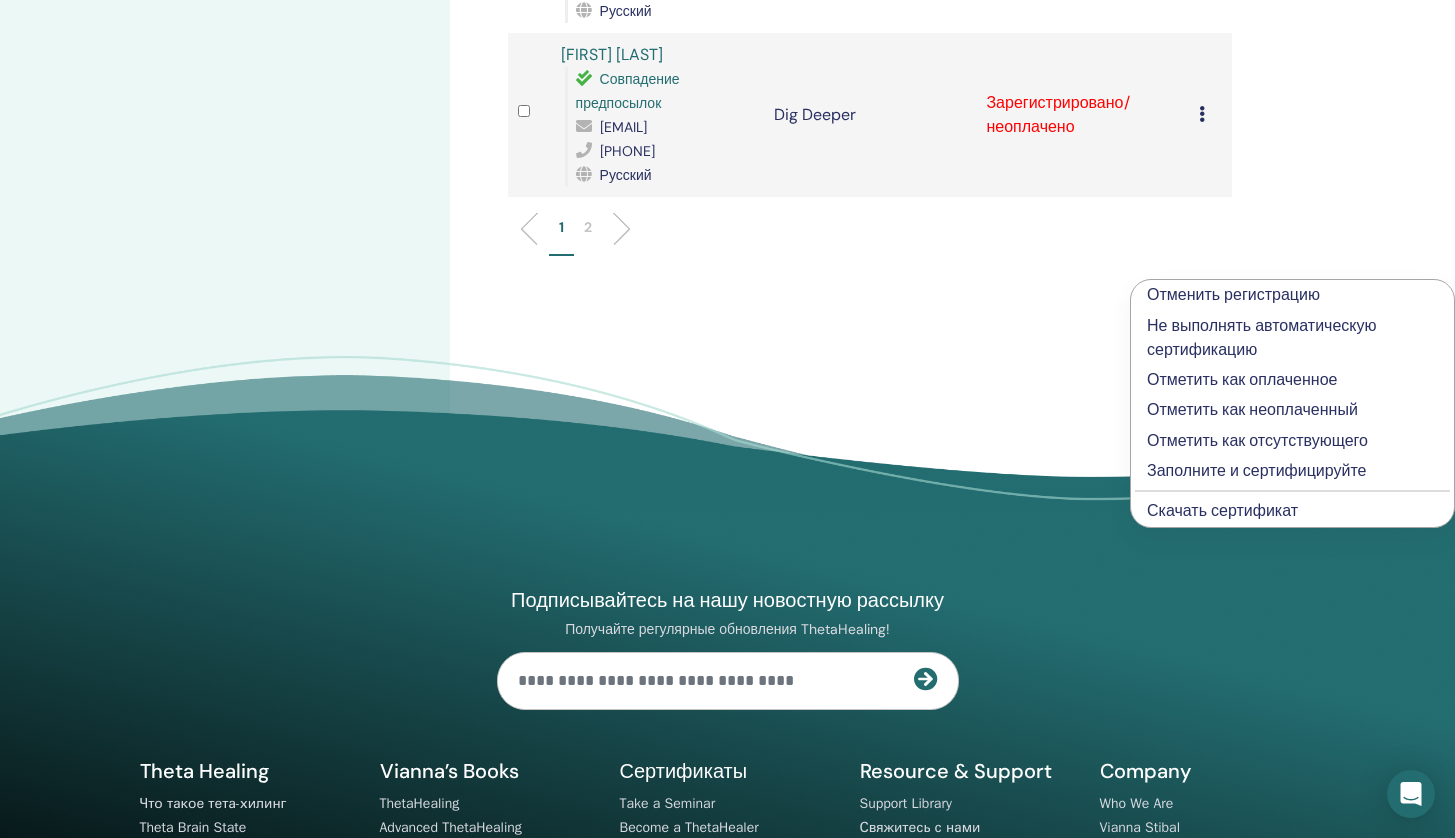 click on "Заполните и сертифицируйте" at bounding box center (1292, 471) 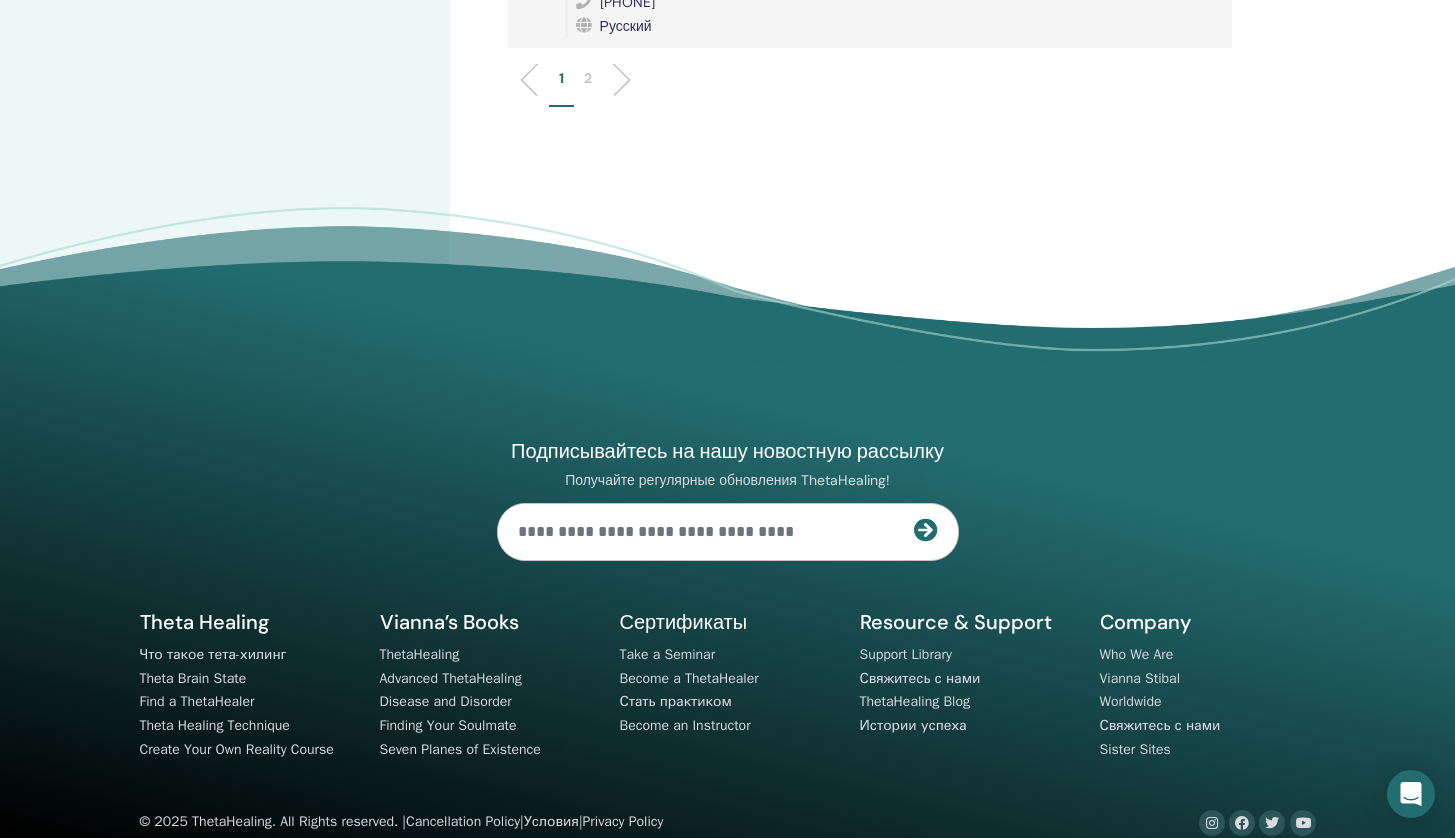 scroll, scrollTop: 3577, scrollLeft: 0, axis: vertical 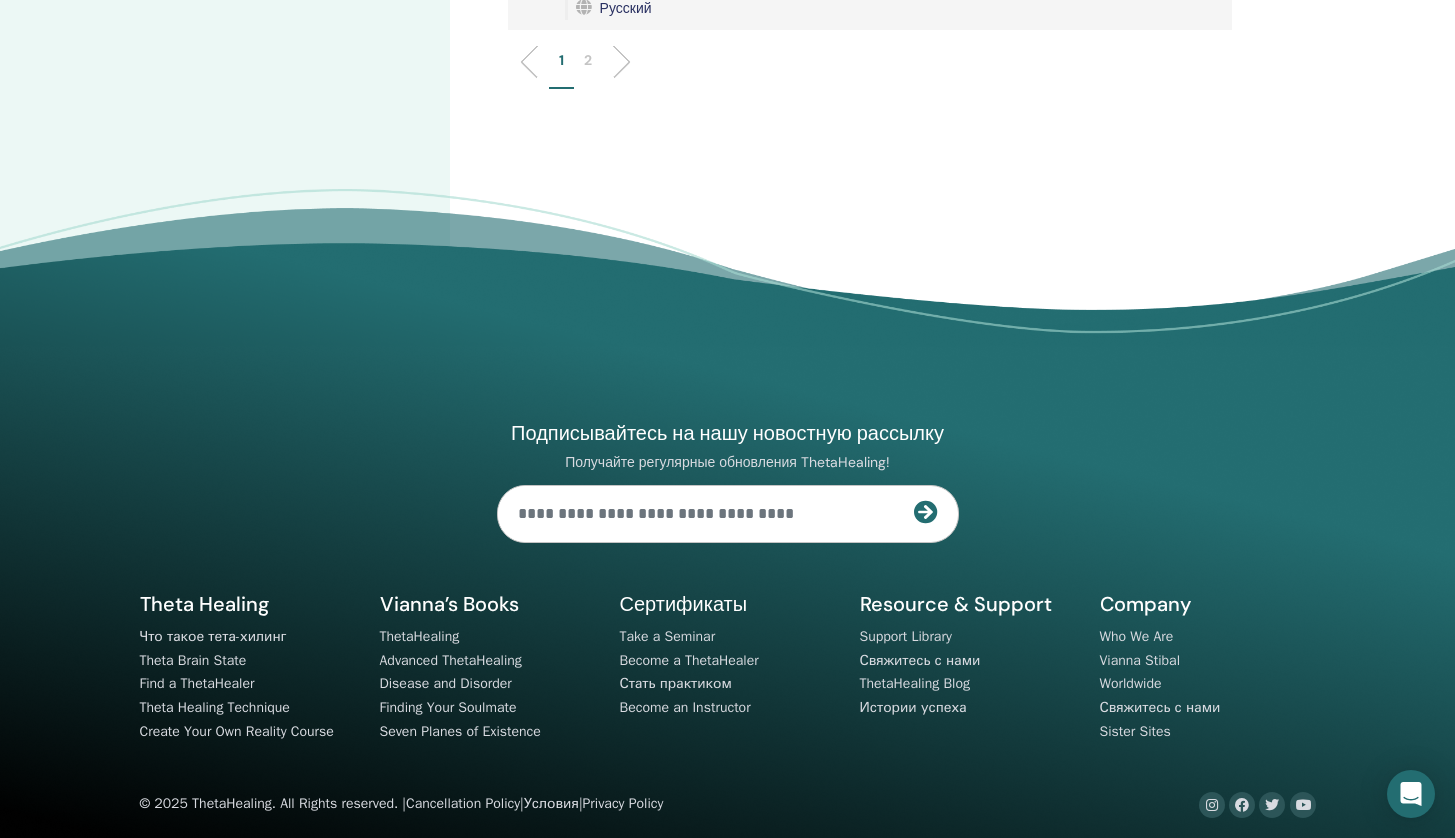 click at bounding box center (1202, -53) 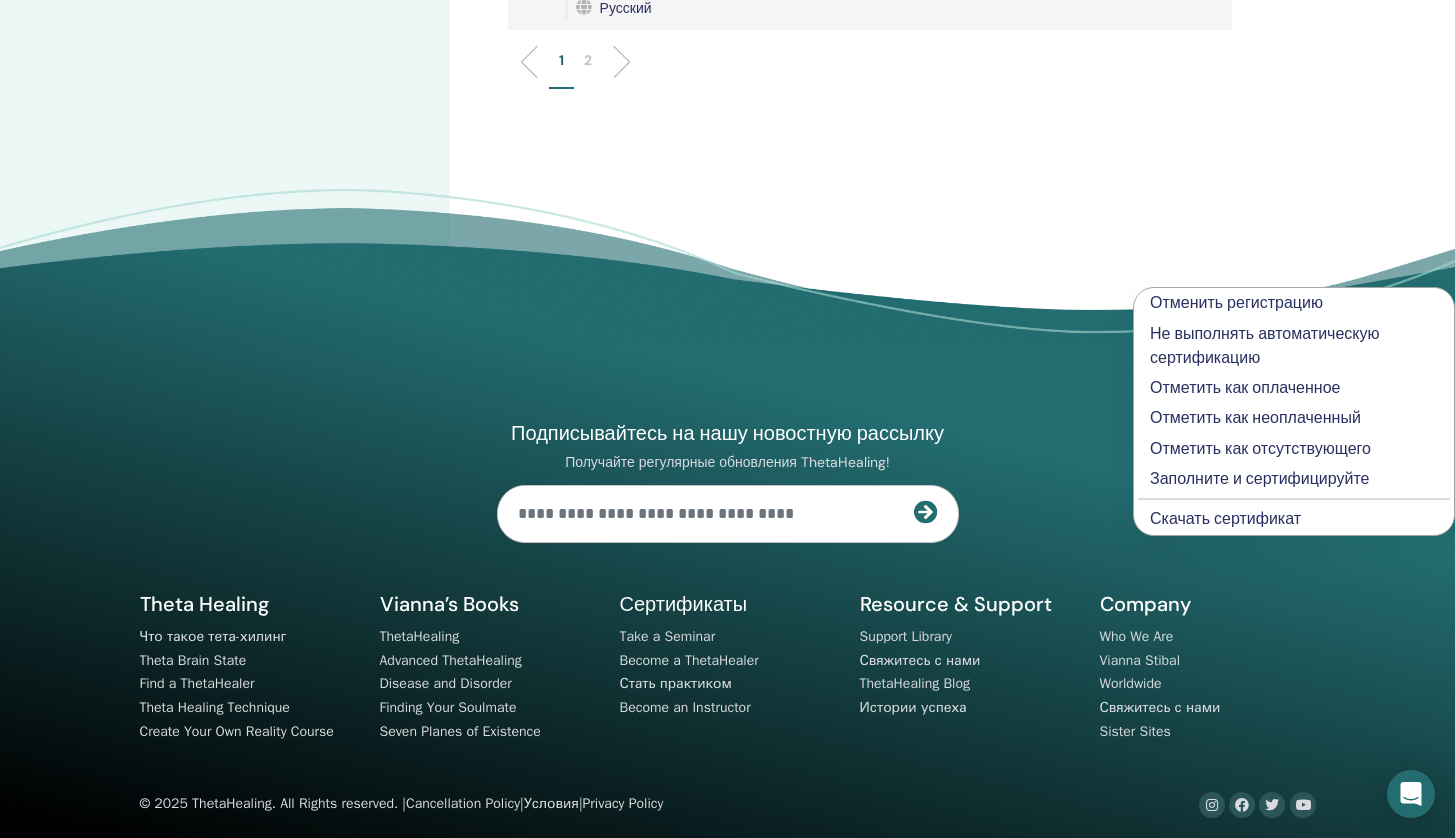 click on "Отметить как оплаченное" at bounding box center [1294, 388] 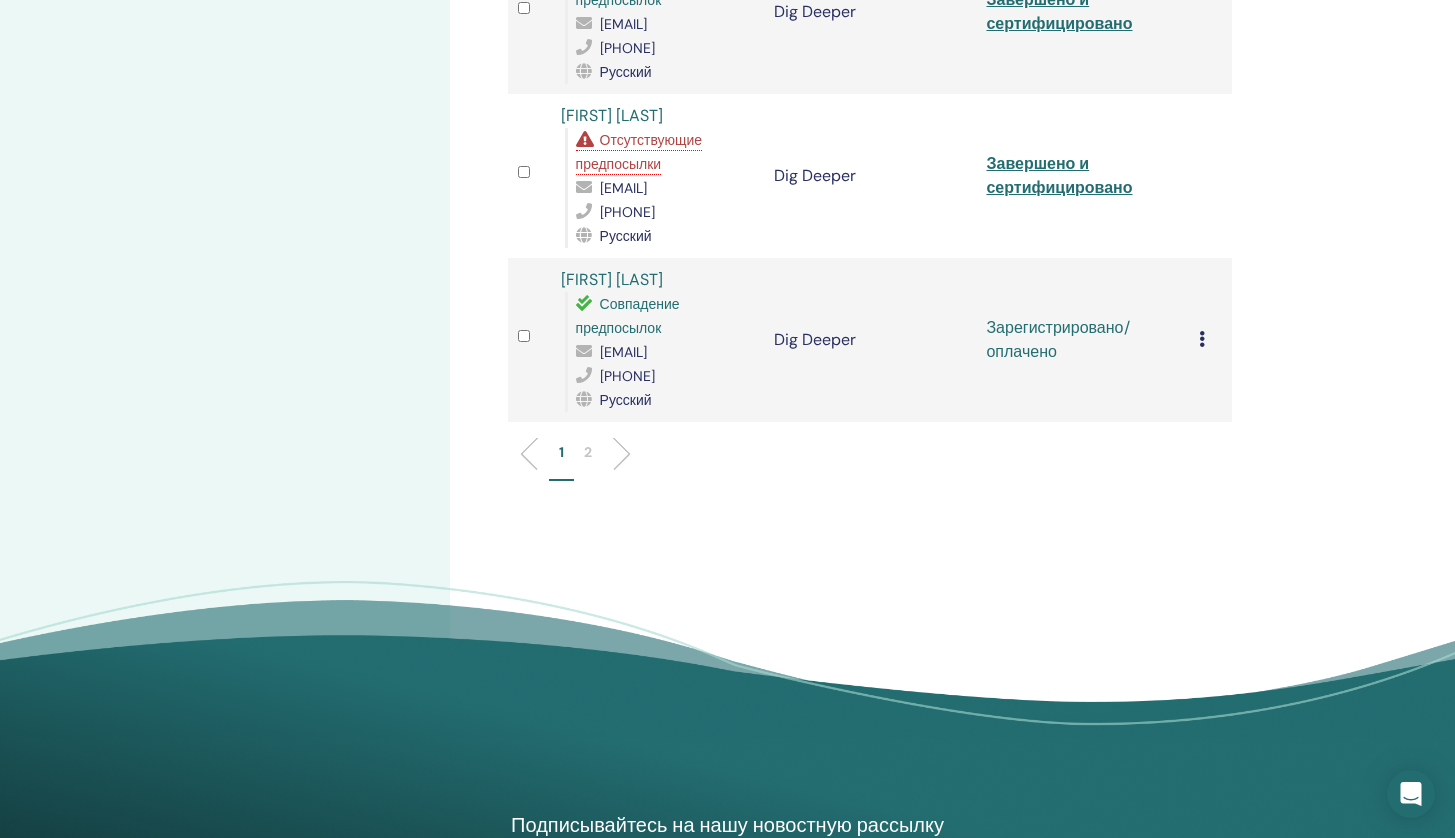 scroll, scrollTop: 3171, scrollLeft: 0, axis: vertical 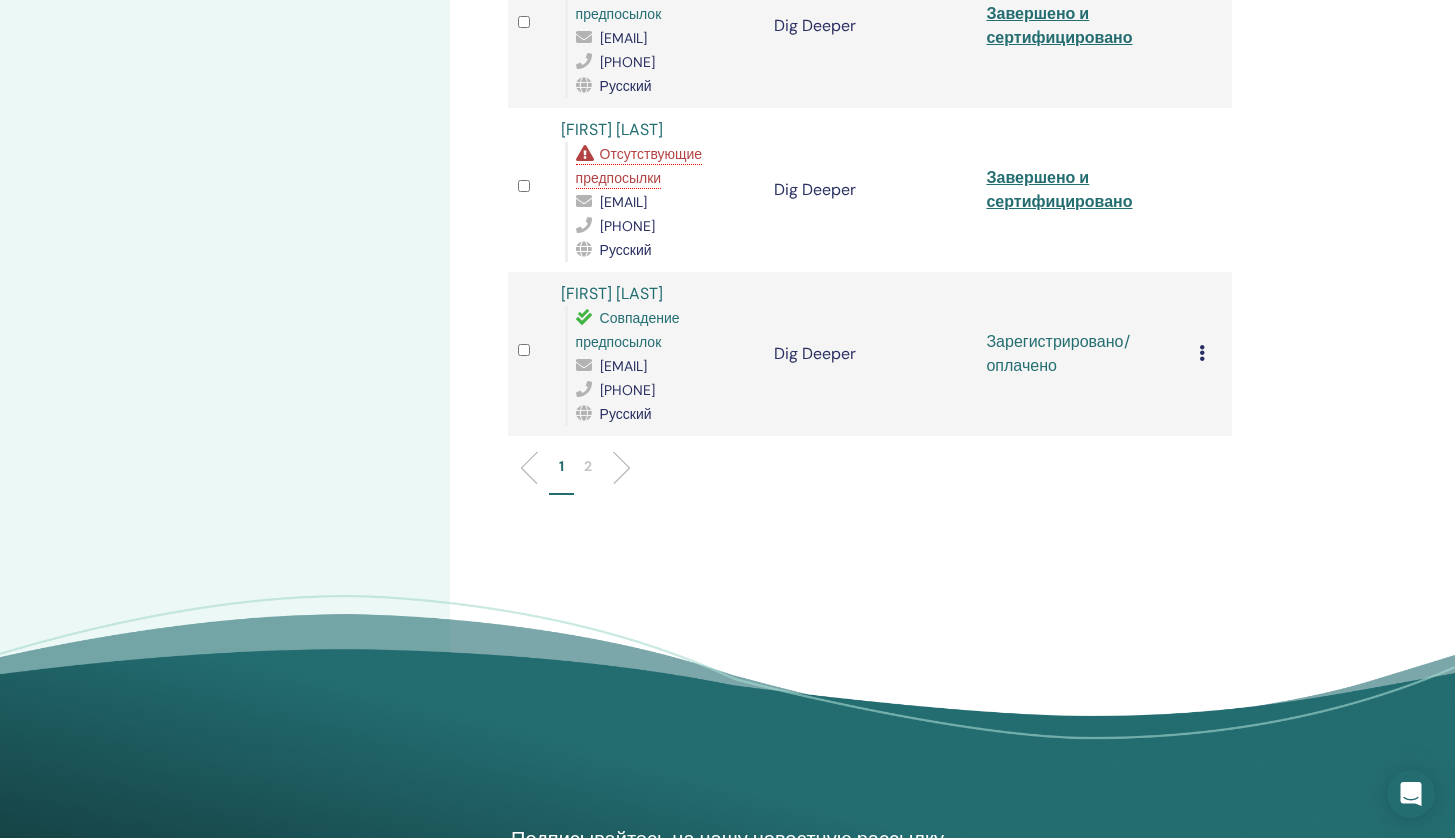 click at bounding box center (1202, 353) 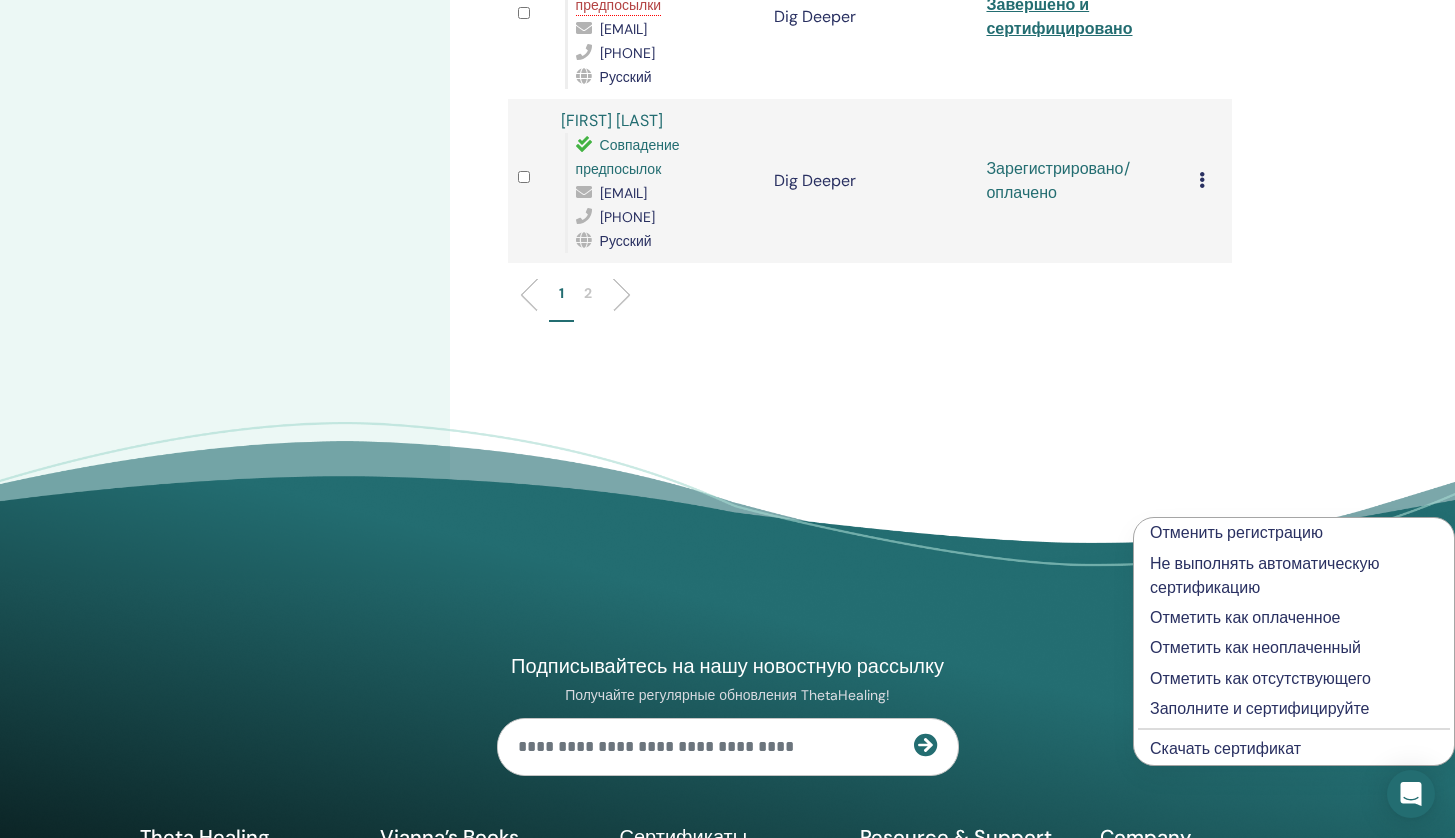scroll, scrollTop: 3346, scrollLeft: 0, axis: vertical 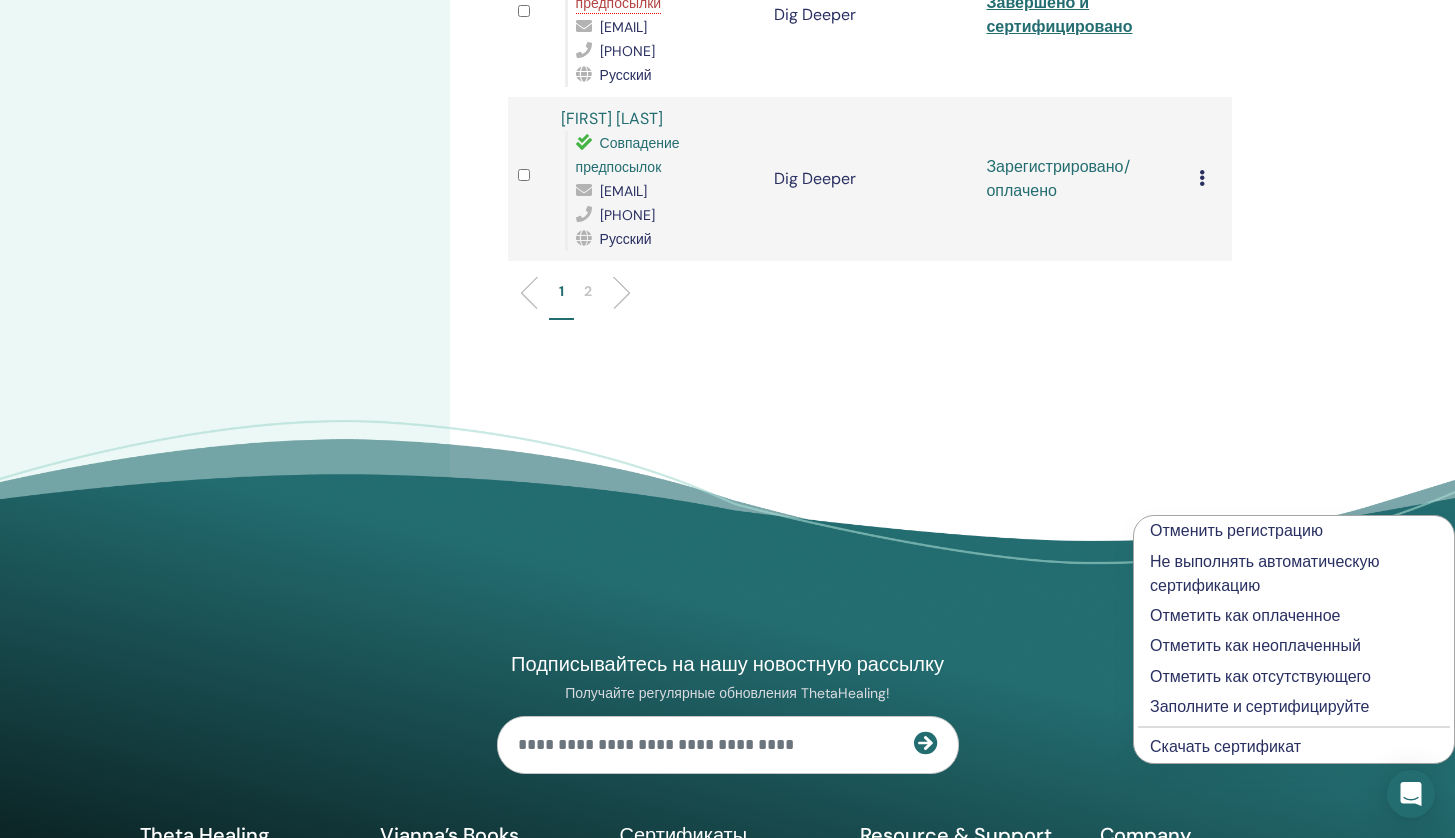 click on "Заполните и сертифицируйте" at bounding box center [1294, 707] 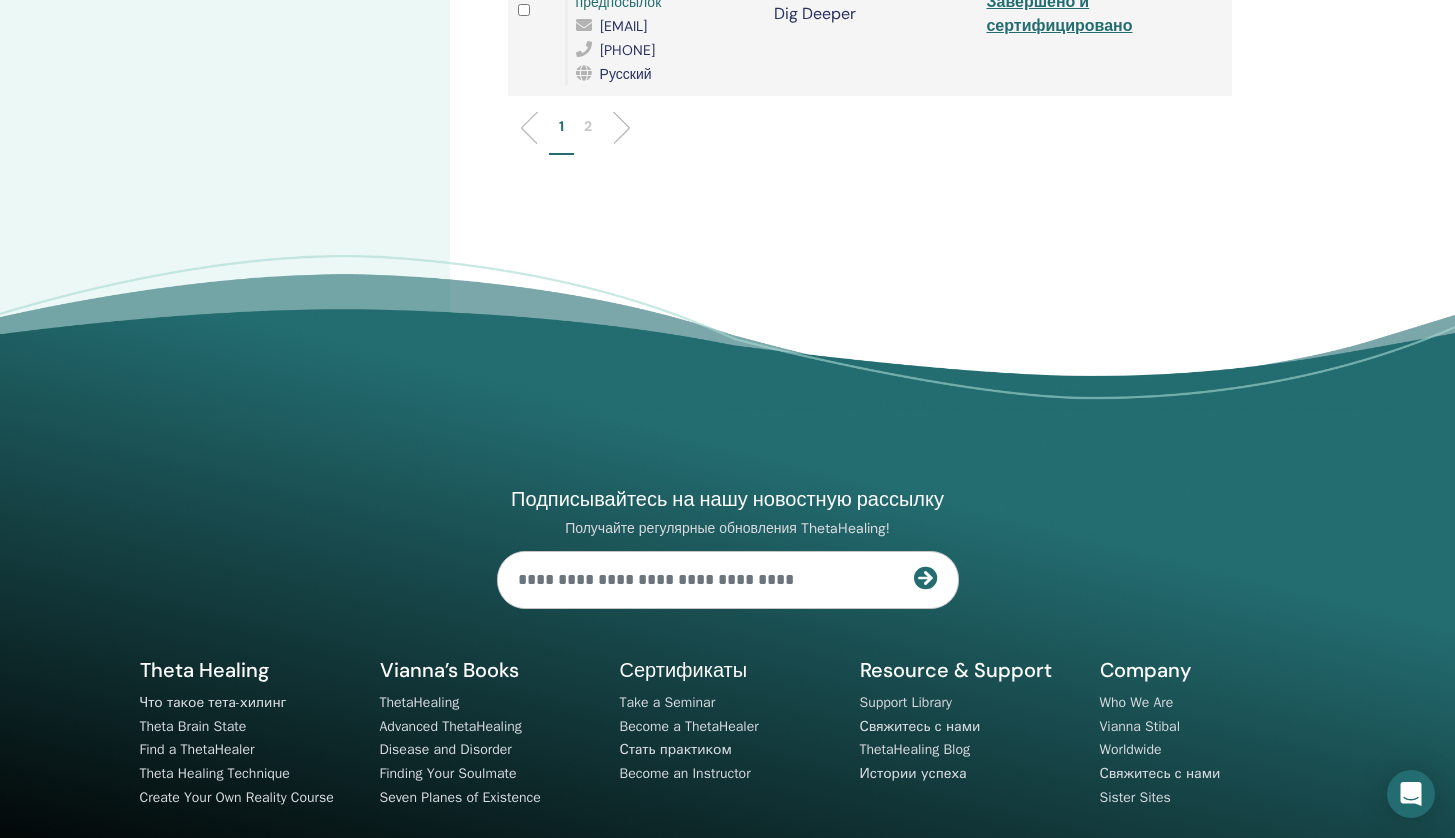 scroll, scrollTop: 3539, scrollLeft: 0, axis: vertical 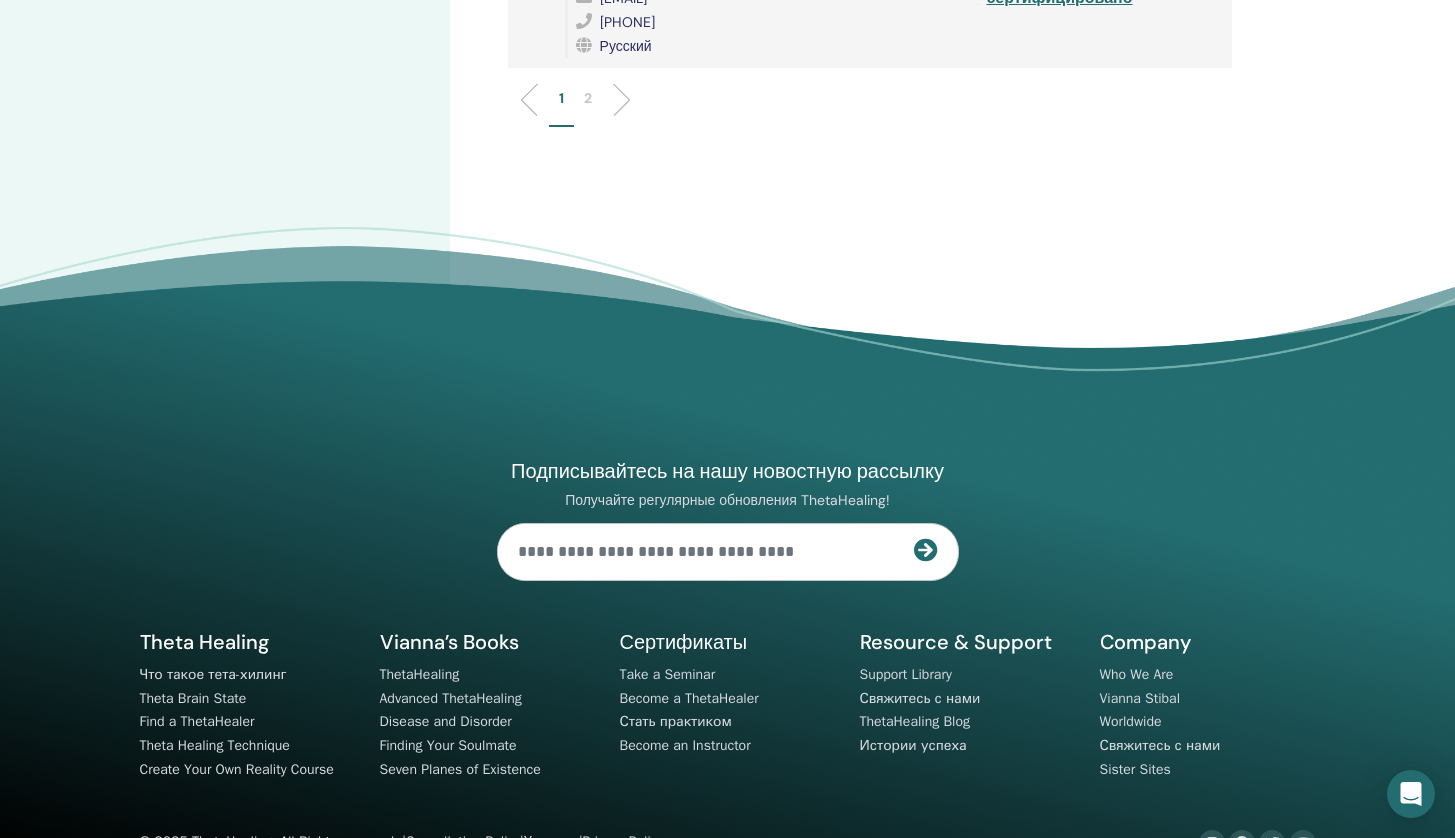 click on "2" at bounding box center [588, 98] 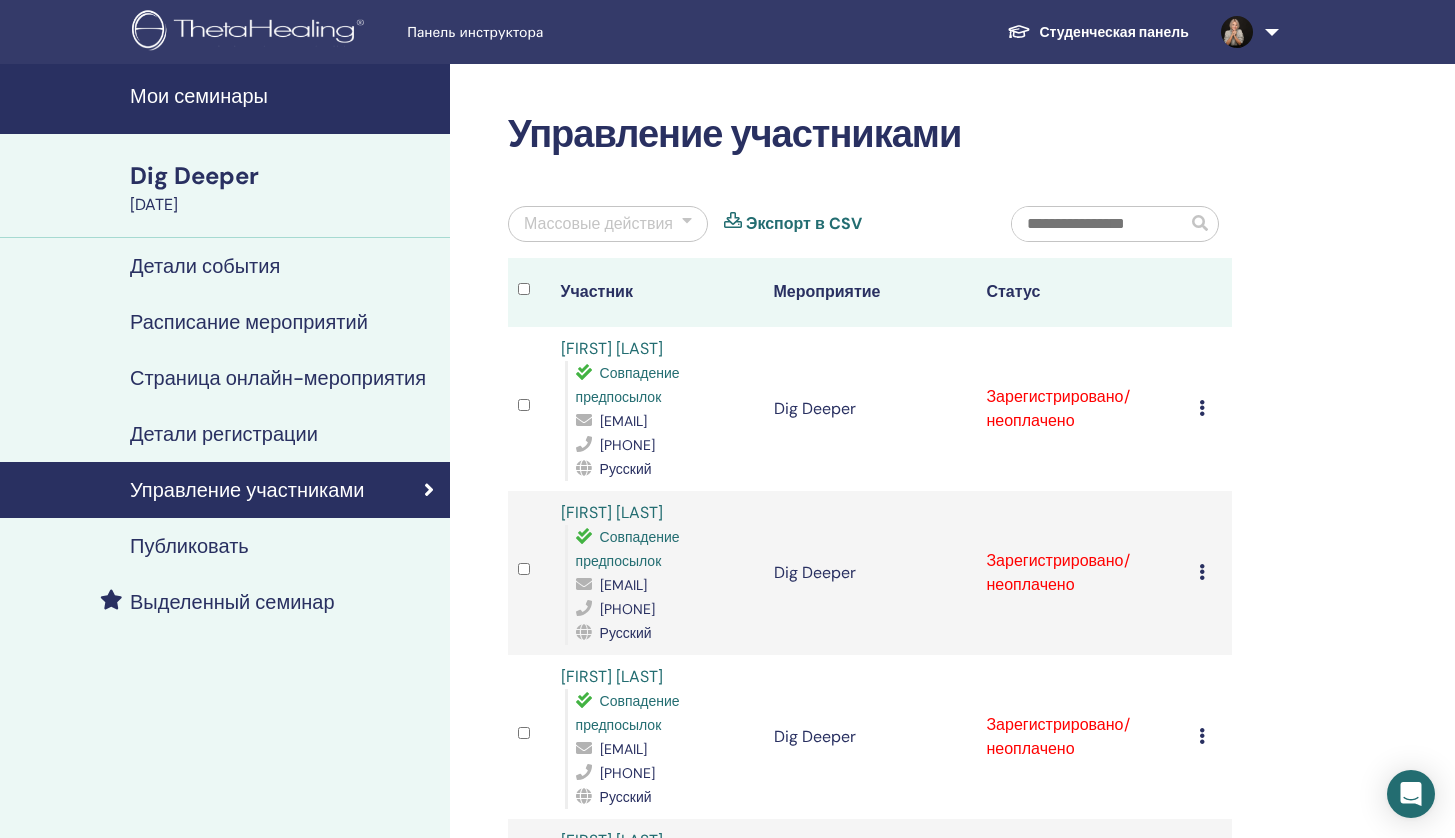 scroll, scrollTop: 0, scrollLeft: 0, axis: both 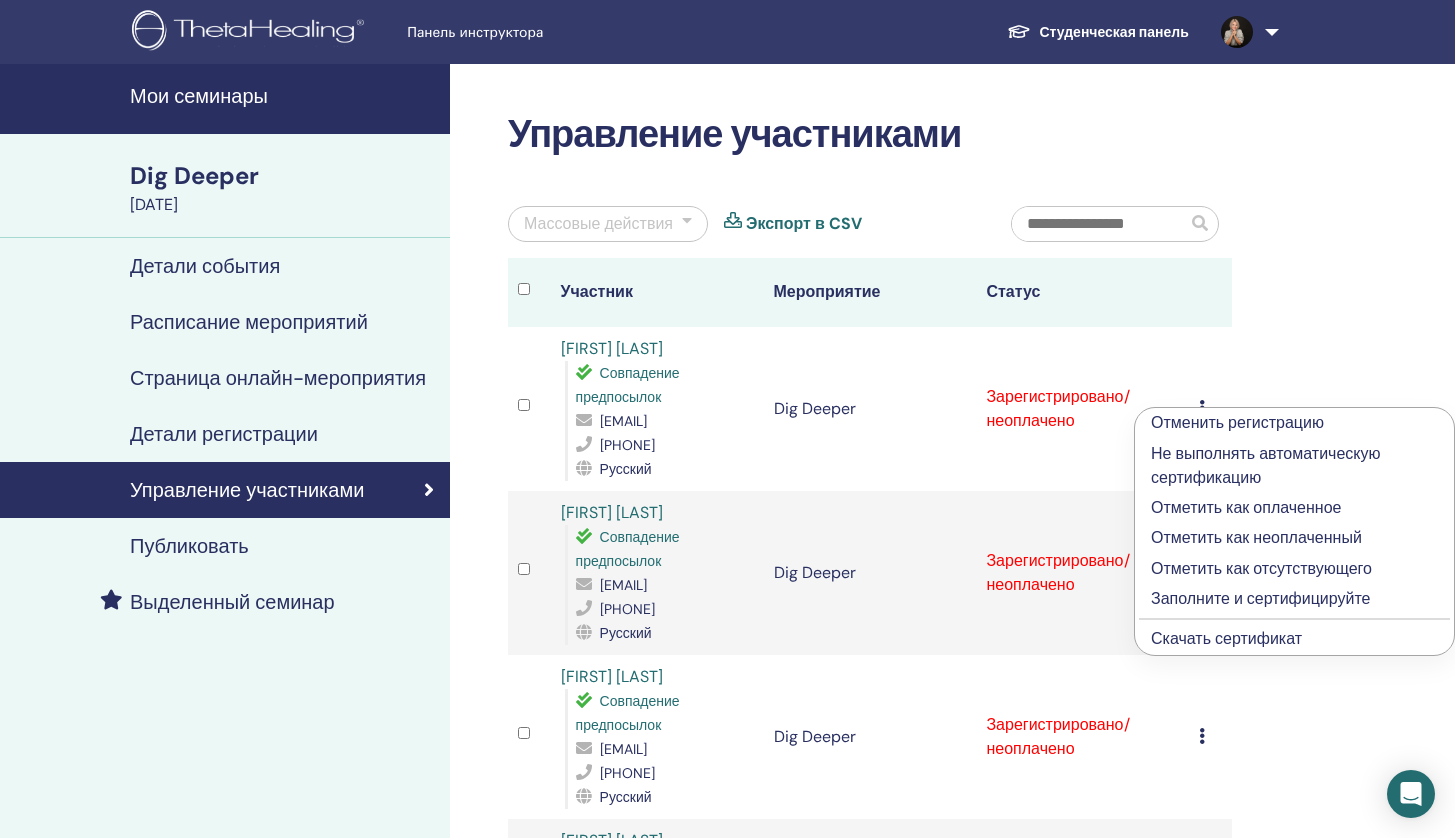 click on "Отметить как оплаченное" at bounding box center [1294, 508] 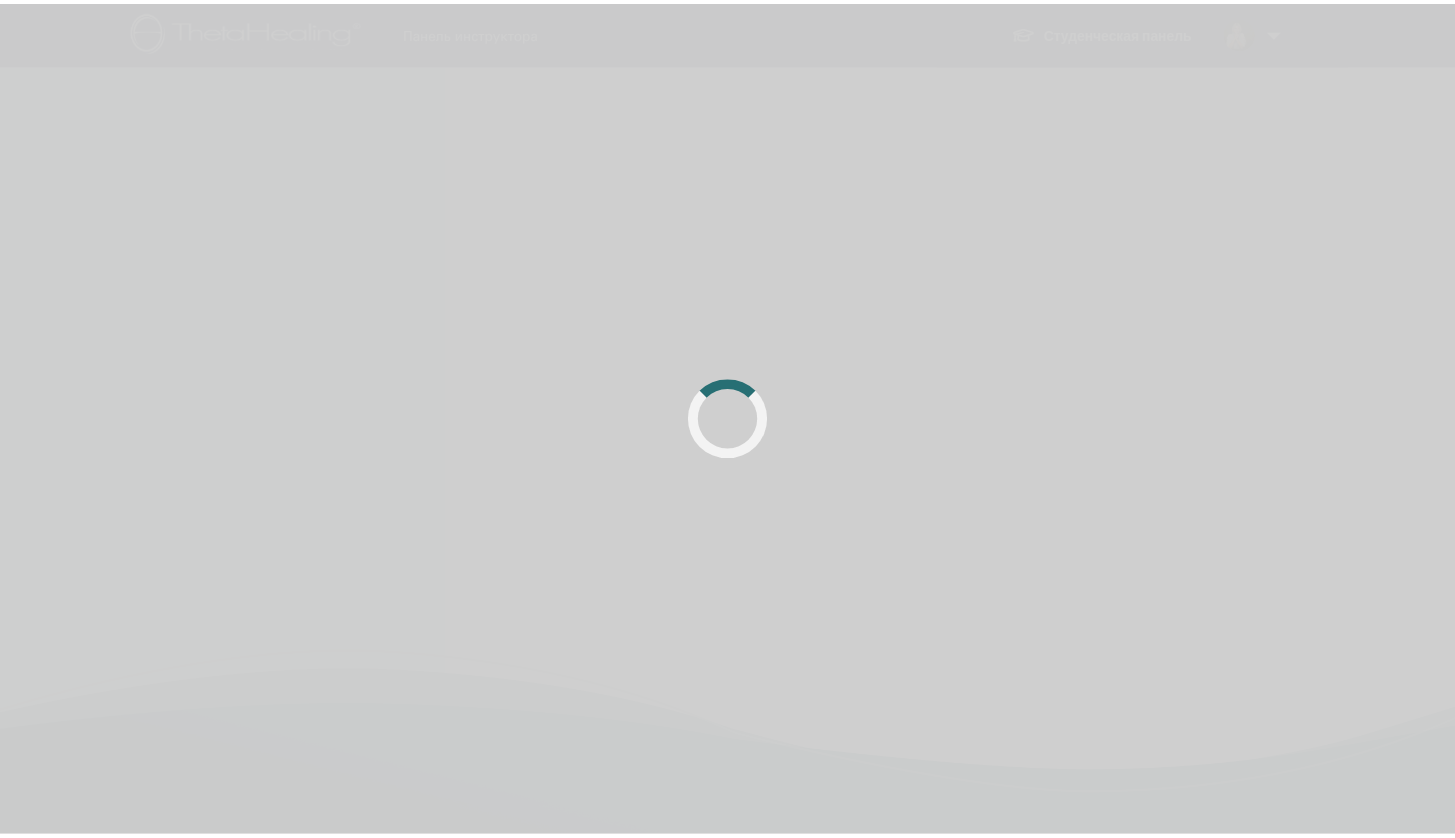 scroll, scrollTop: 0, scrollLeft: 0, axis: both 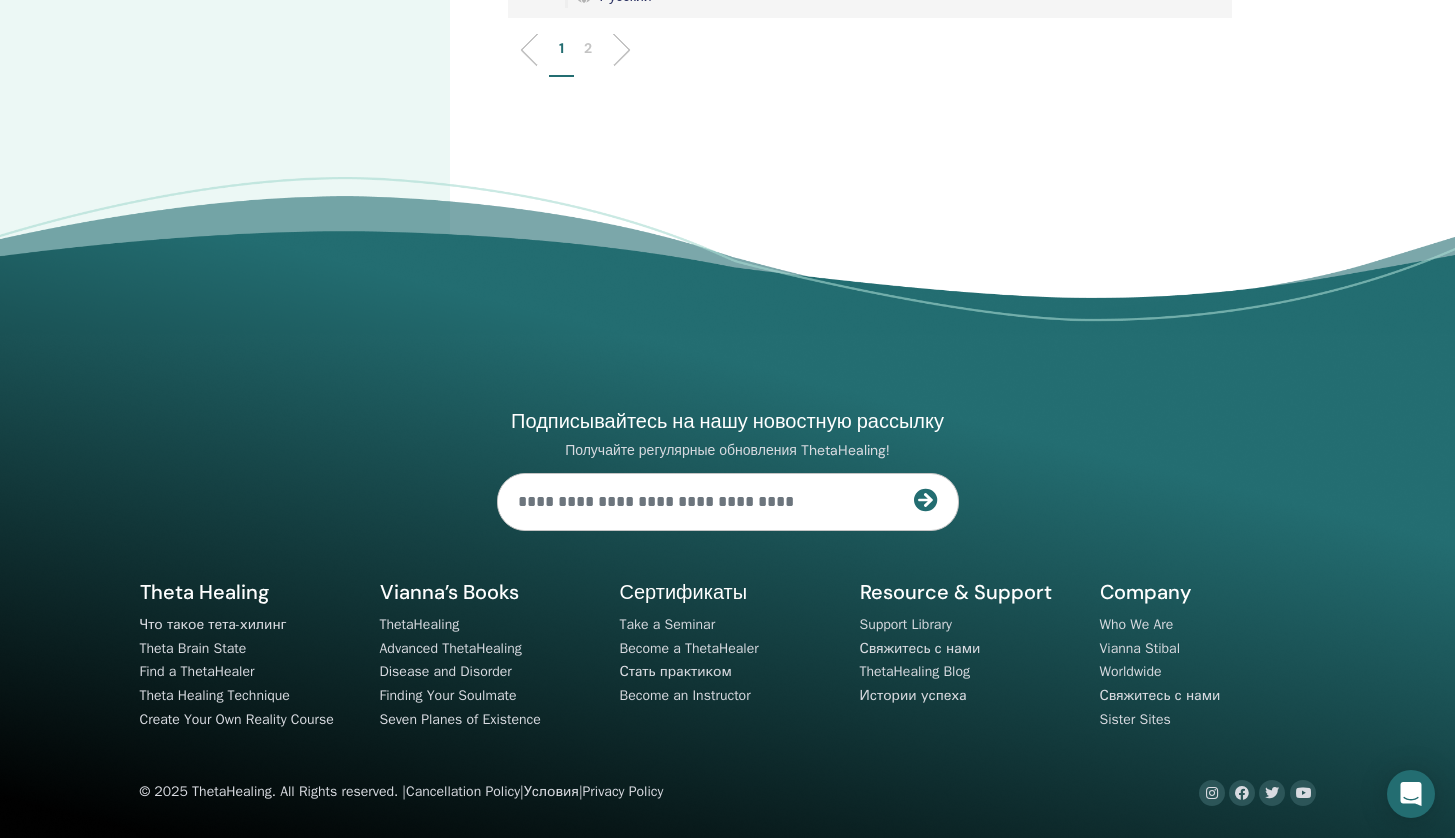 click on "2" at bounding box center [588, 57] 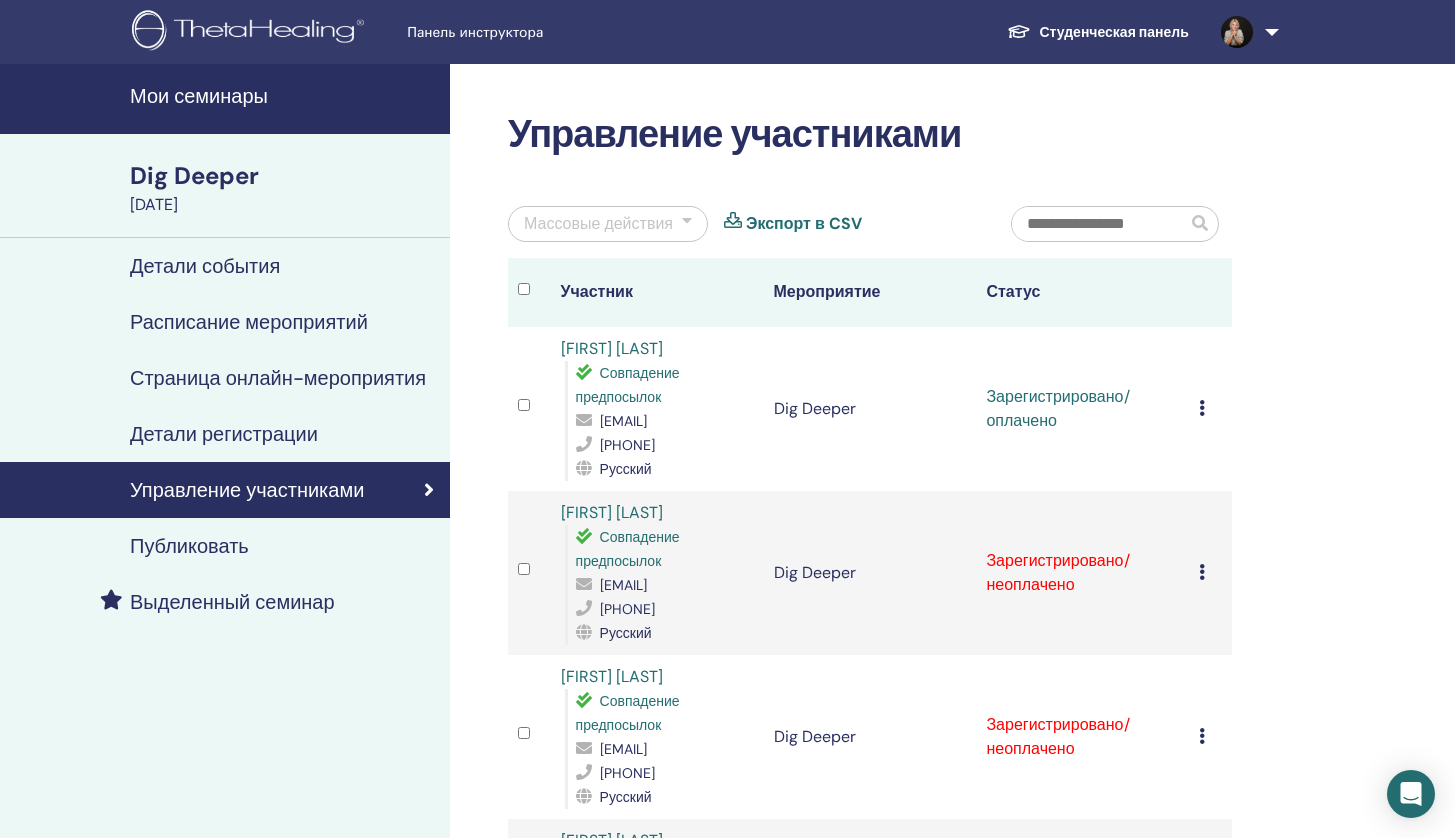 scroll, scrollTop: 0, scrollLeft: 0, axis: both 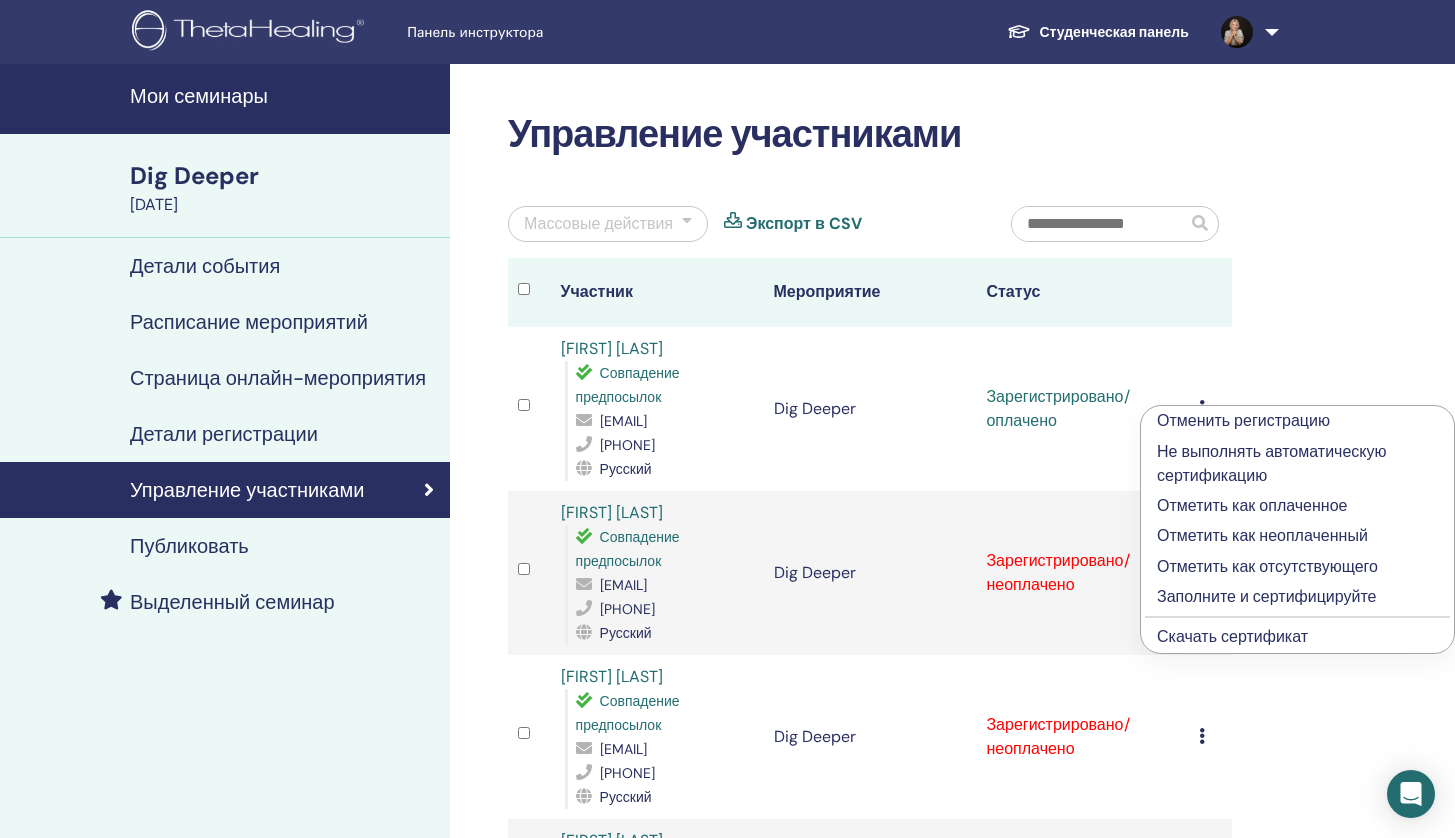 click on "Заполните и сертифицируйте" at bounding box center (1297, 597) 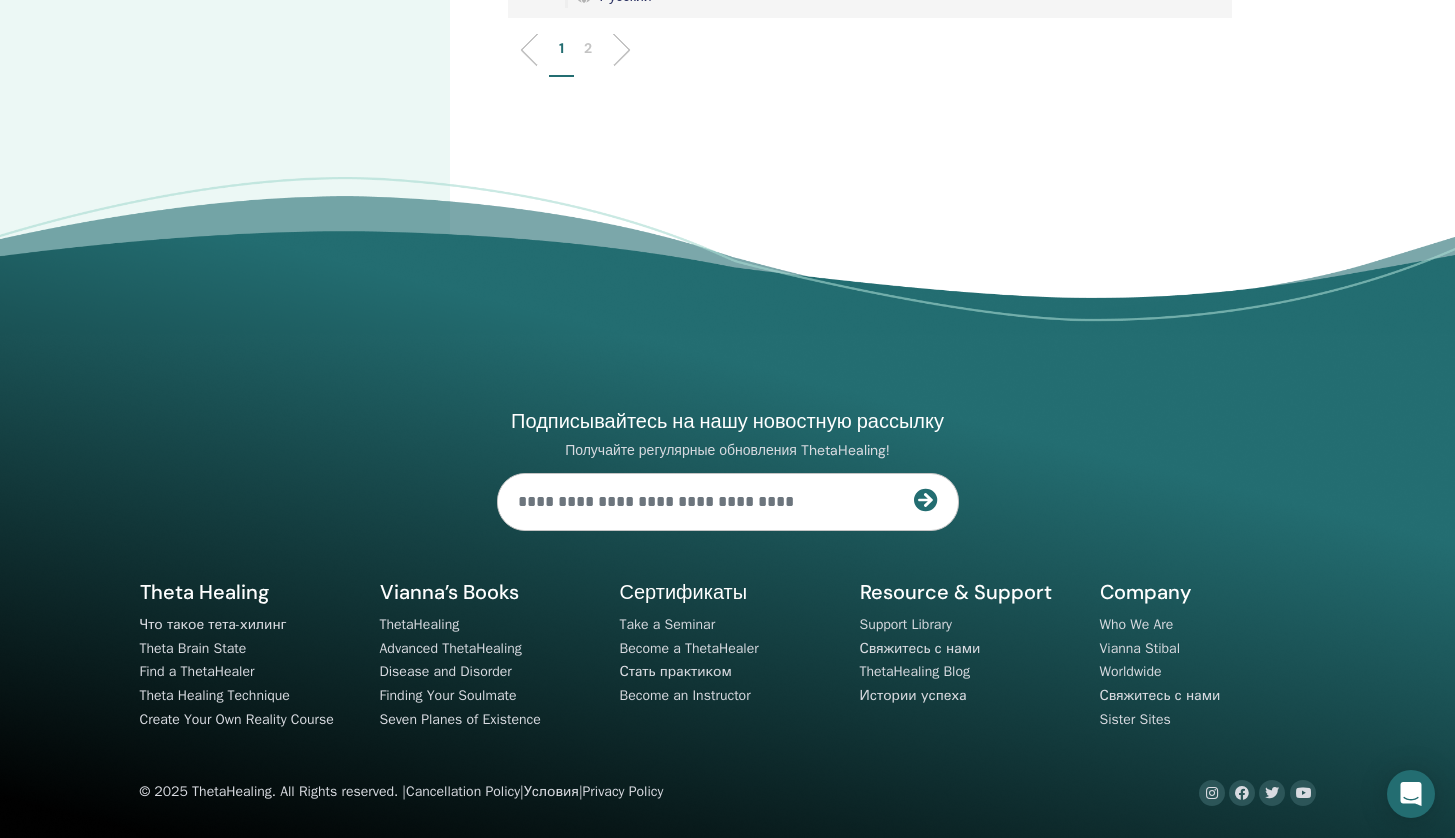 scroll, scrollTop: 3543, scrollLeft: 0, axis: vertical 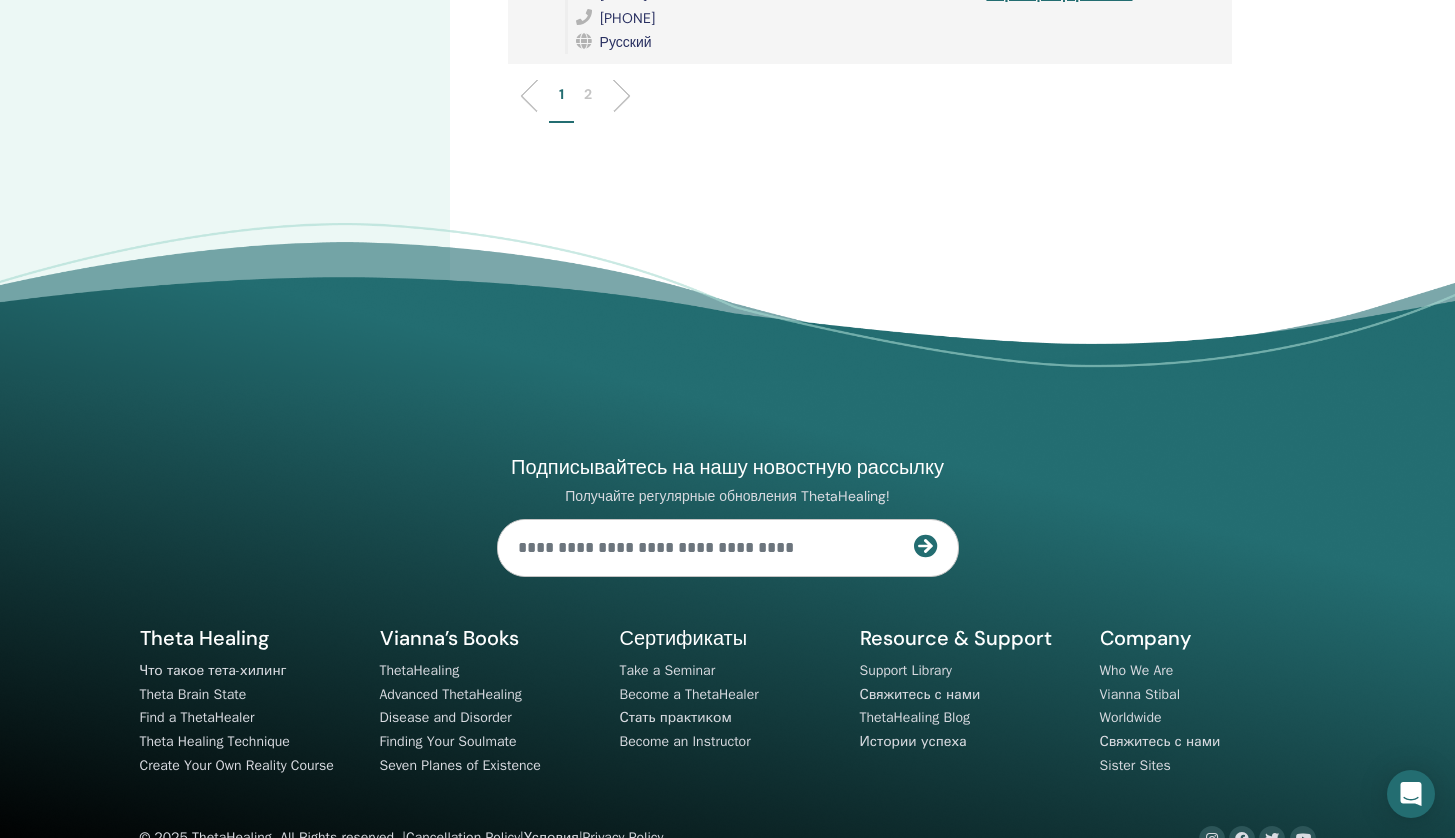 click on "2" at bounding box center (588, 94) 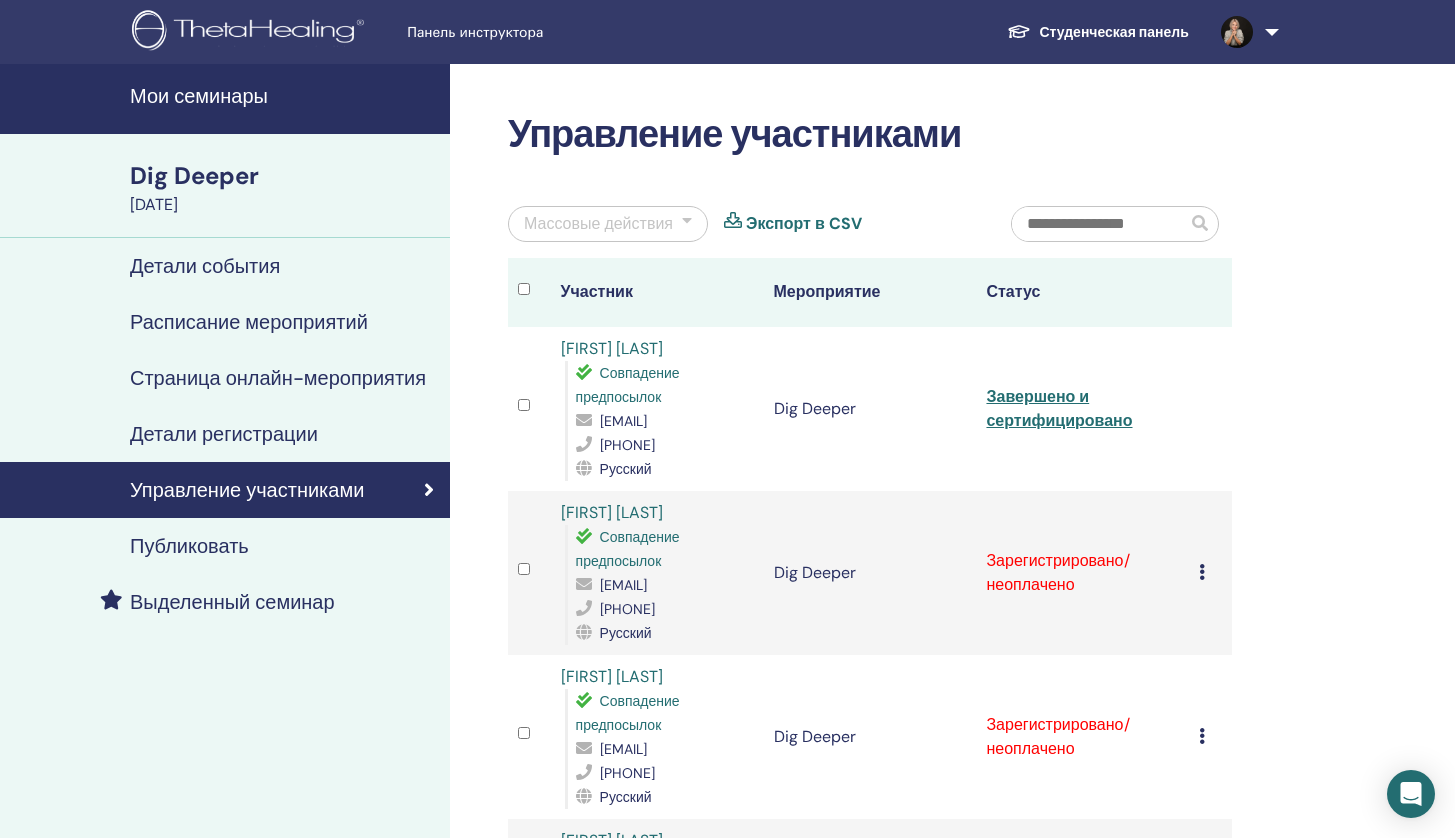 scroll, scrollTop: 0, scrollLeft: 0, axis: both 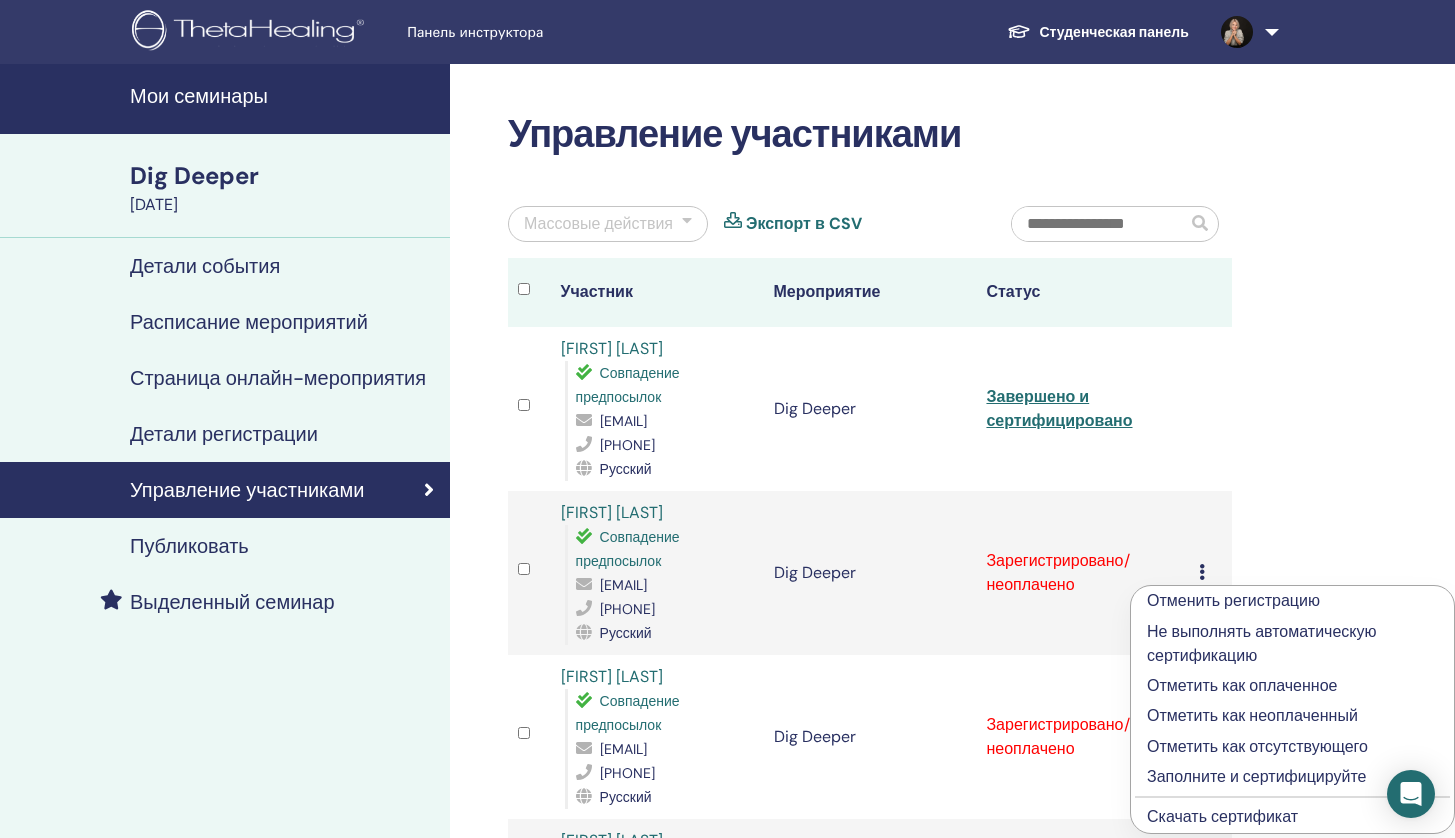 click on "Отметить как оплаченное" at bounding box center [1292, 686] 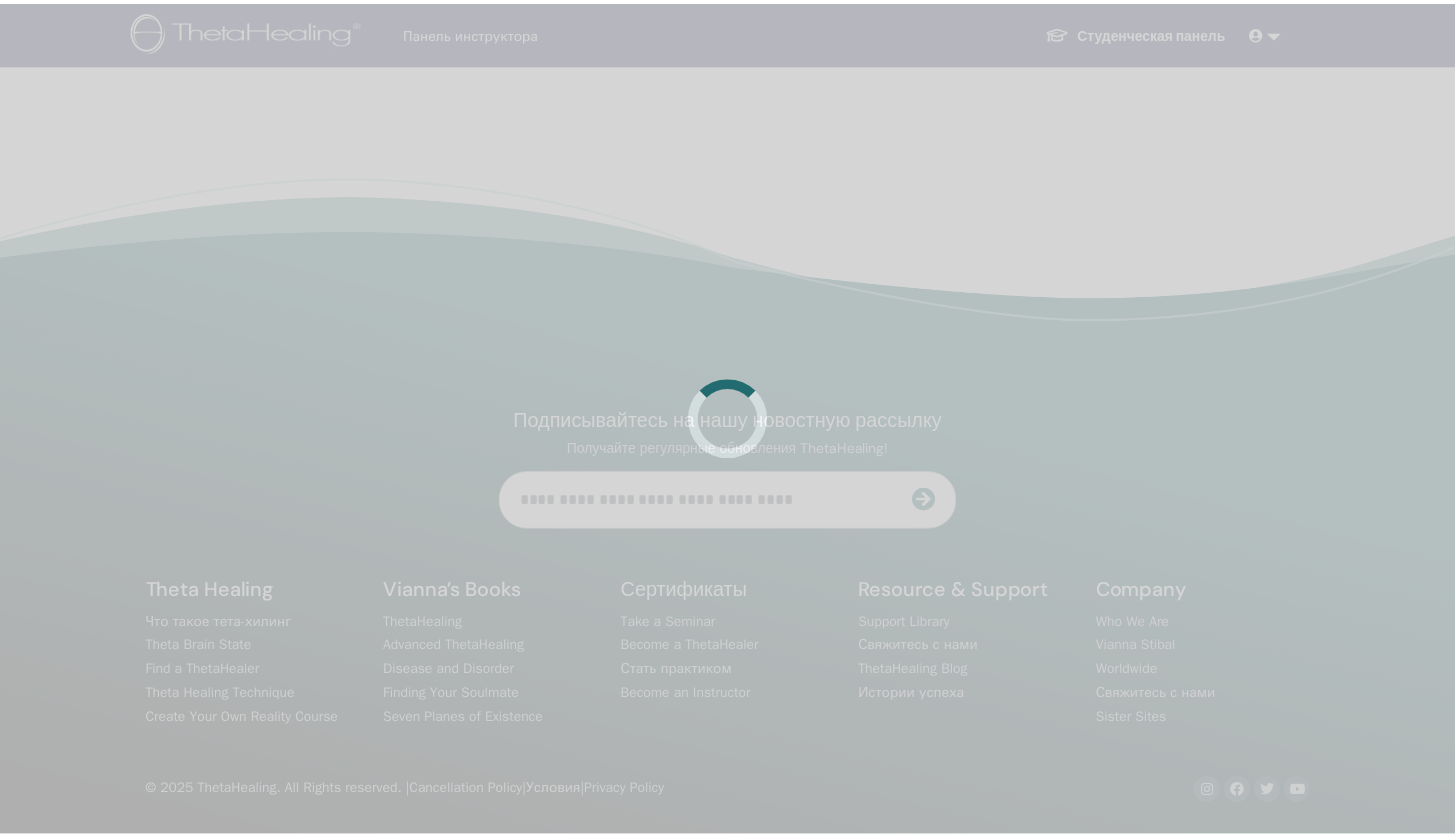 scroll, scrollTop: 0, scrollLeft: 0, axis: both 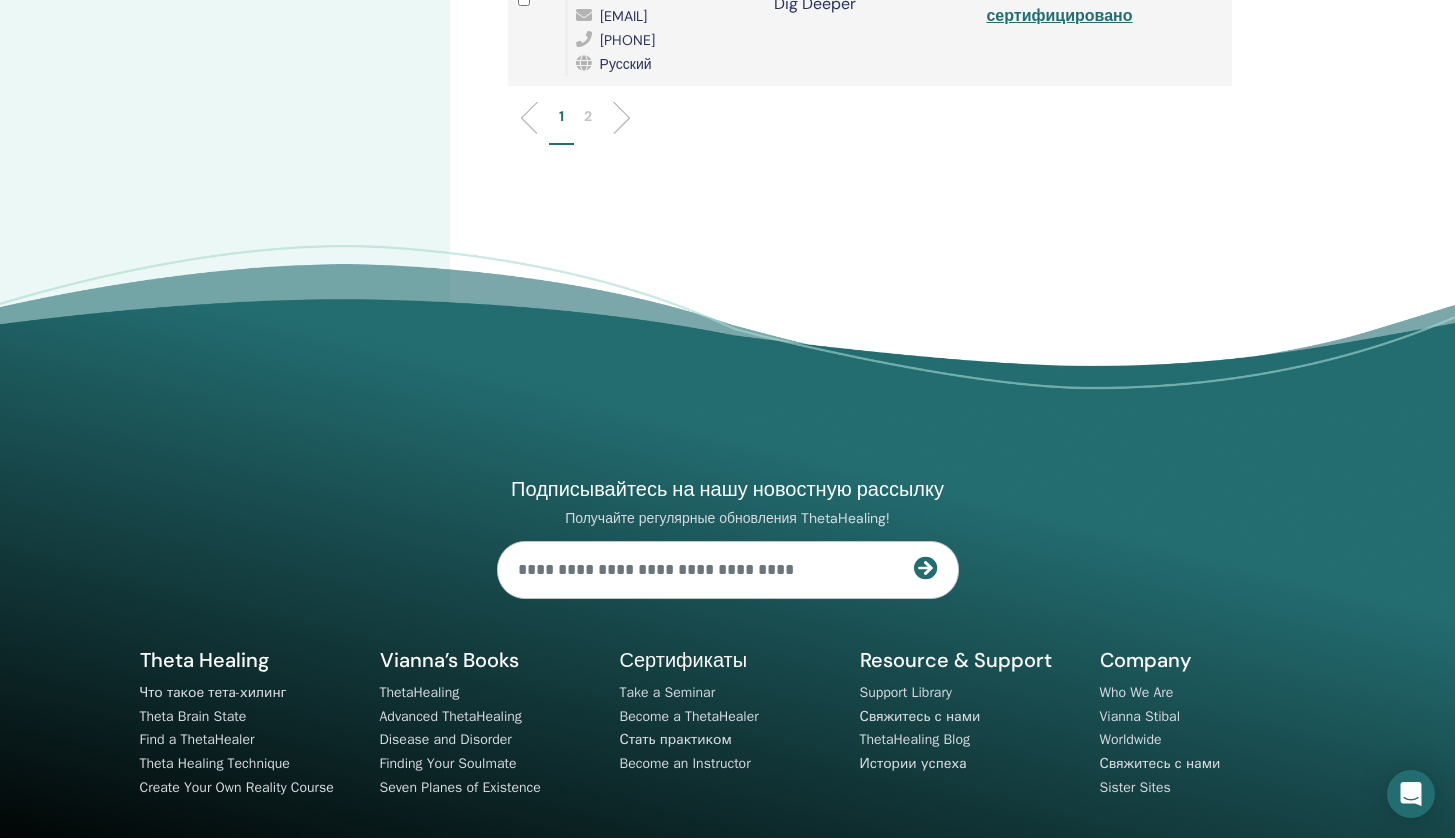 click on "2" at bounding box center [588, 116] 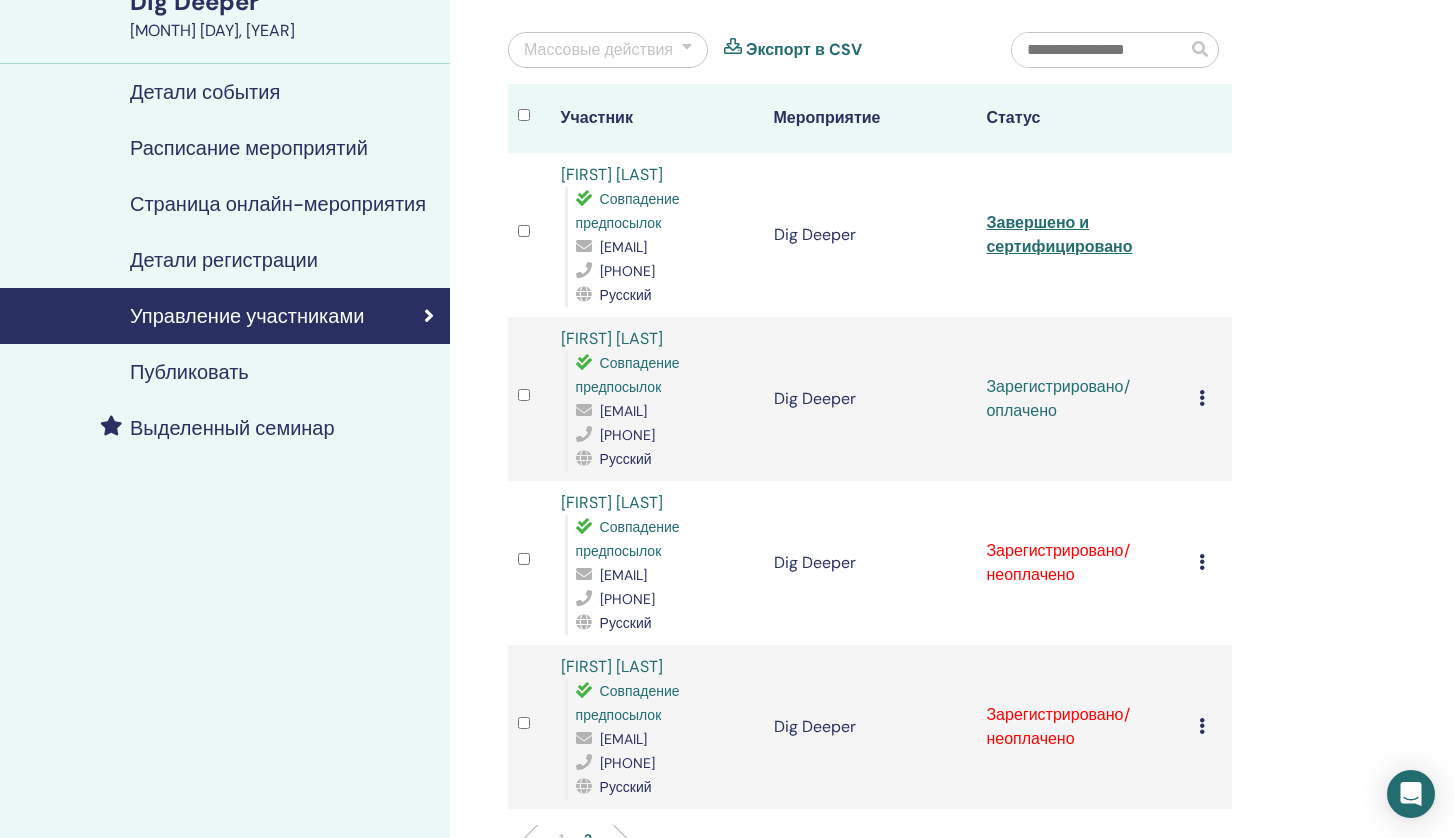 scroll, scrollTop: 187, scrollLeft: 0, axis: vertical 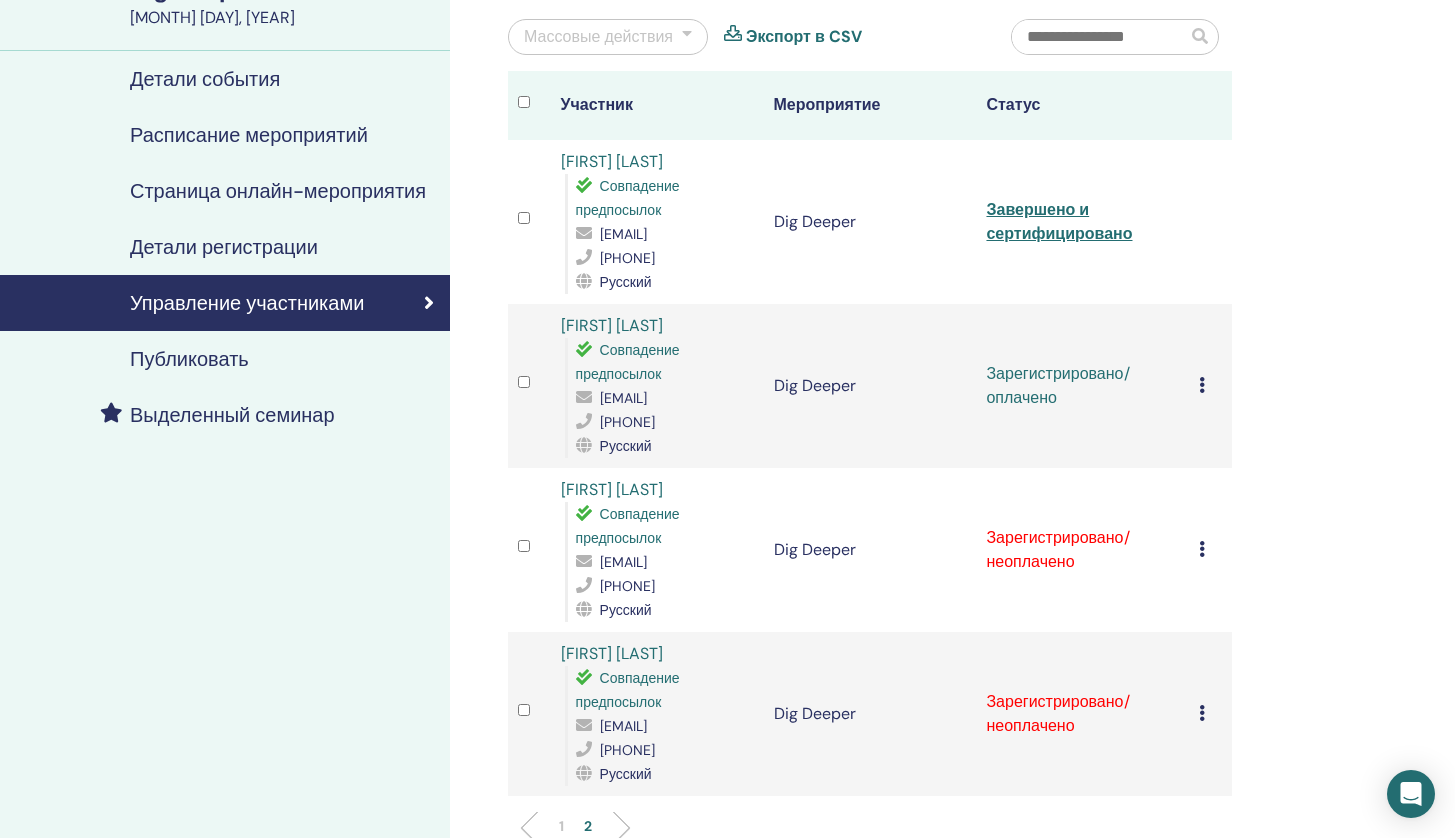 click at bounding box center (1202, 385) 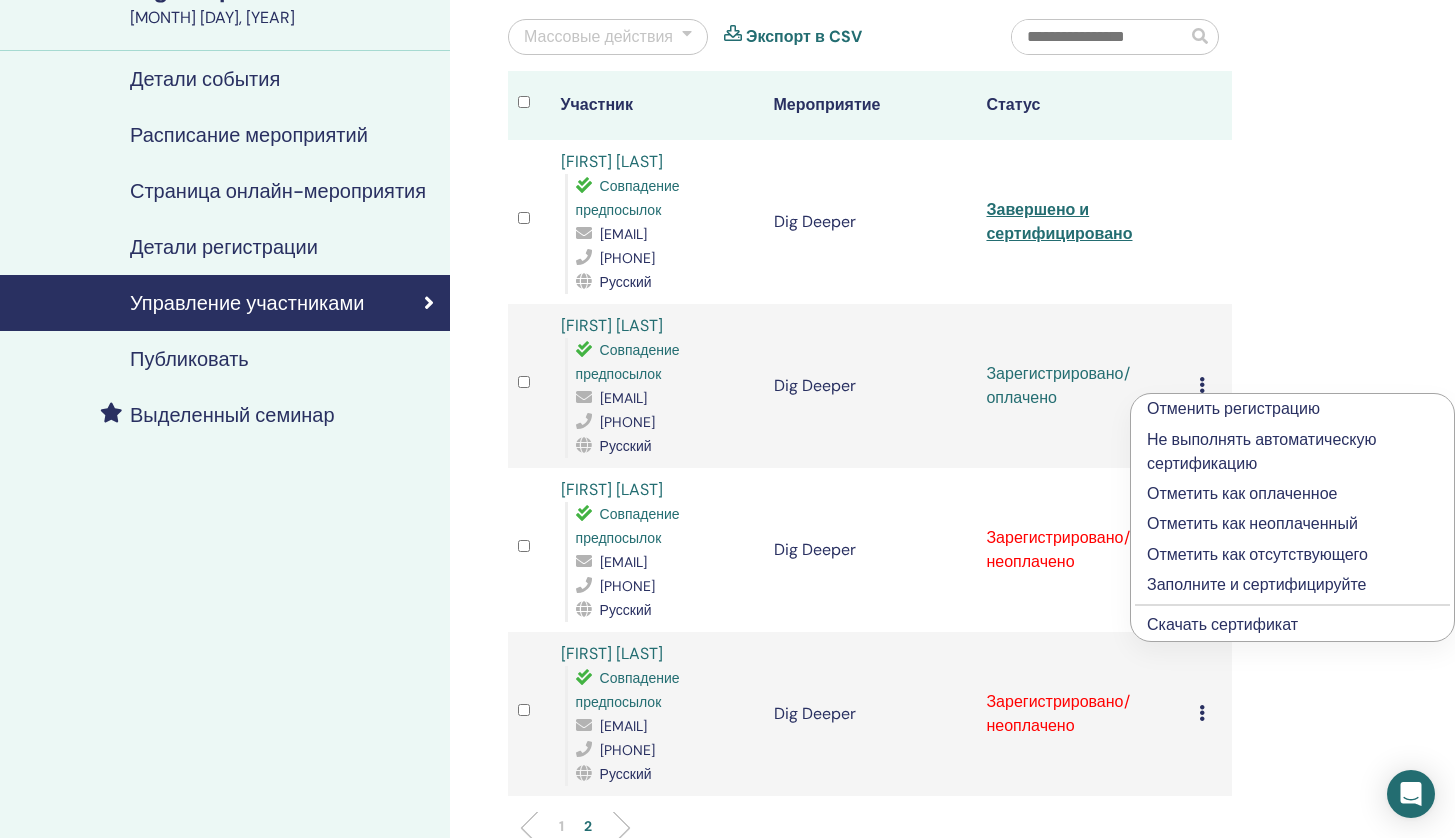 click on "Заполните и сертифицируйте" at bounding box center [1292, 585] 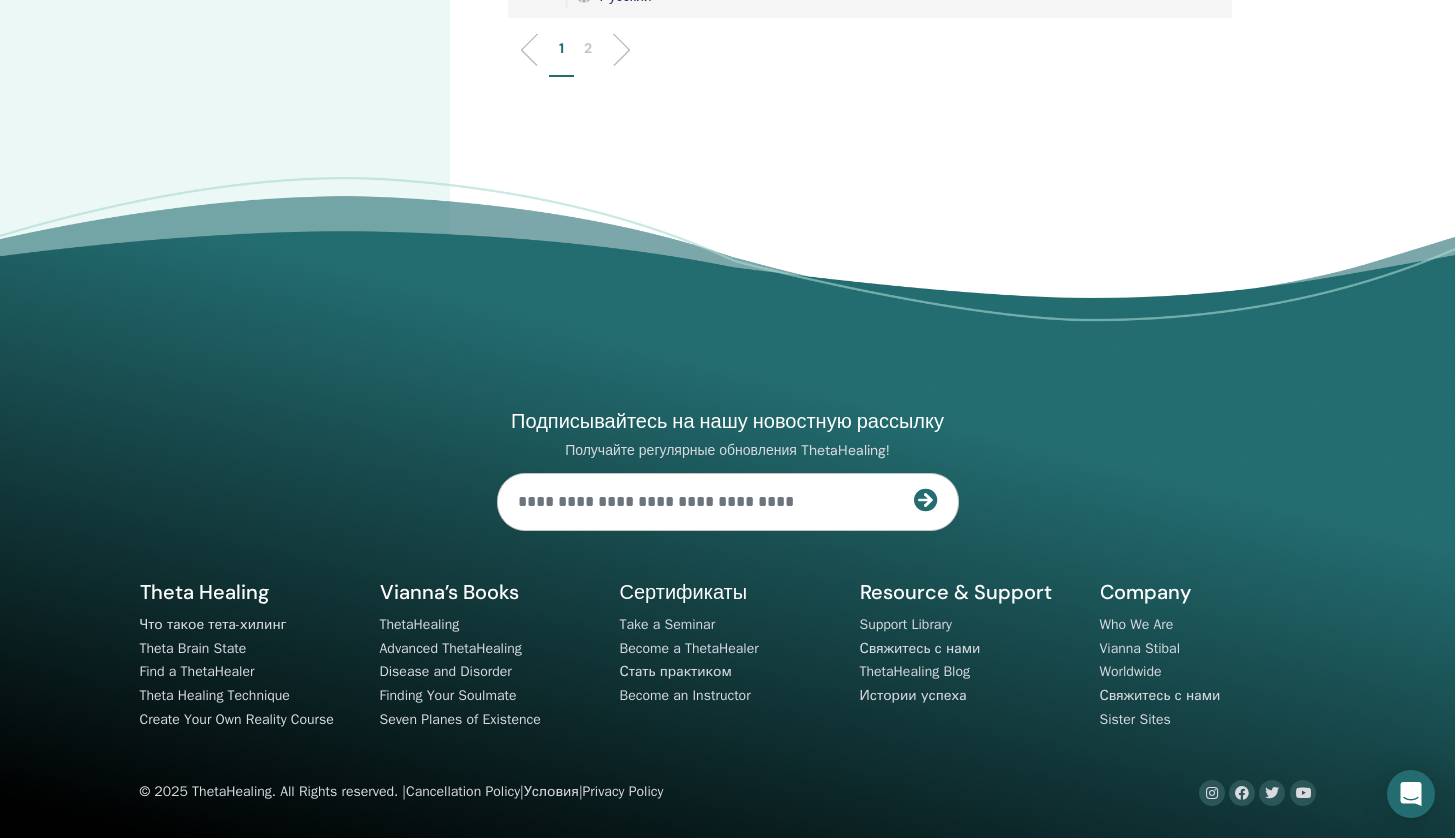scroll, scrollTop: 3610, scrollLeft: 0, axis: vertical 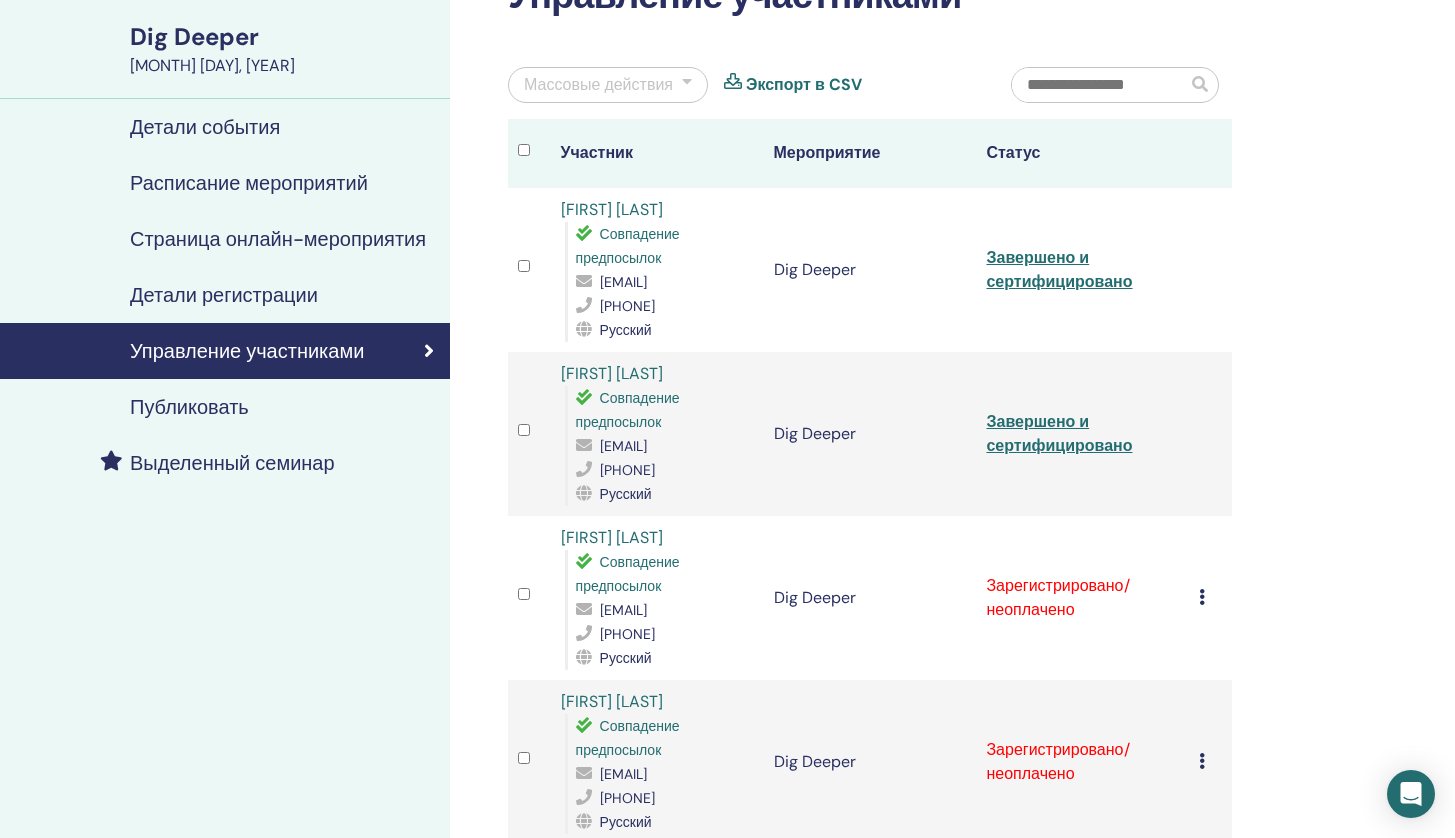click at bounding box center (1202, 597) 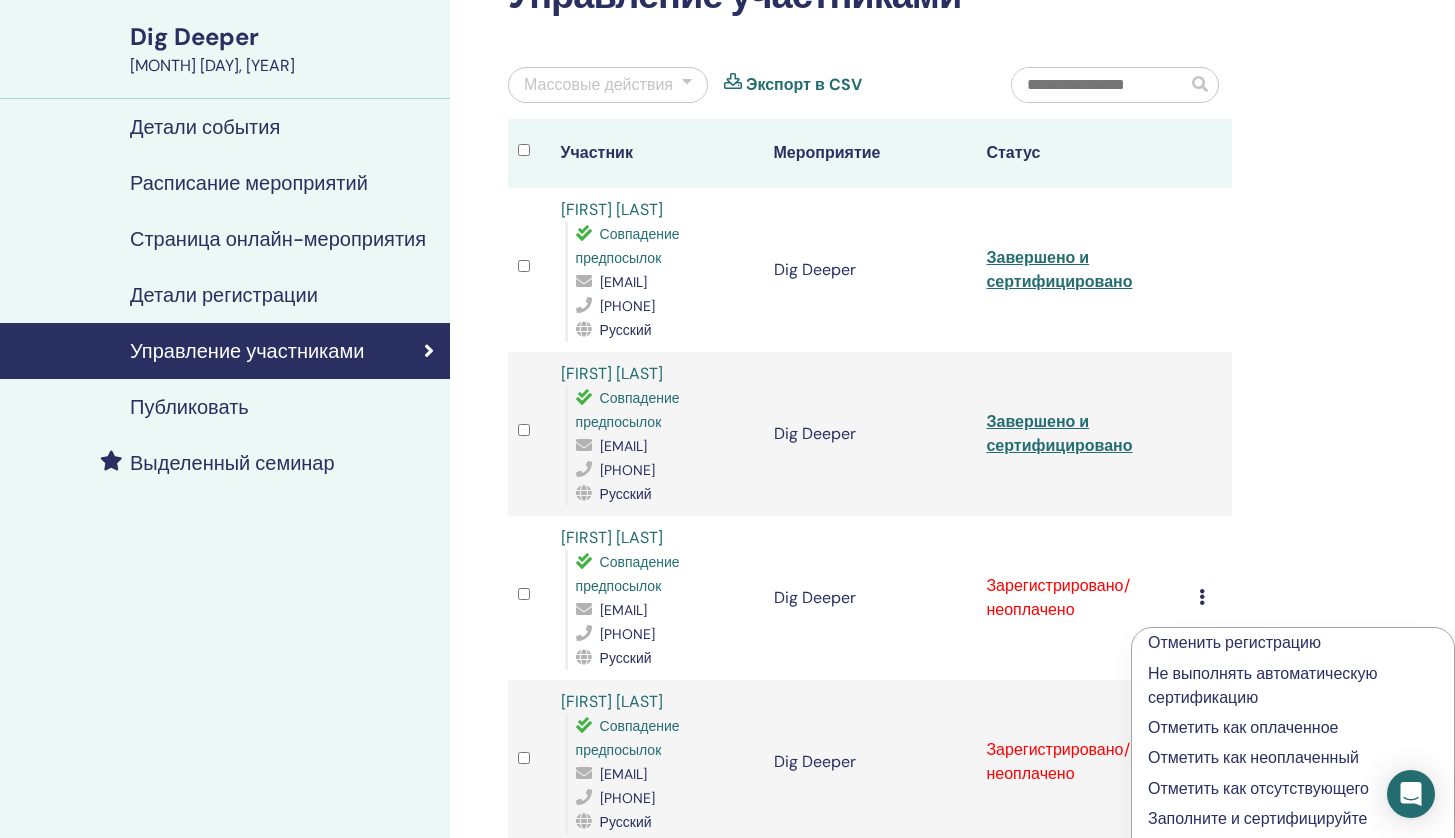 click on "Отметить как оплаченное" at bounding box center [1293, 728] 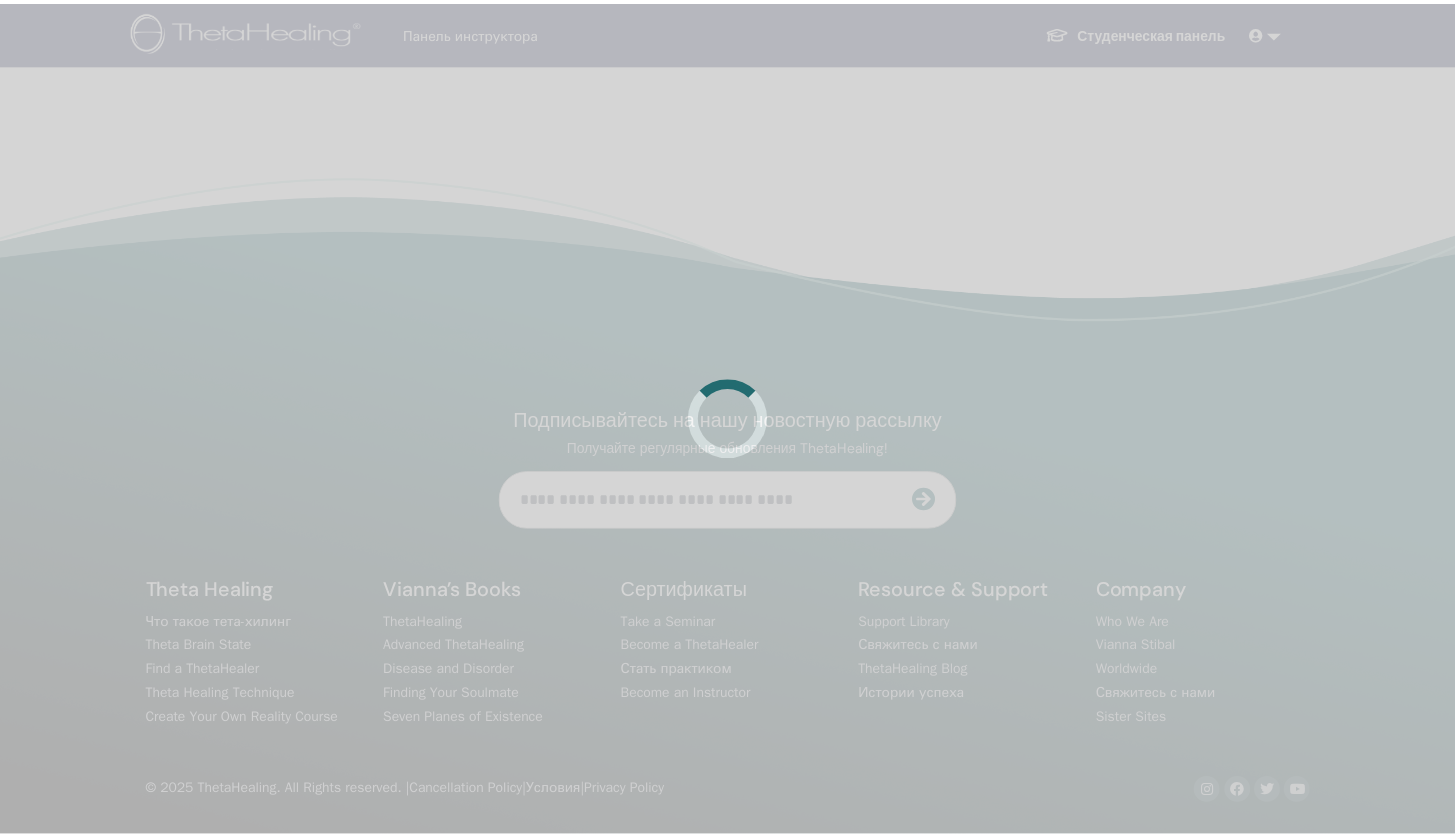 scroll, scrollTop: 0, scrollLeft: 0, axis: both 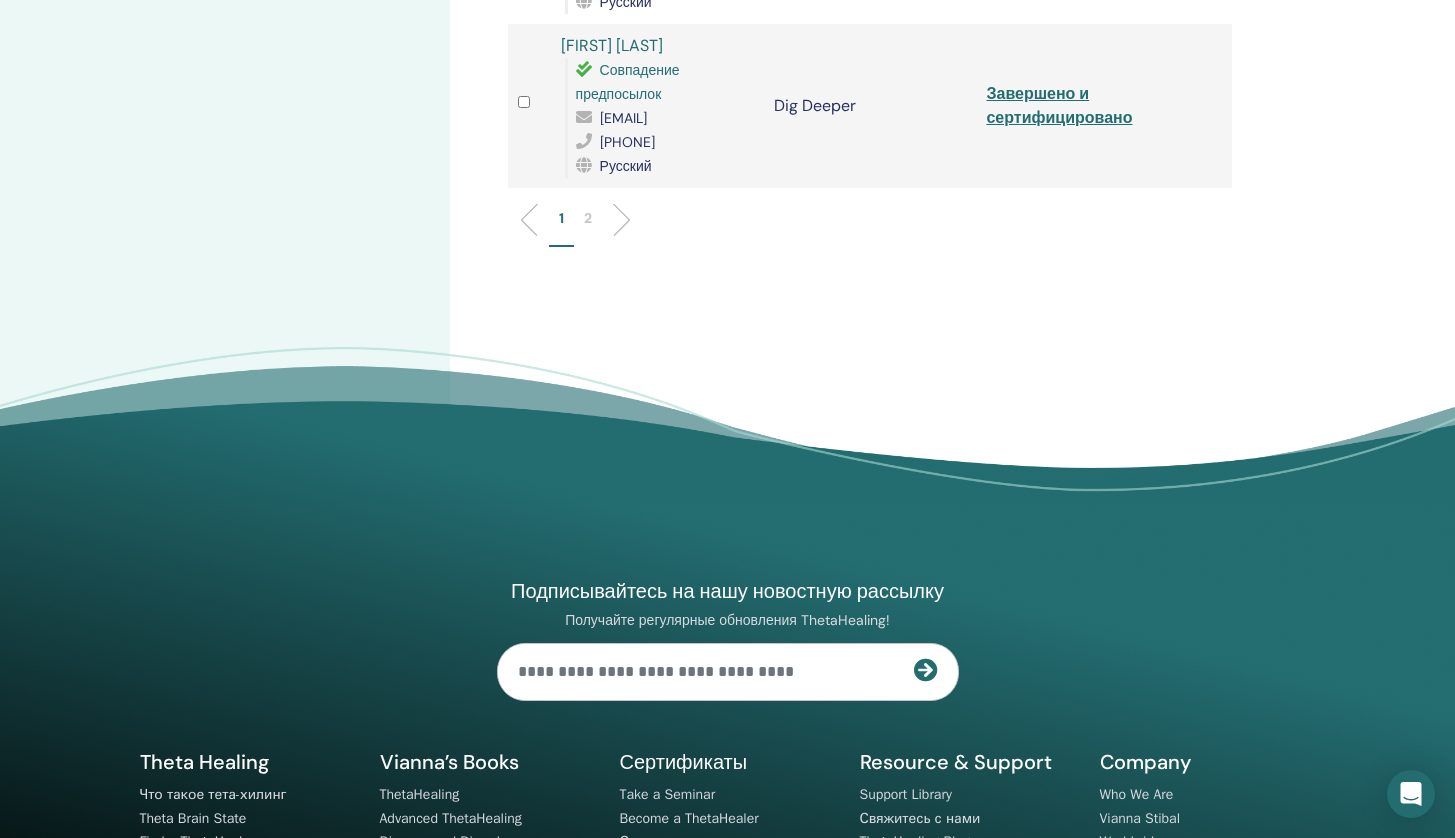 click on "2" at bounding box center (588, 218) 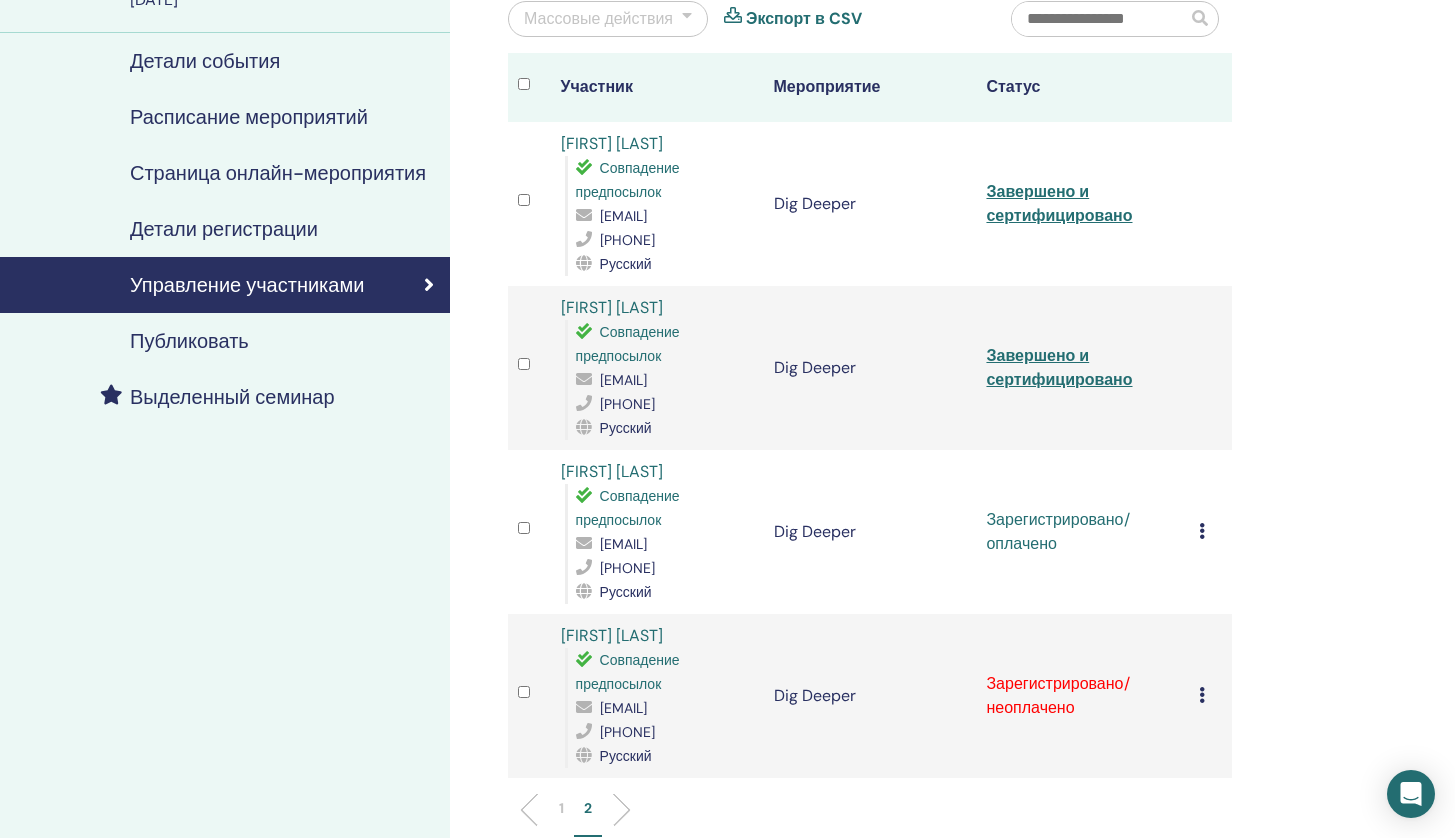 scroll, scrollTop: 162, scrollLeft: 0, axis: vertical 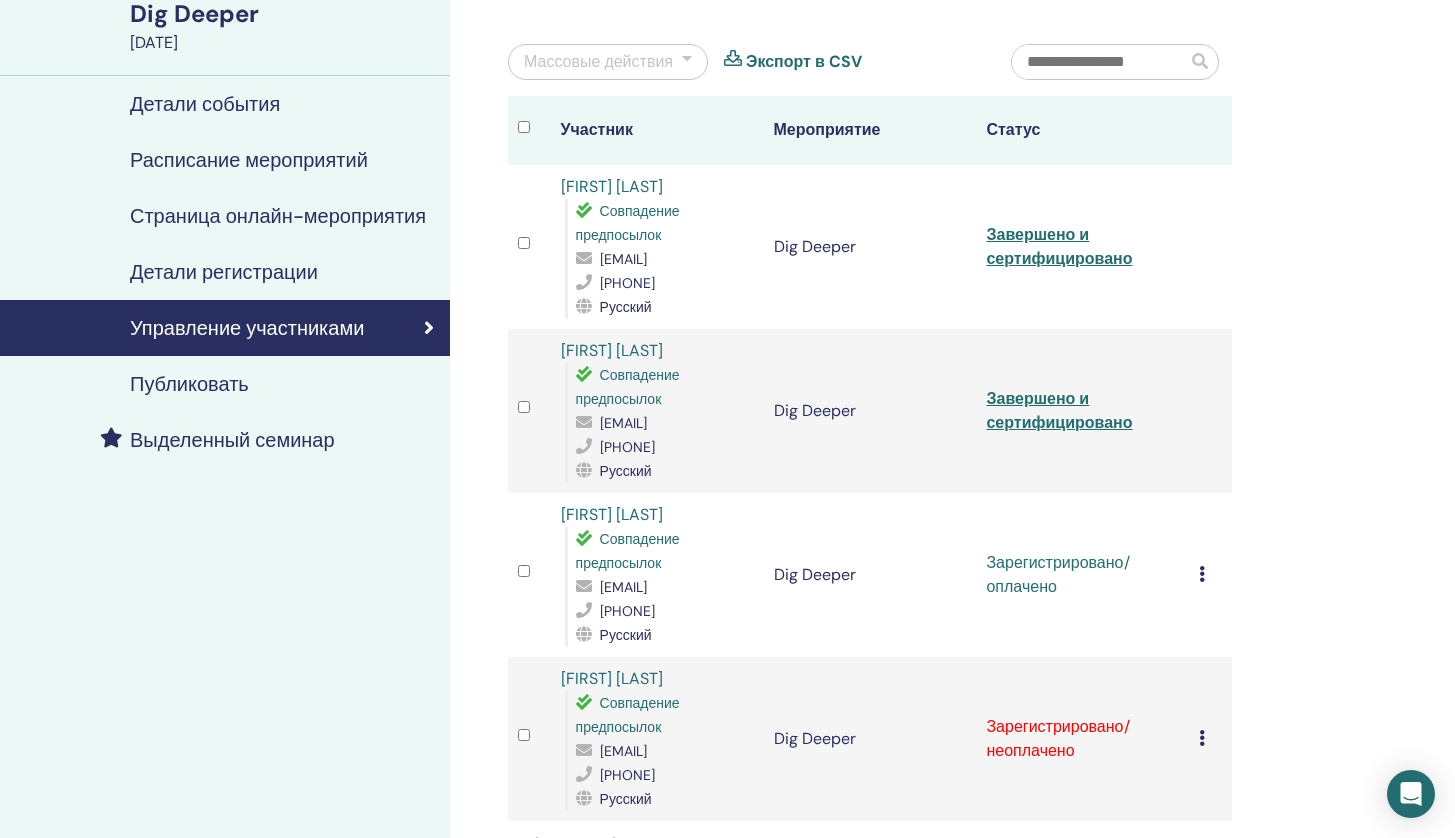 click at bounding box center (1202, 574) 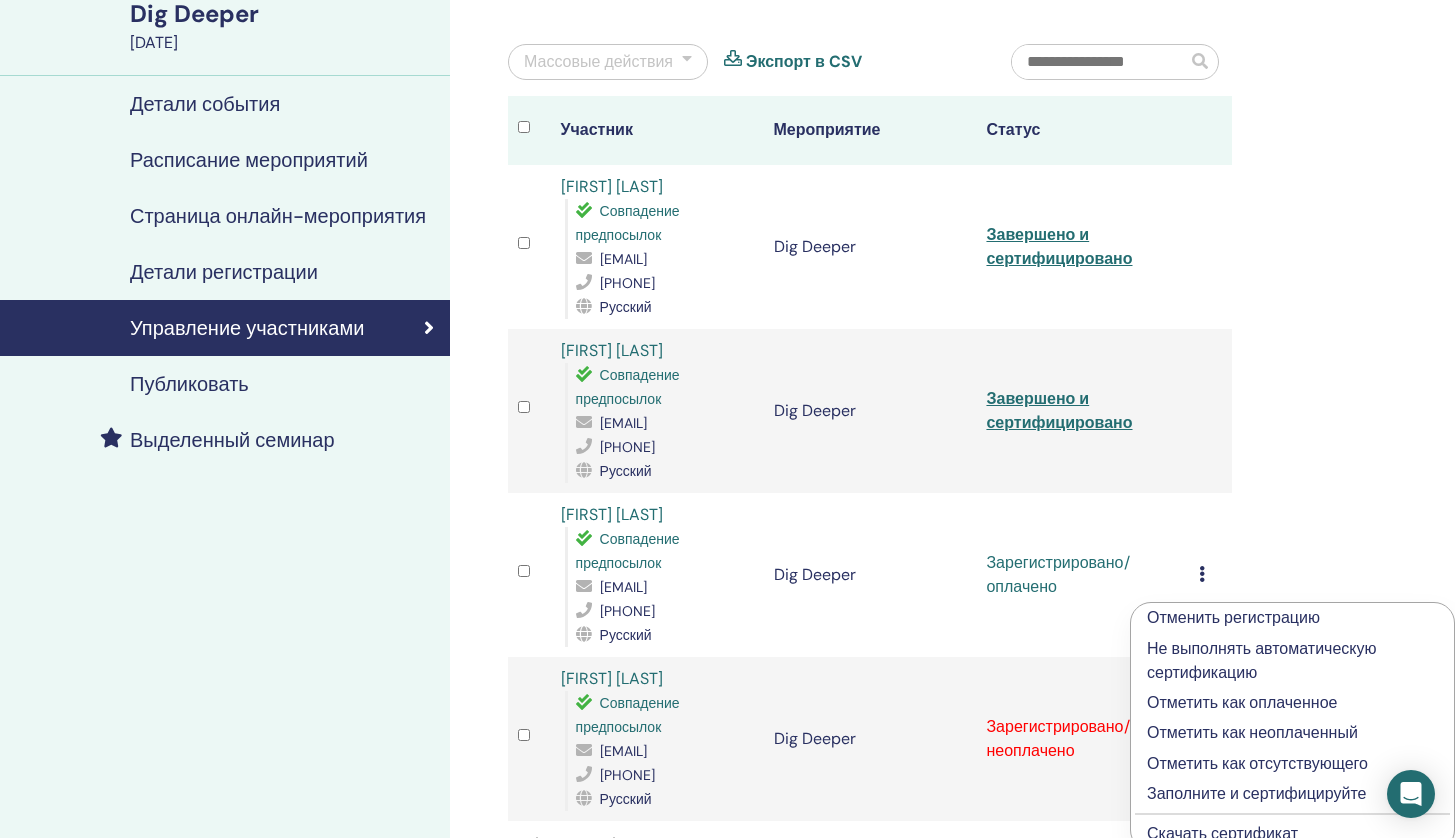 click on "Заполните и сертифицируйте" at bounding box center [1292, 794] 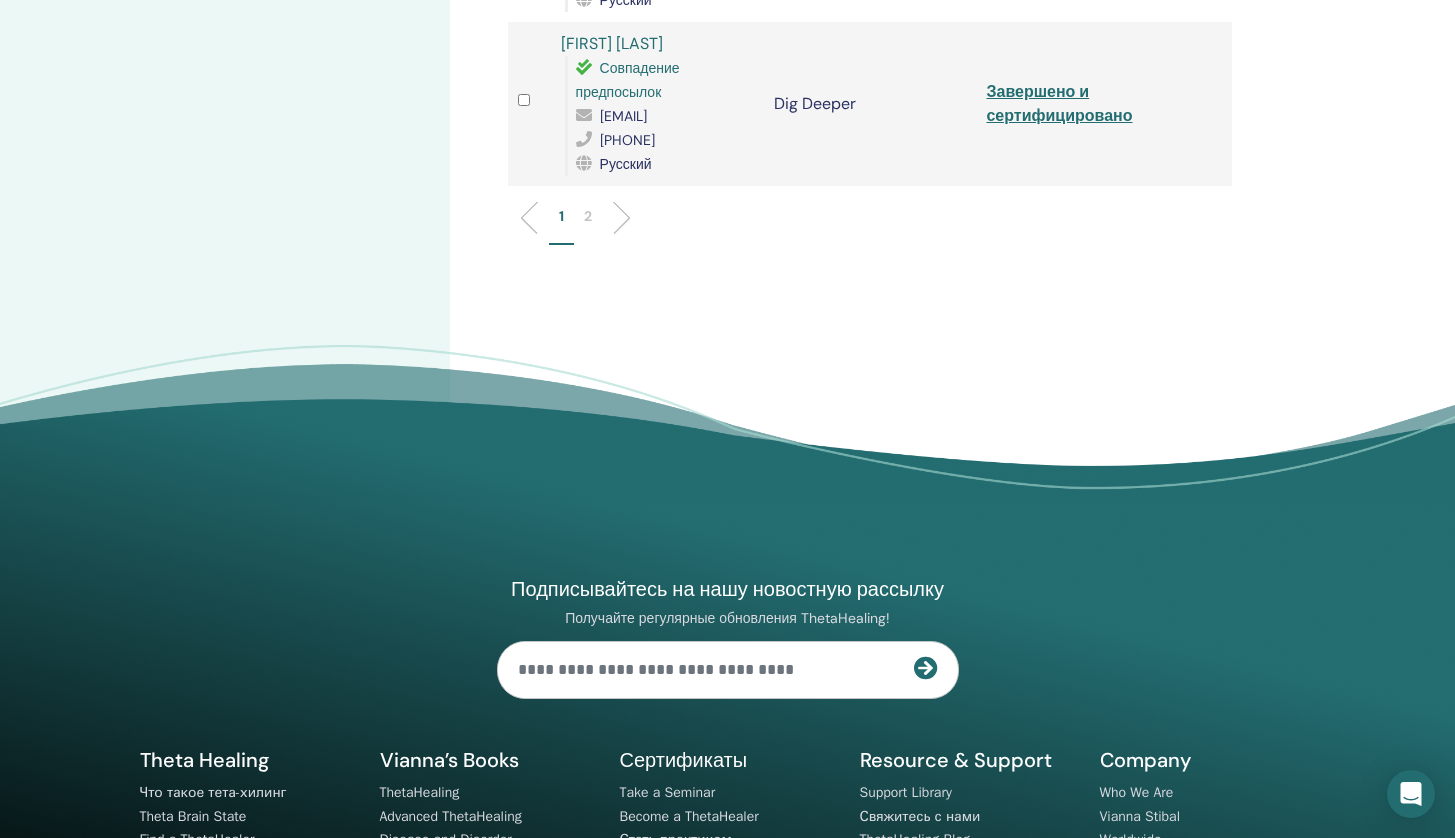 scroll, scrollTop: 3453, scrollLeft: 0, axis: vertical 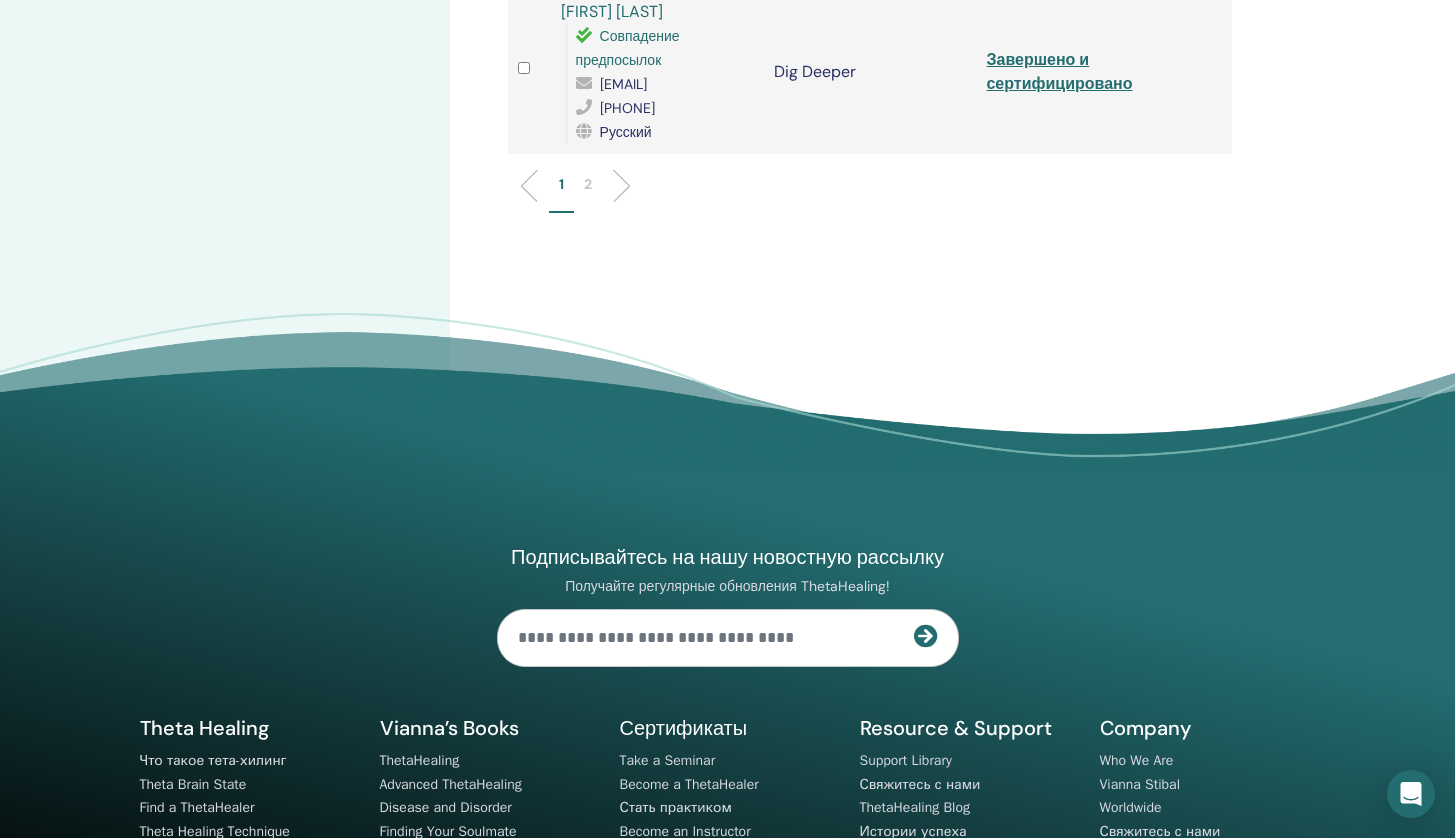 click on "2" at bounding box center (588, 184) 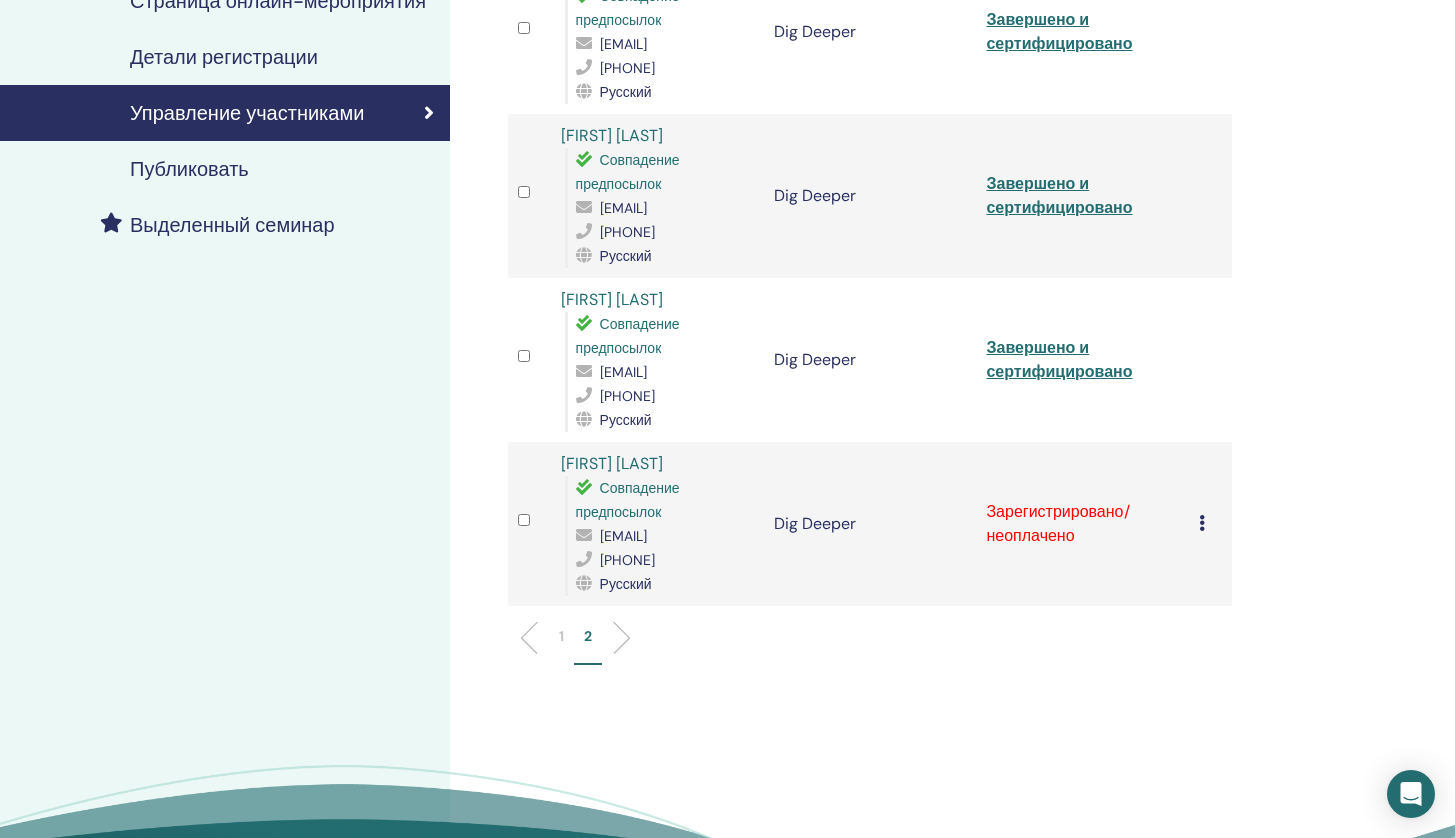scroll, scrollTop: 386, scrollLeft: 0, axis: vertical 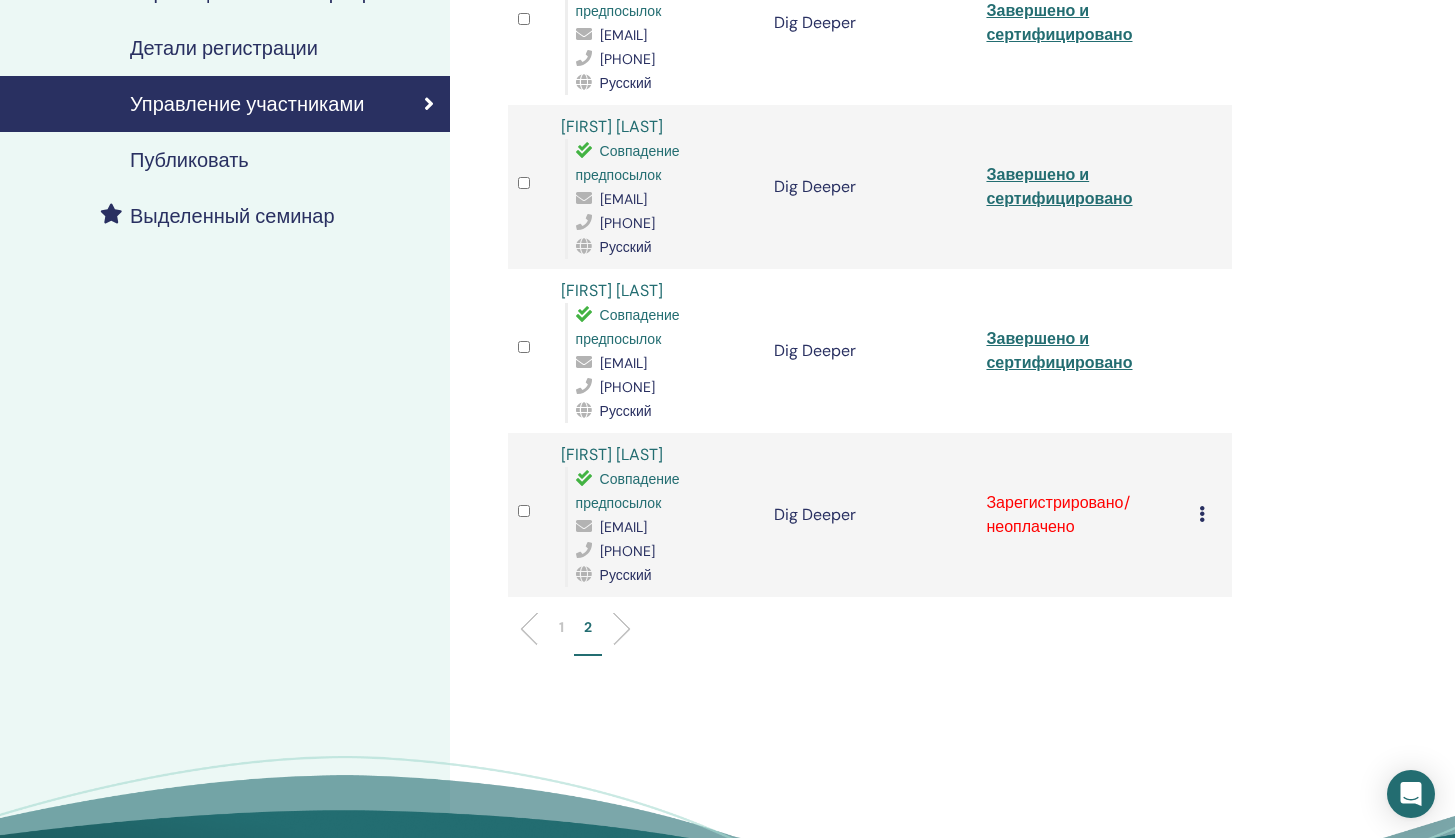 click at bounding box center [1202, 514] 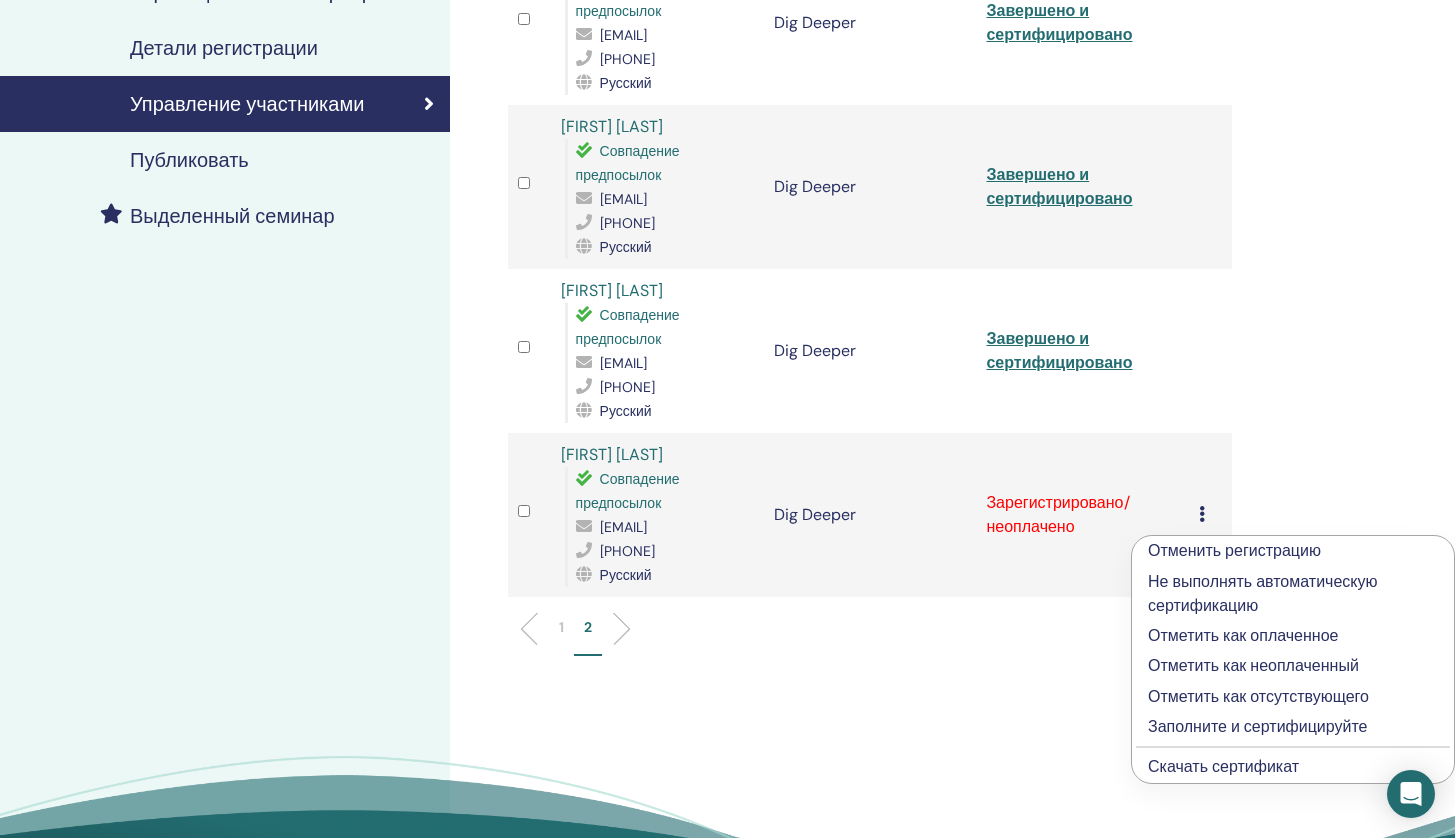 click on "Отметить как оплаченное" at bounding box center [1293, 636] 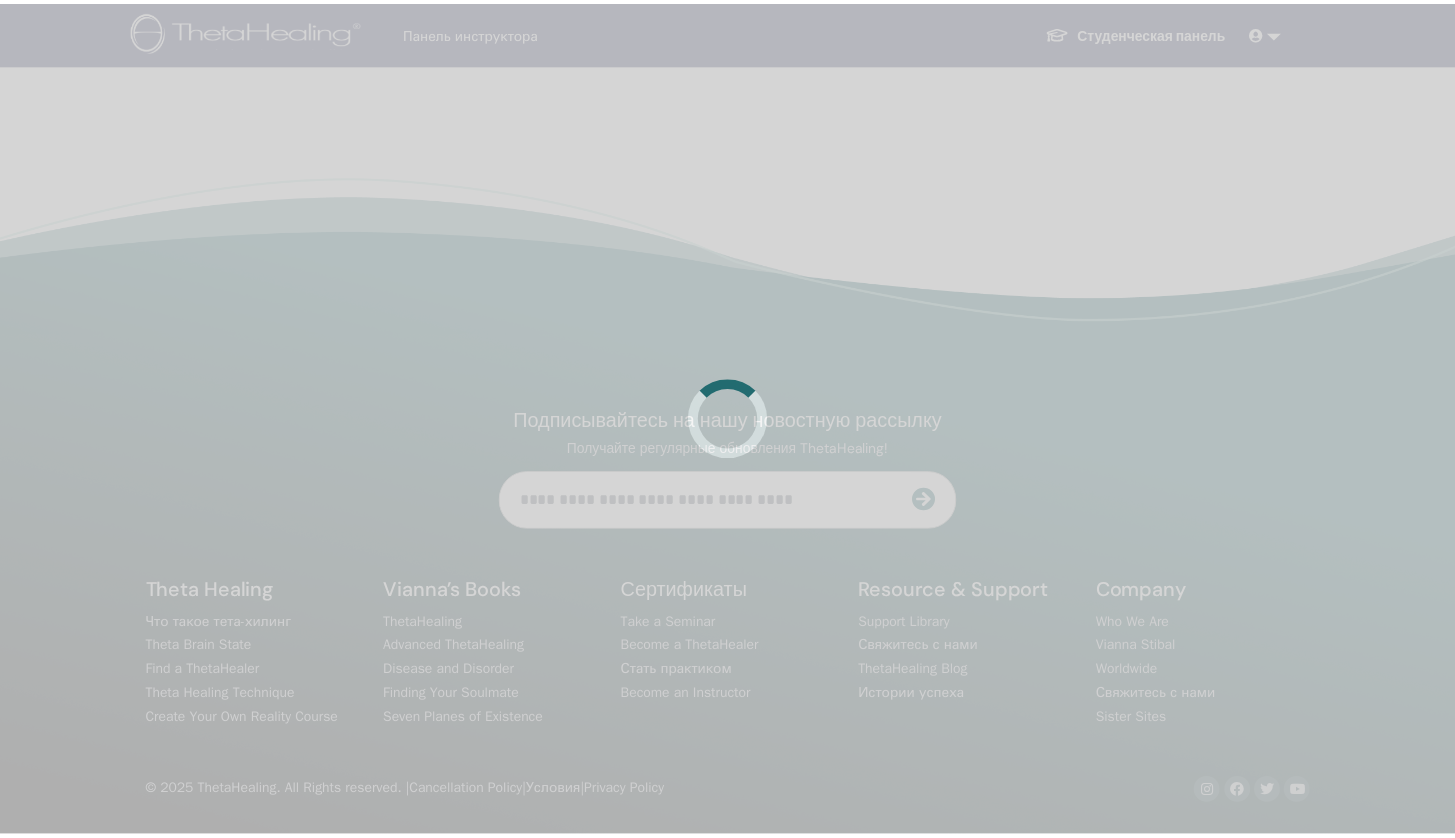 scroll, scrollTop: 0, scrollLeft: 0, axis: both 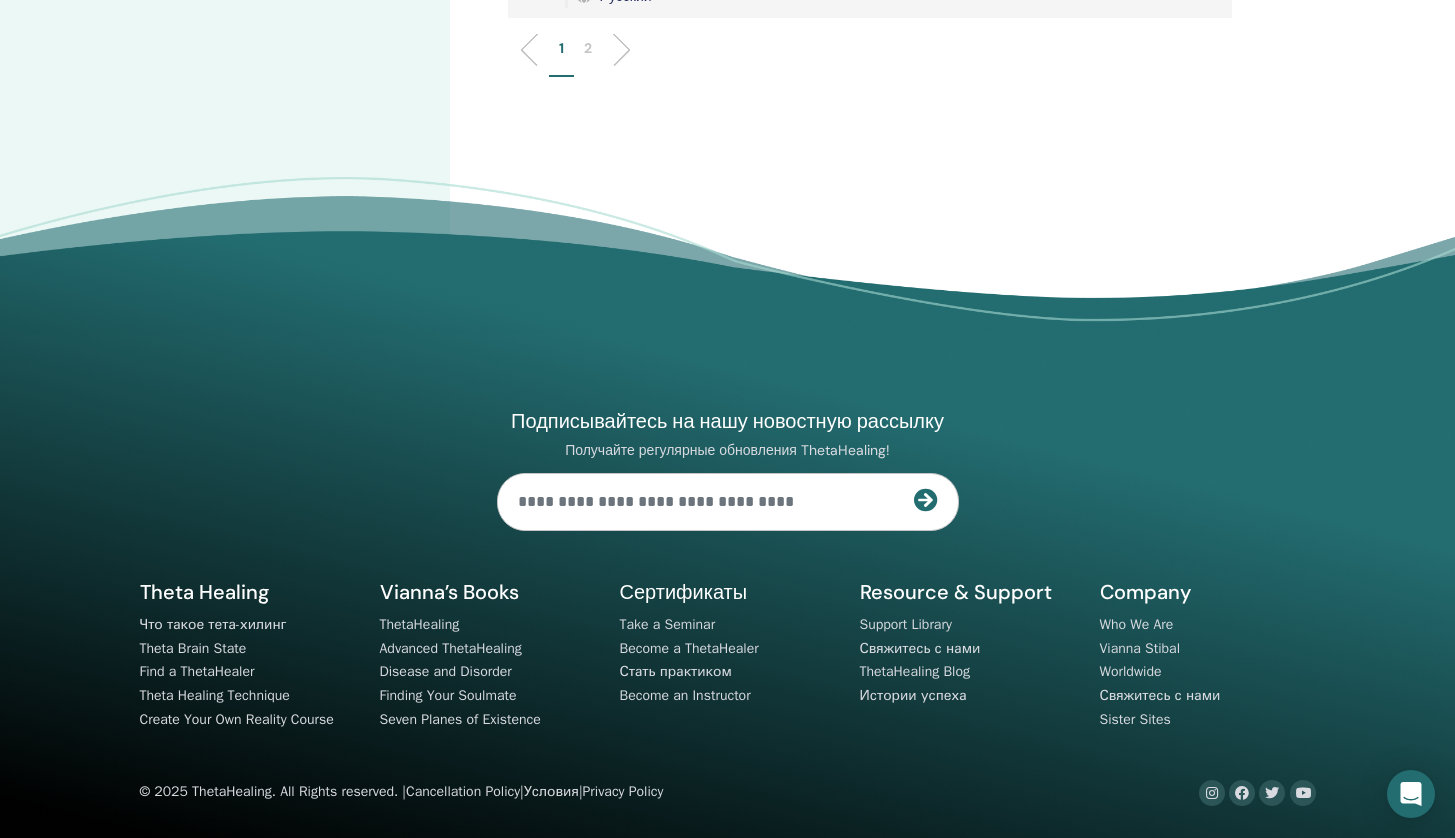 click on "2" at bounding box center (588, 48) 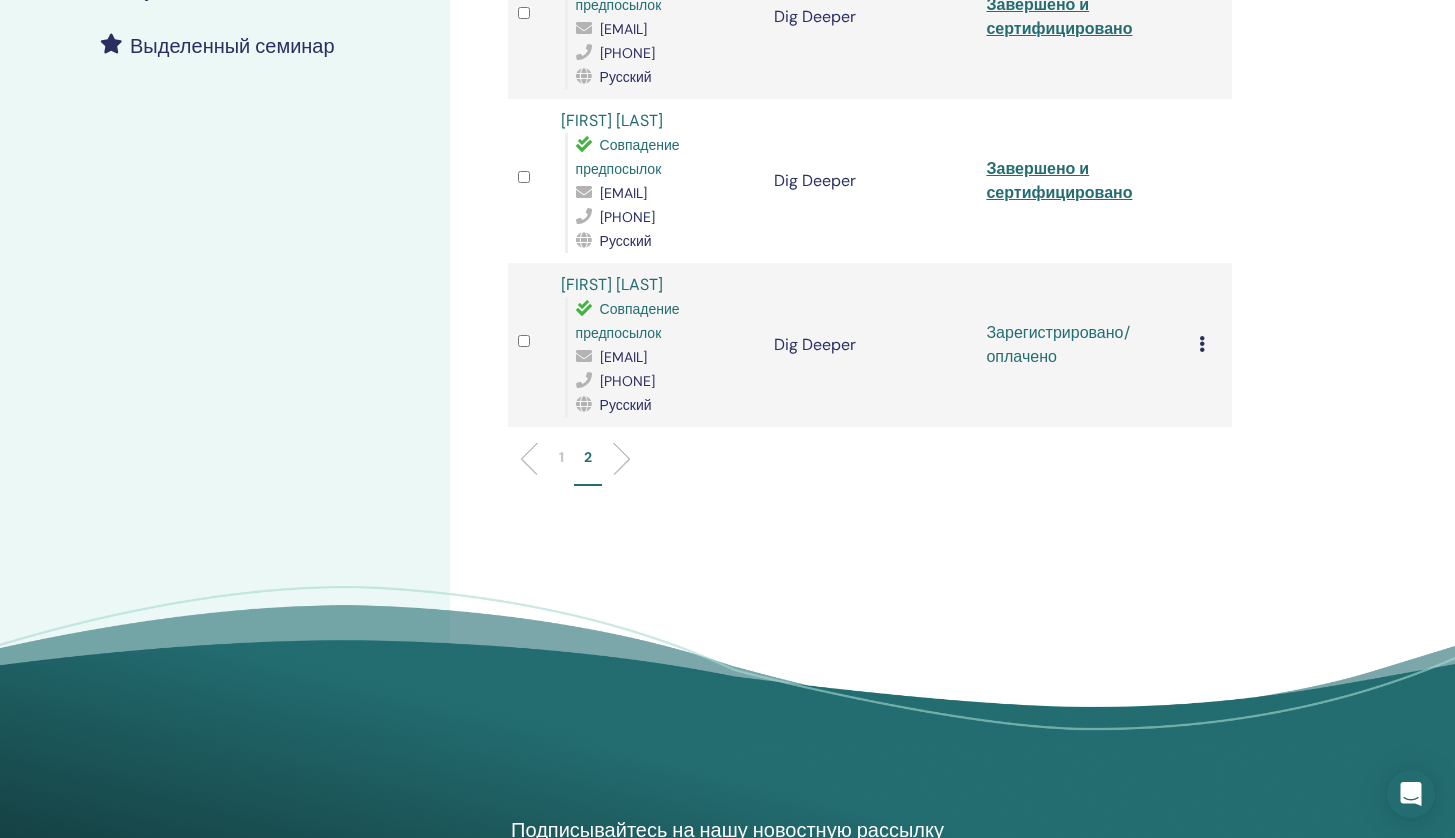 scroll, scrollTop: 952, scrollLeft: 0, axis: vertical 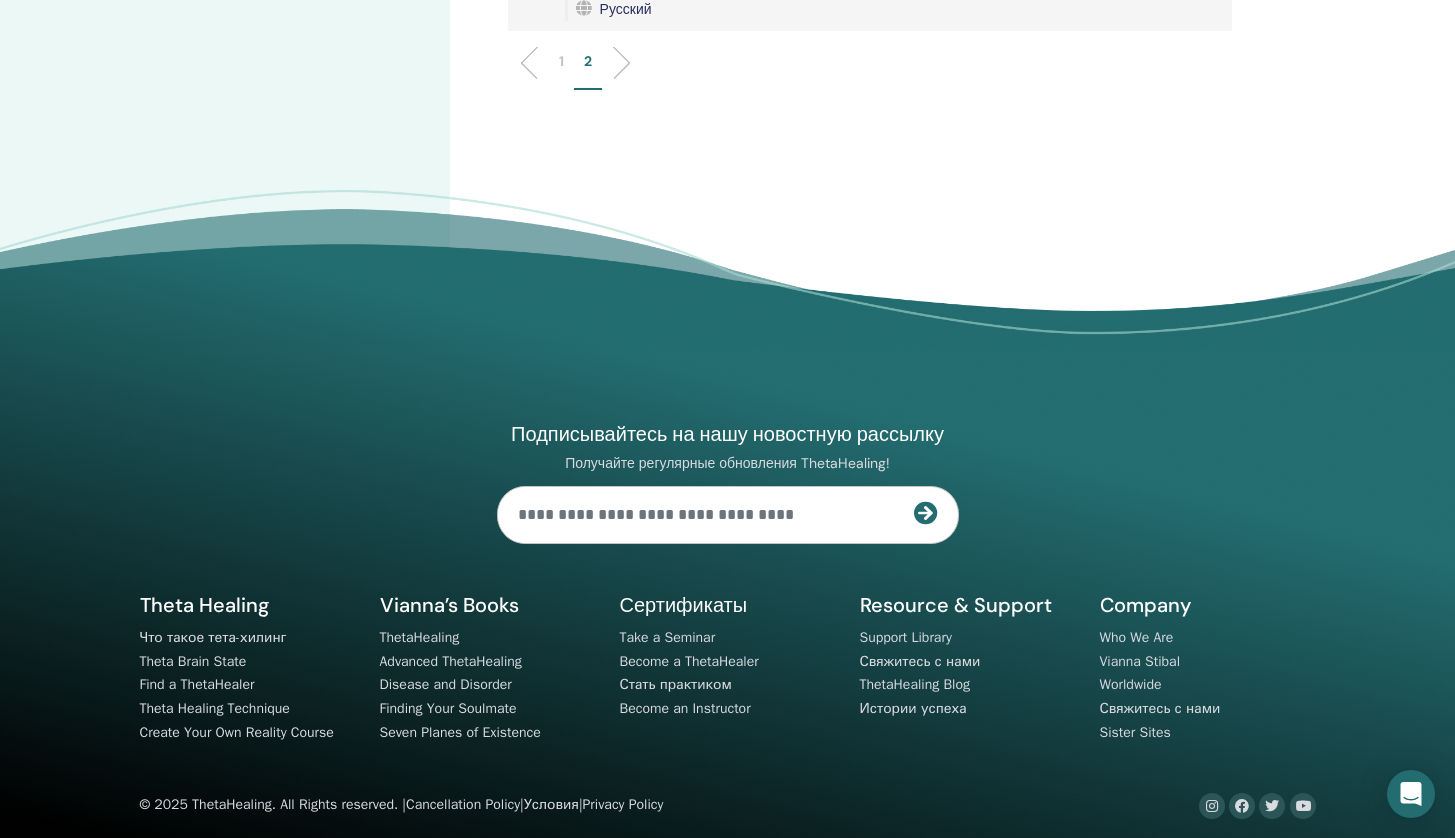 click on "2" at bounding box center [588, 70] 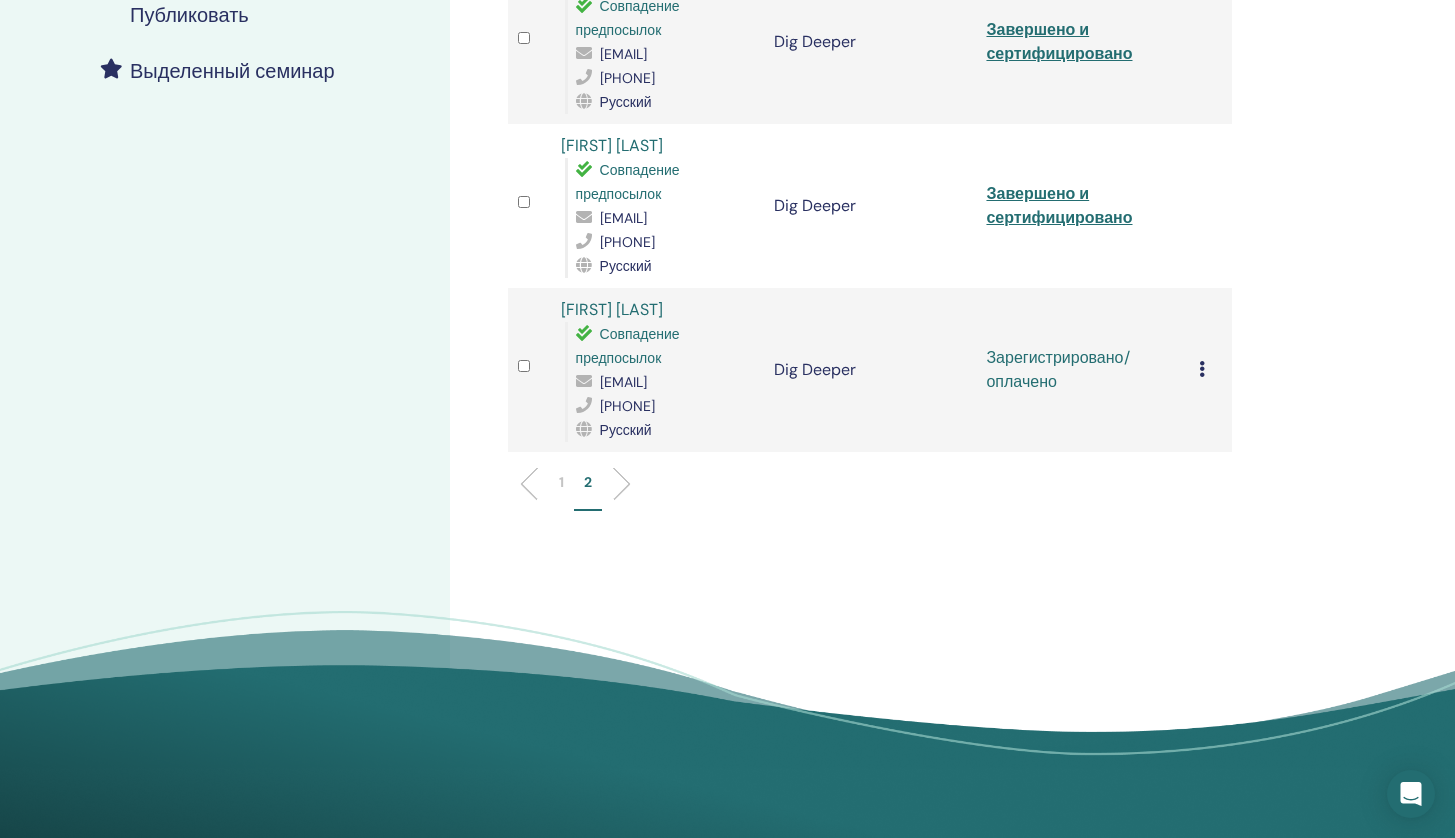 scroll, scrollTop: 511, scrollLeft: 0, axis: vertical 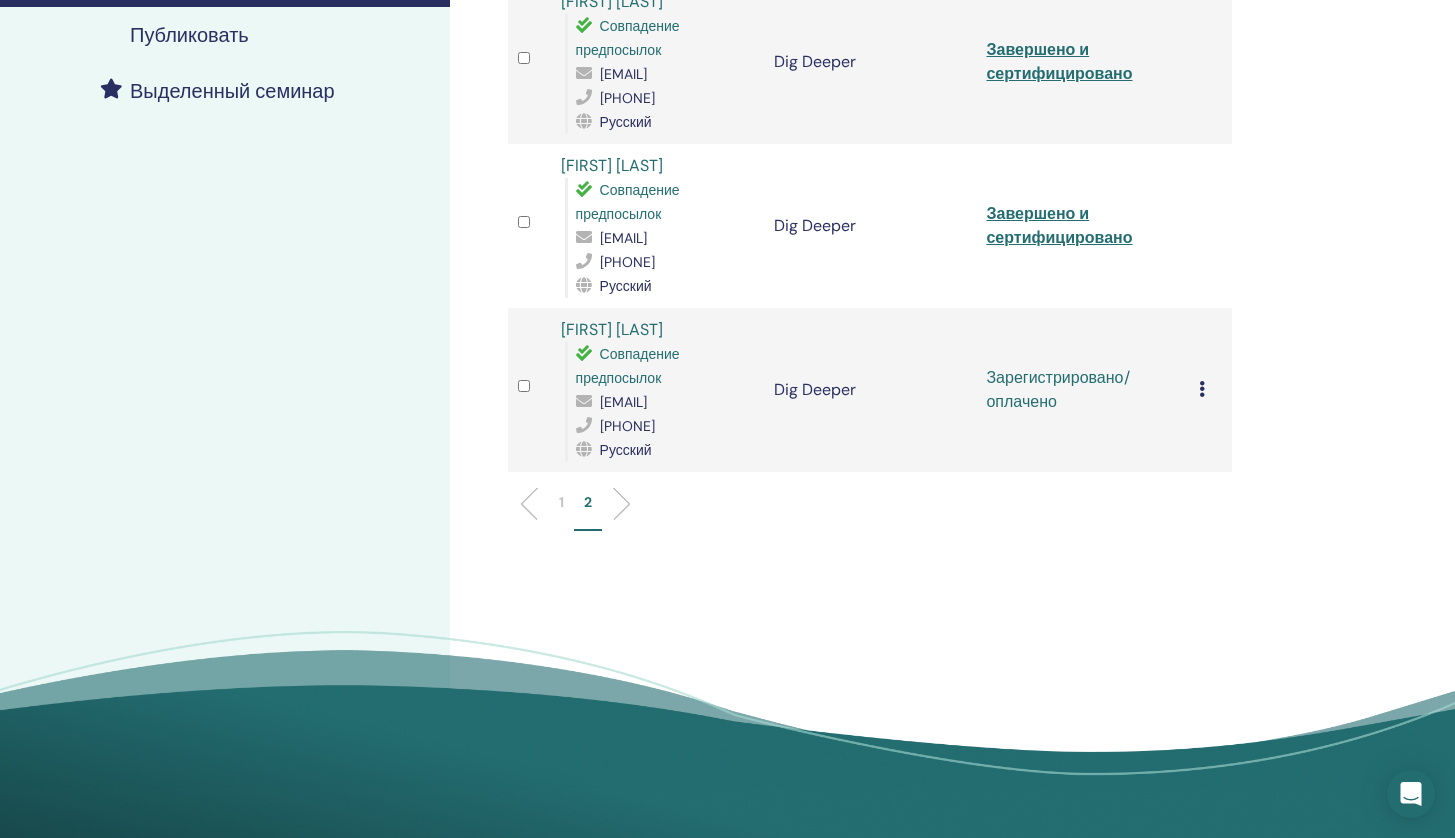 click on "Отменить регистрацию Не выполнять автоматическую сертификацию Отметить как оплаченное Отметить как неоплаченный Отметить как отсутствующего Заполните и сертифицируйте Скачать сертификат" at bounding box center (1210, 390) 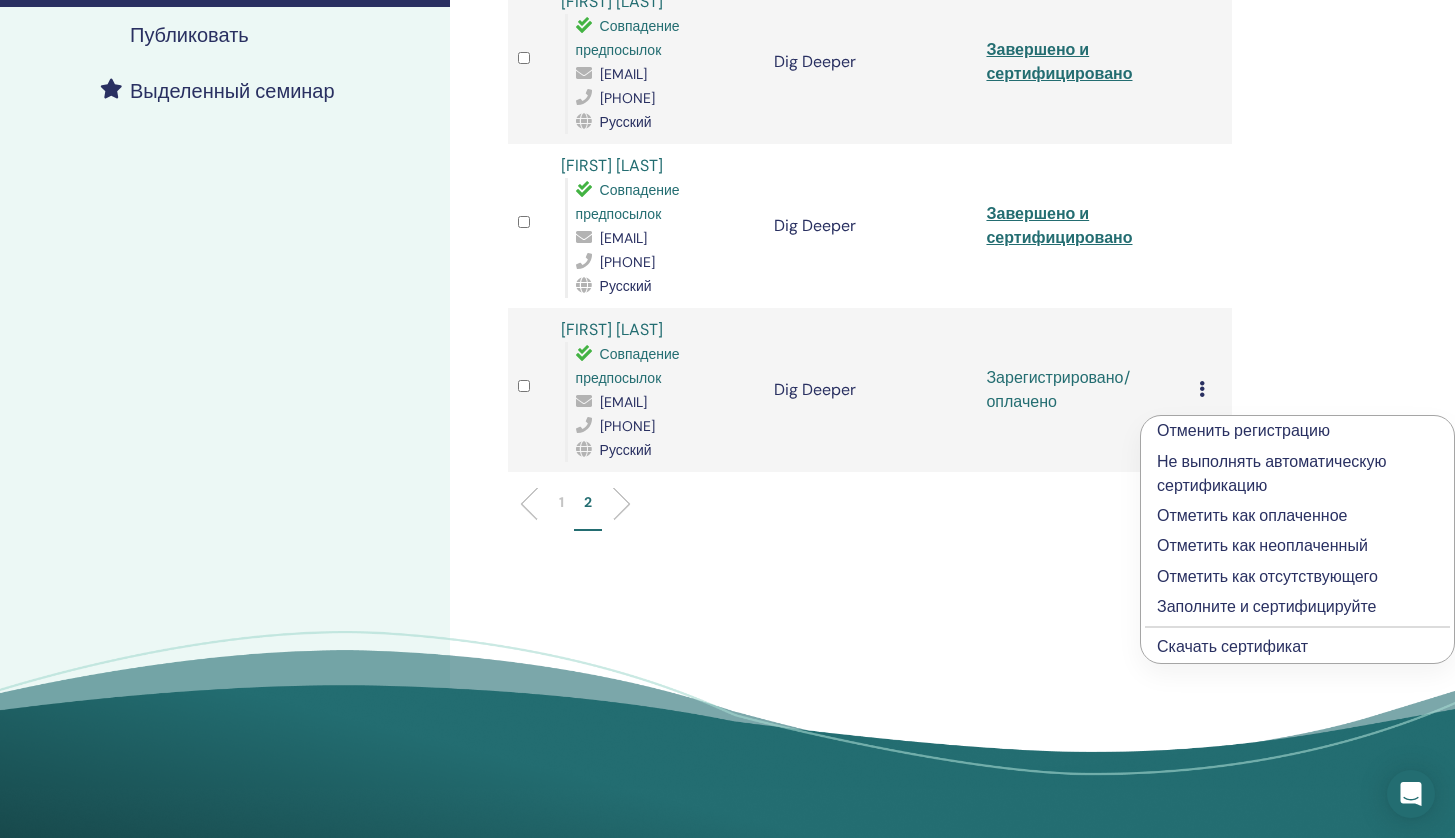 click on "Заполните и сертифицируйте" at bounding box center (1297, 607) 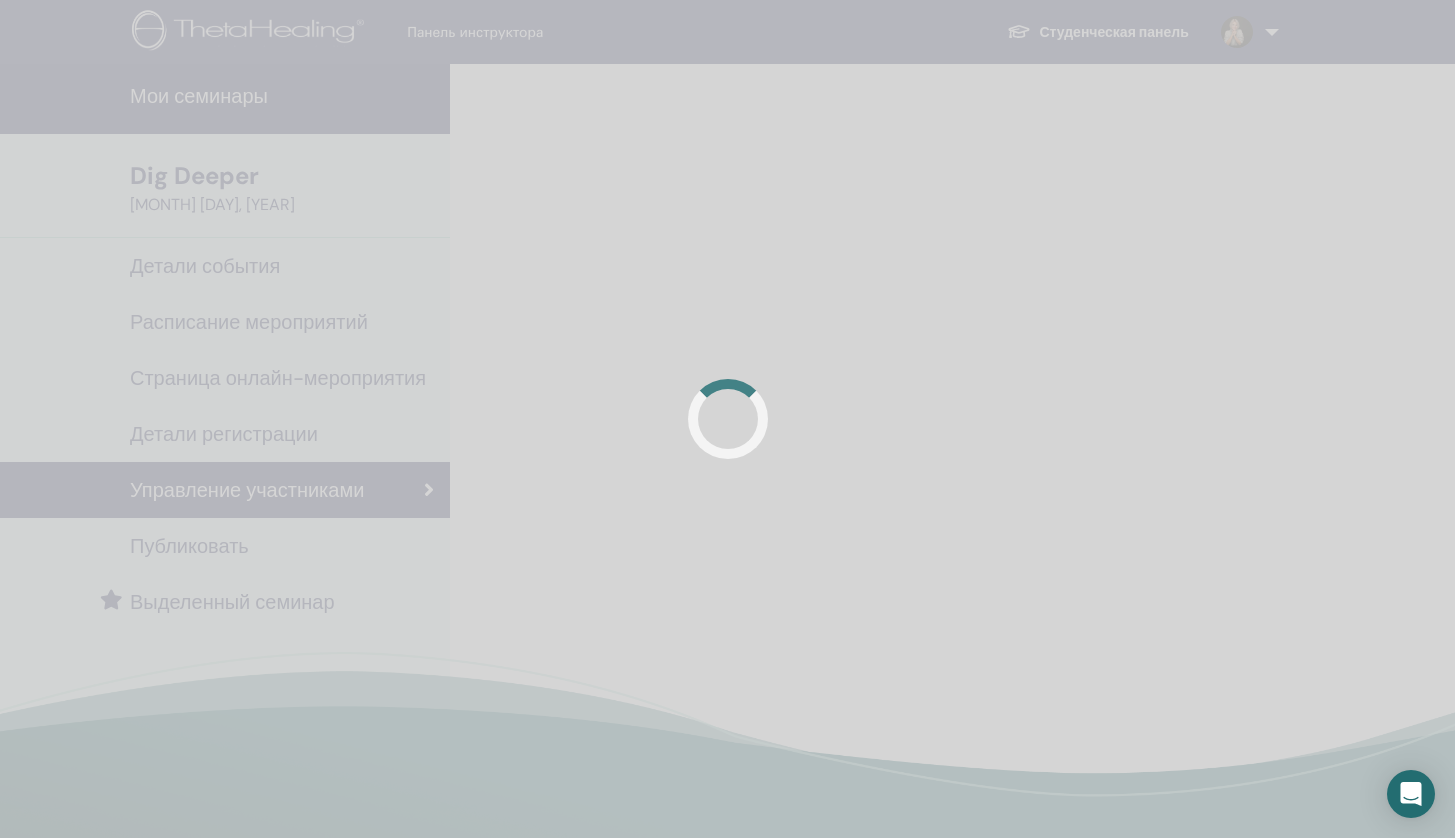 scroll, scrollTop: 471, scrollLeft: 0, axis: vertical 